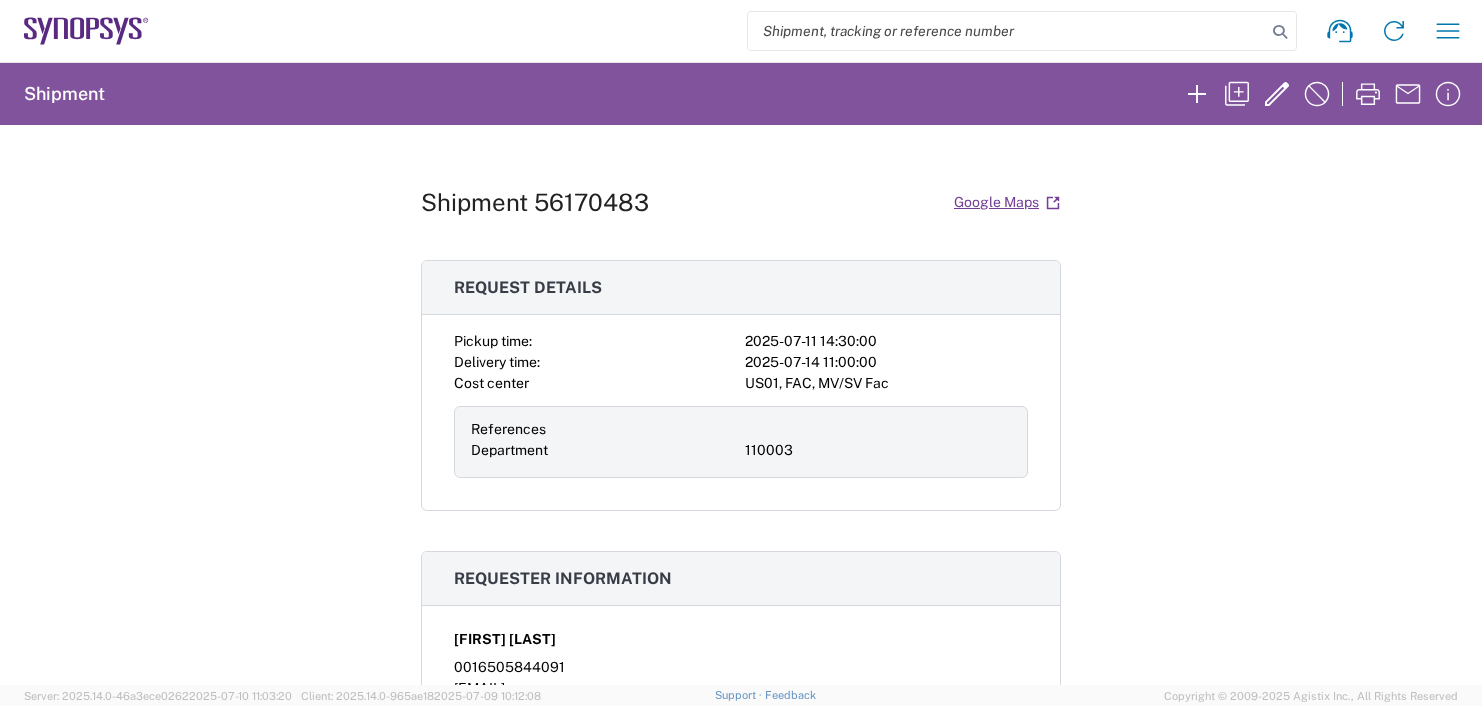 scroll, scrollTop: 0, scrollLeft: 0, axis: both 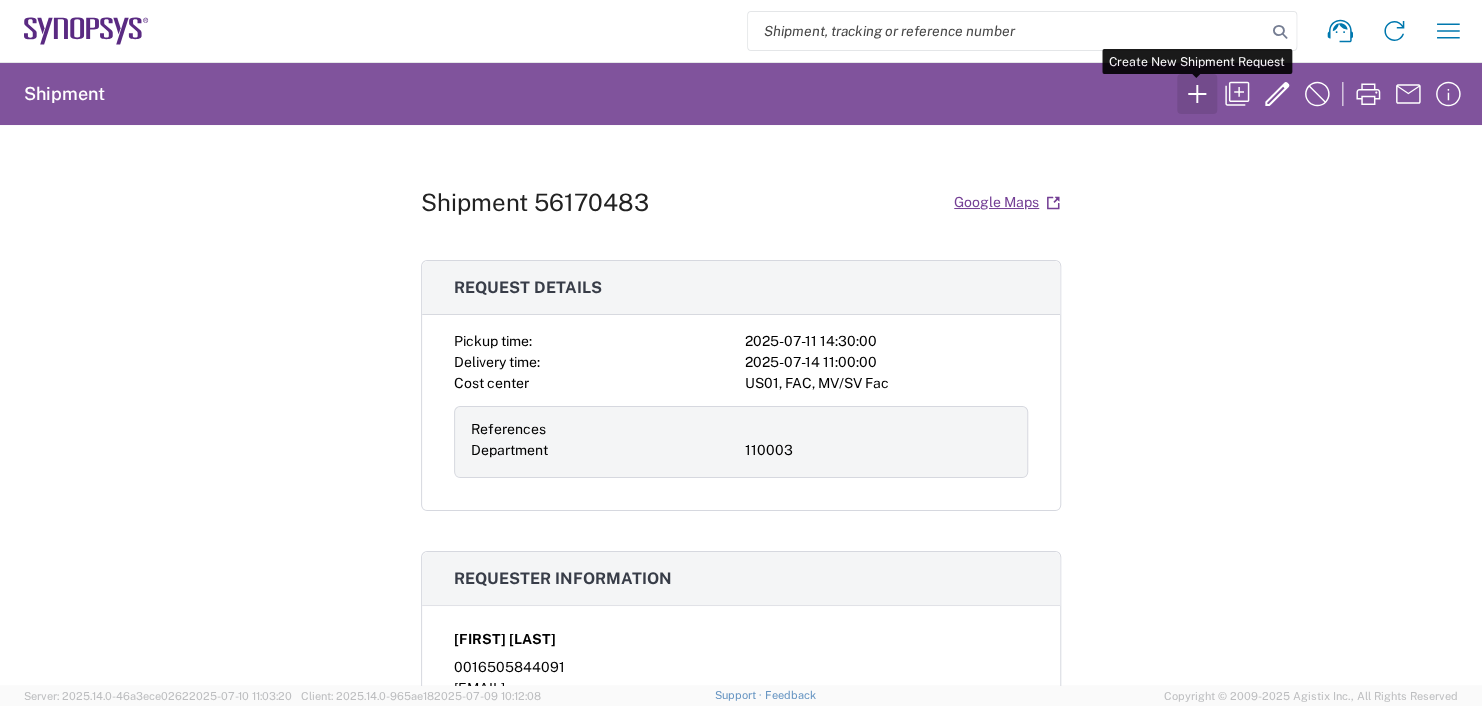 click 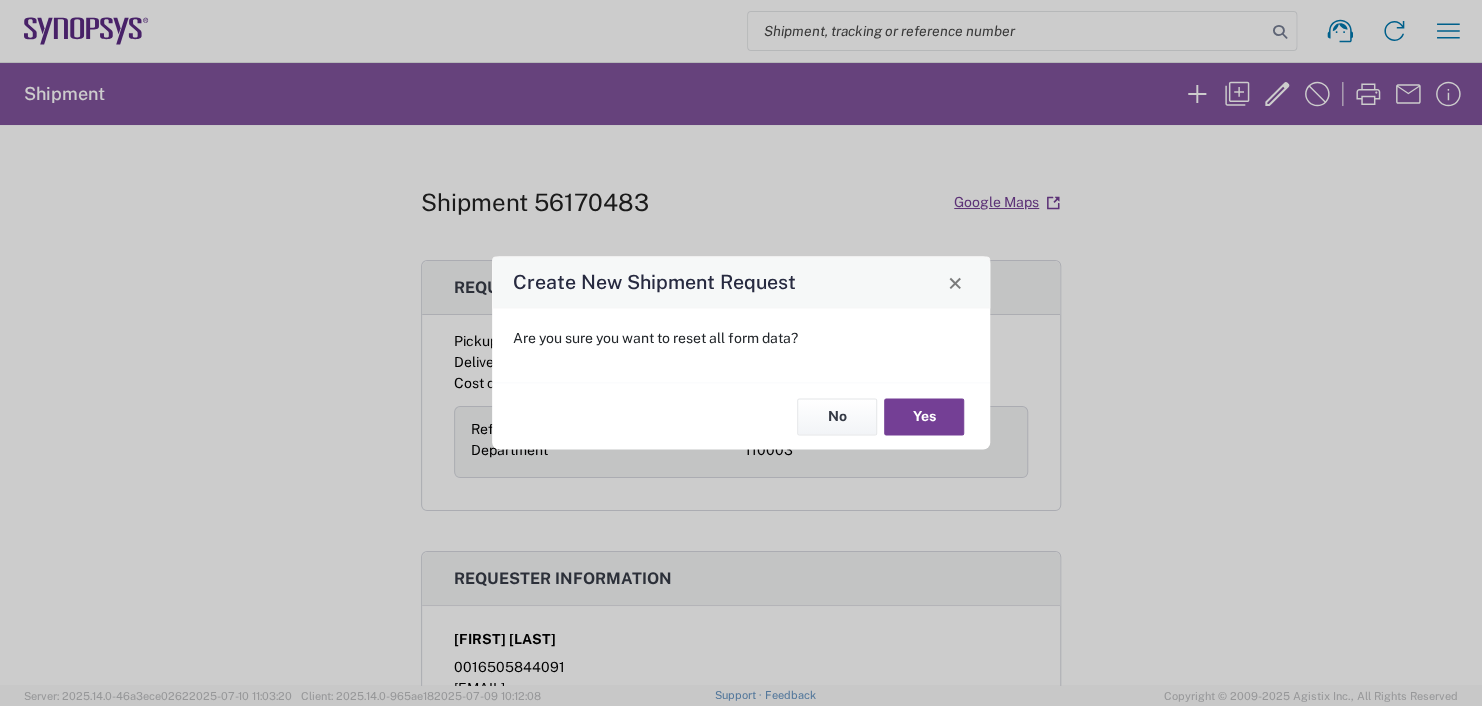 click on "Yes" 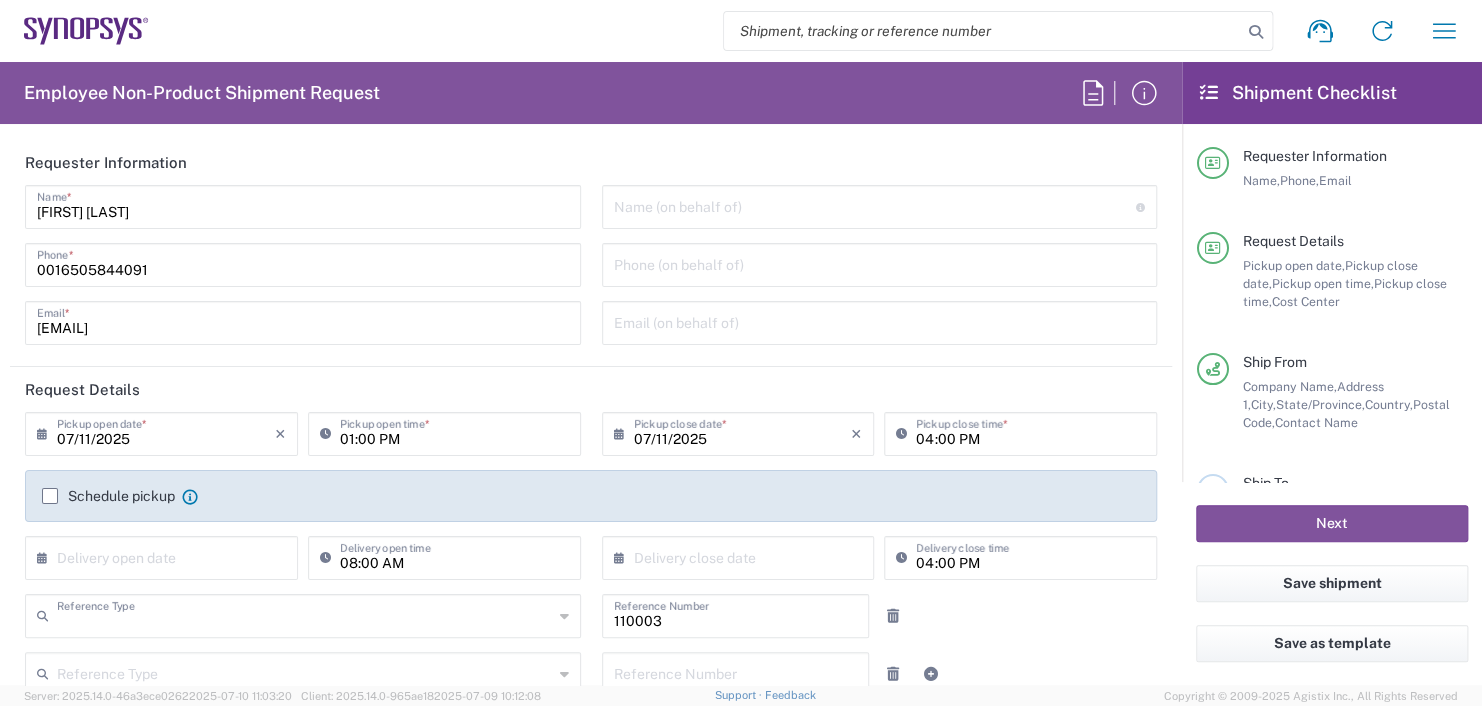type on "Department" 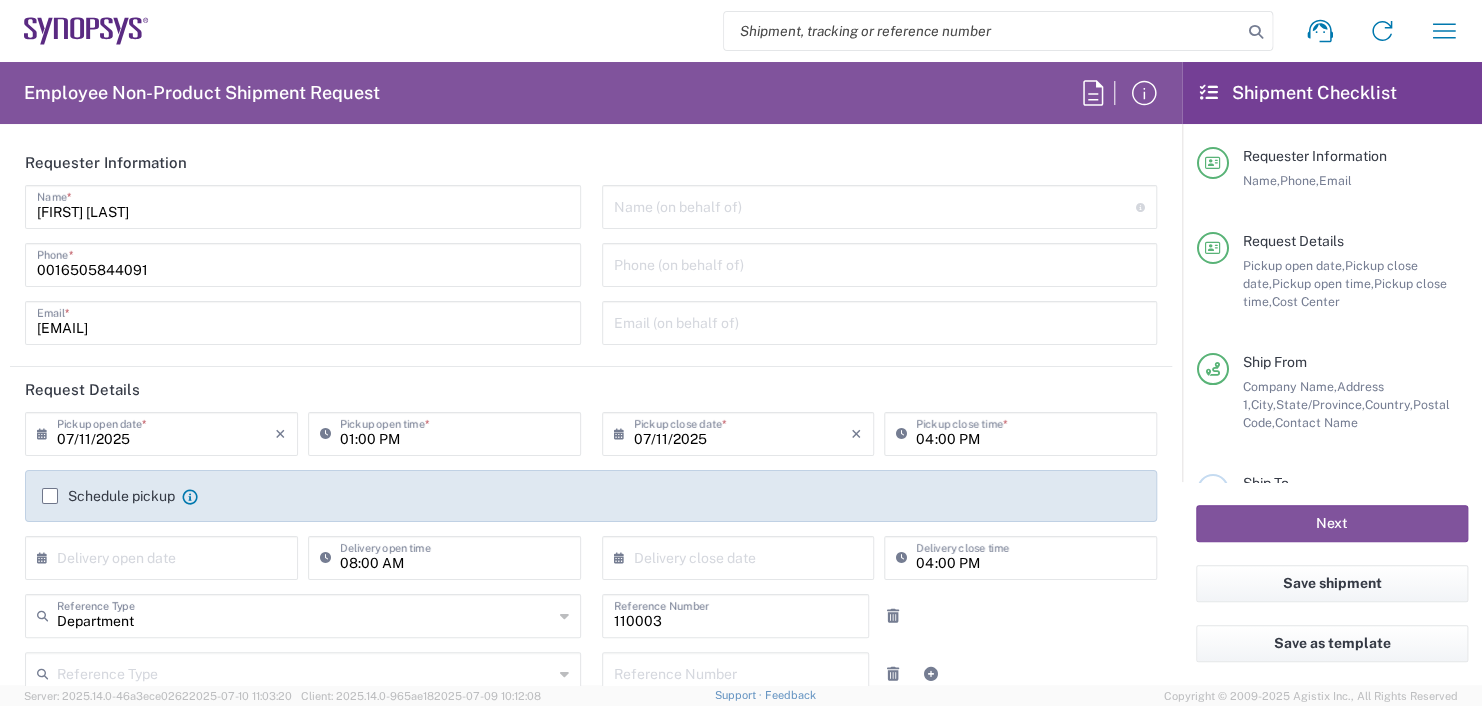 type on "Delivered at Place" 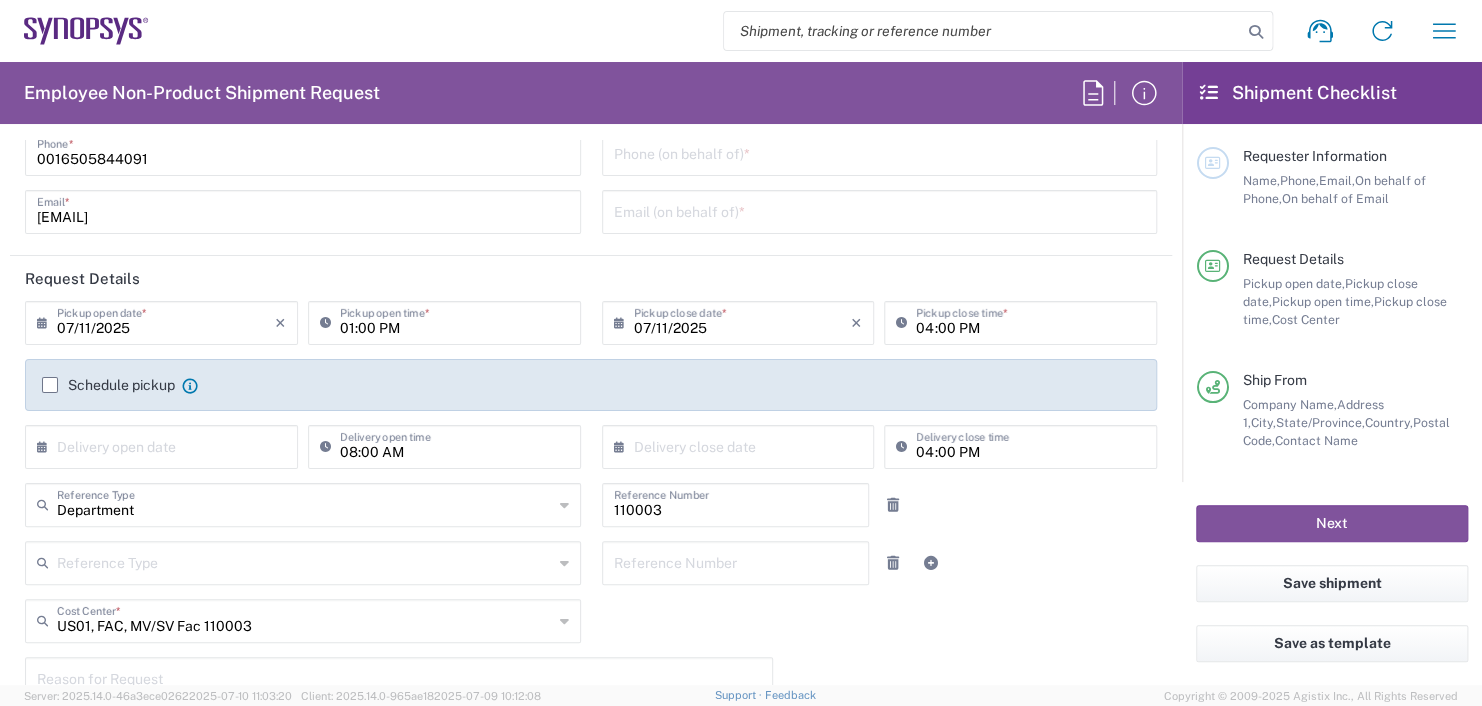 scroll, scrollTop: 100, scrollLeft: 0, axis: vertical 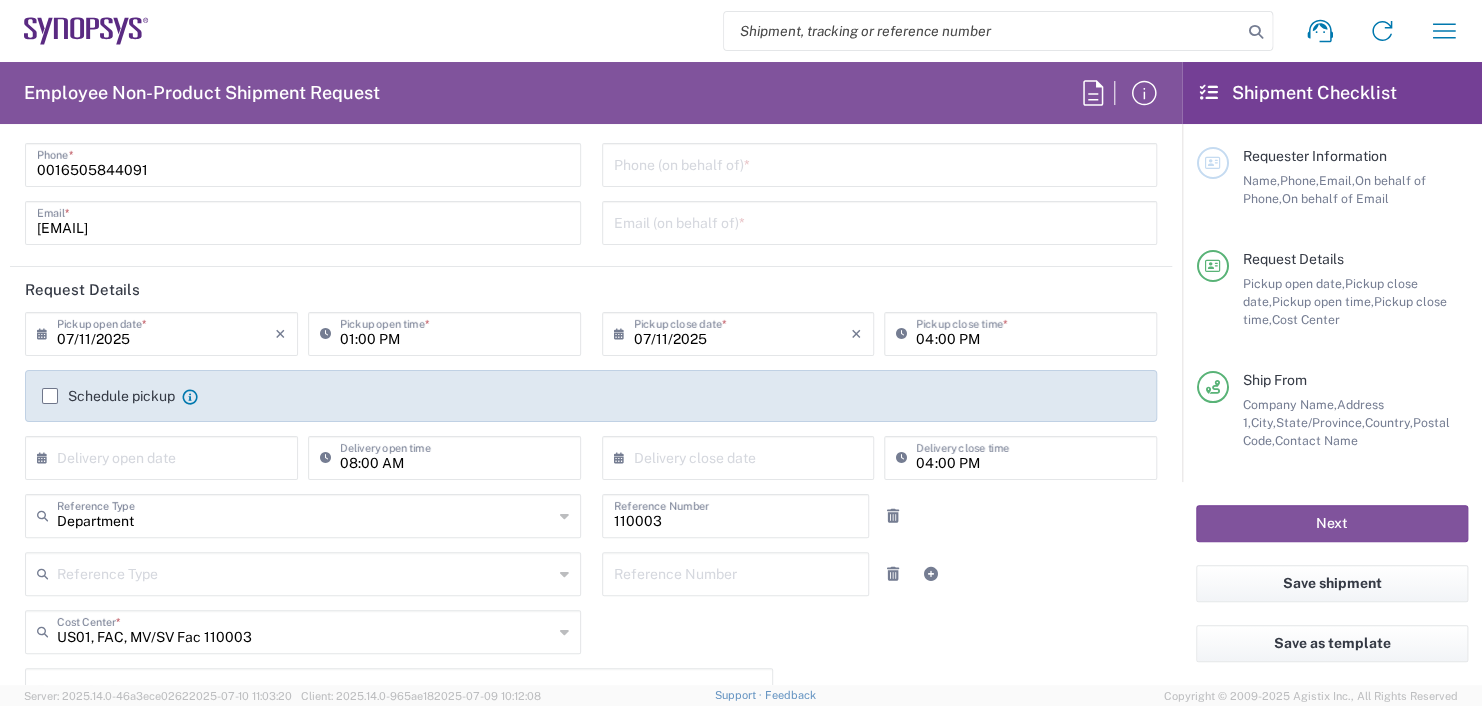 type on "[FIRST] [LAST]" 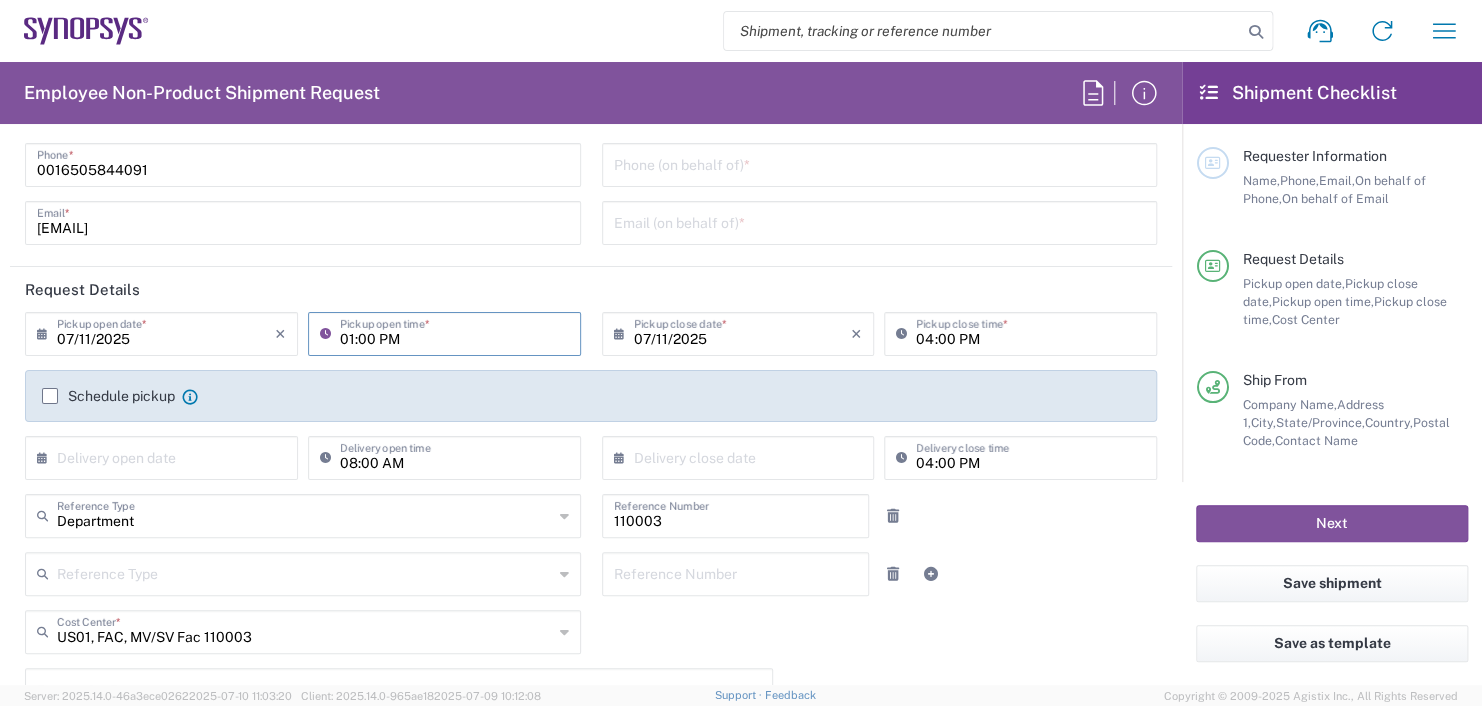 click on "01:00 PM" at bounding box center (454, 332) 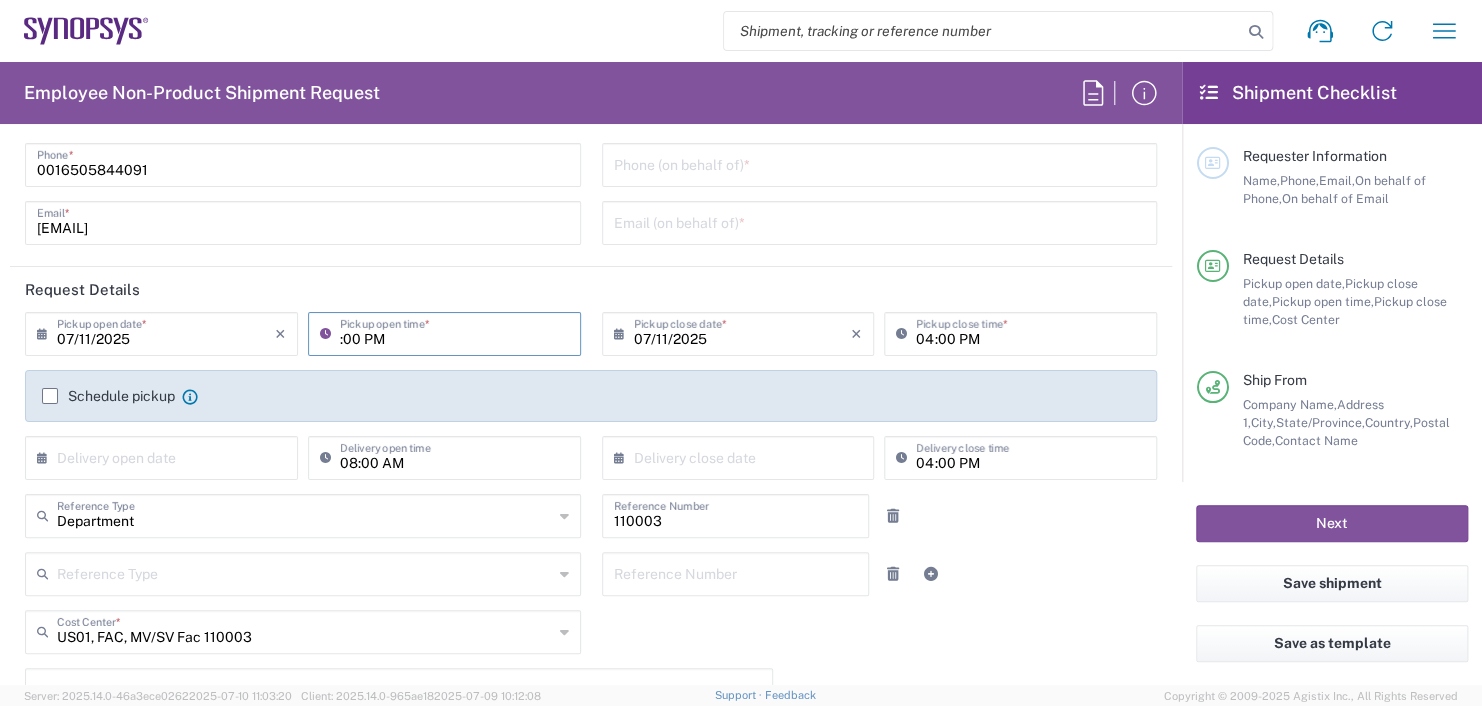 click on ":00 PM" at bounding box center [454, 332] 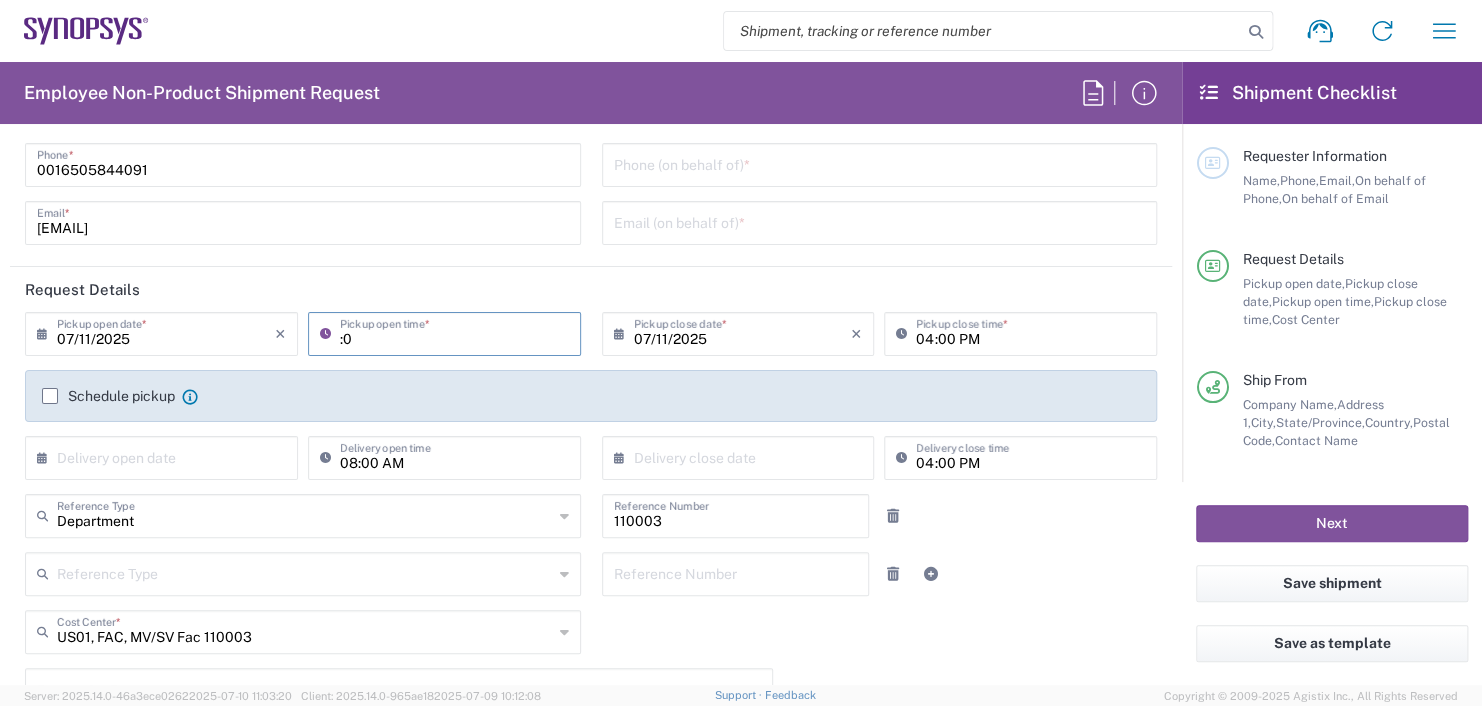 type on ":" 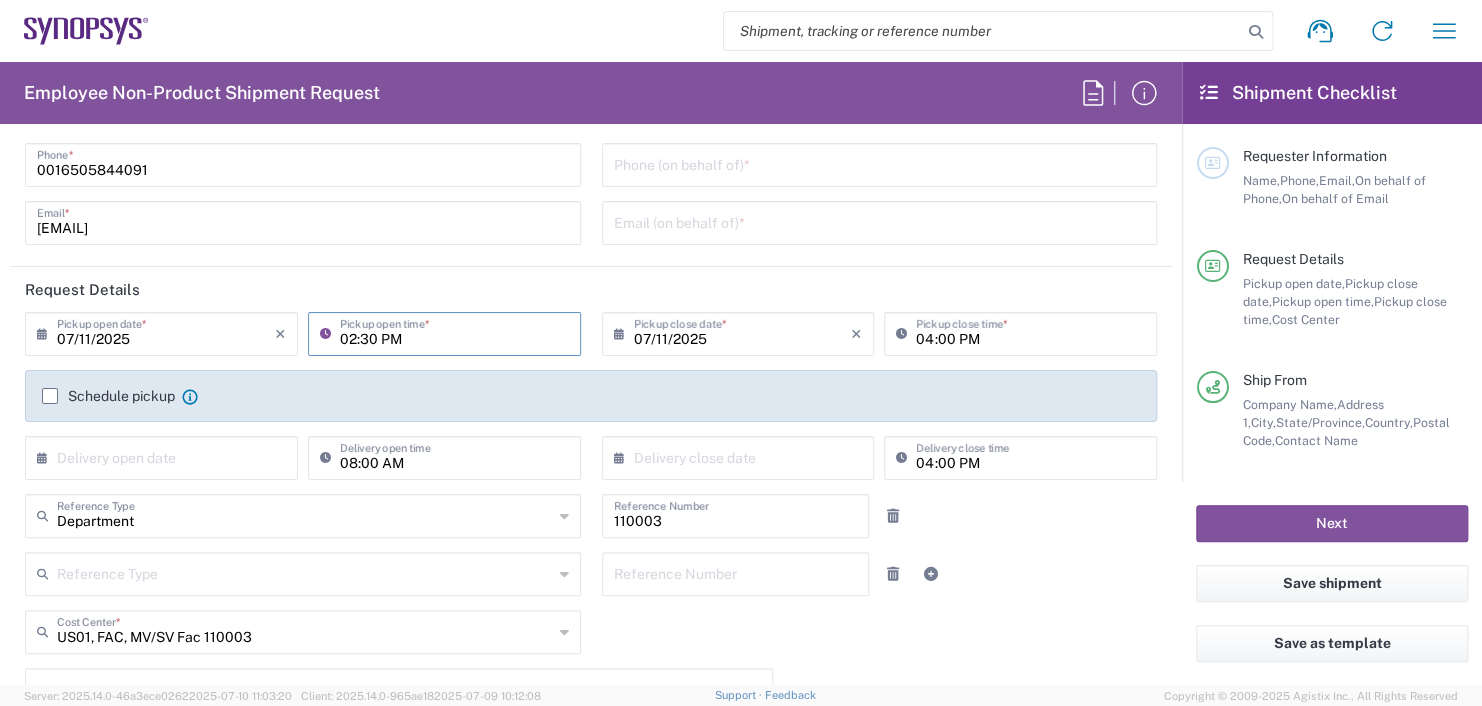 type on "02:30 PM" 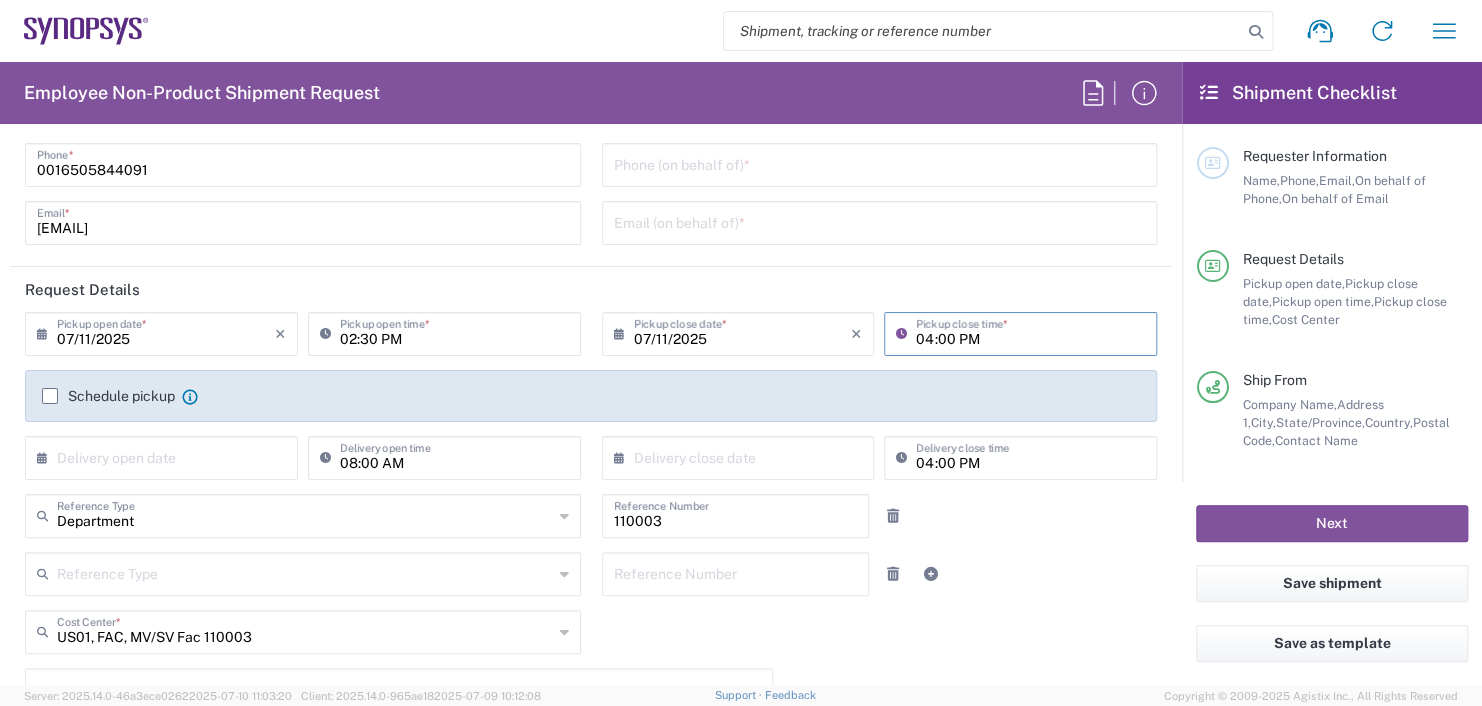 click on "04:00 PM" at bounding box center [1030, 332] 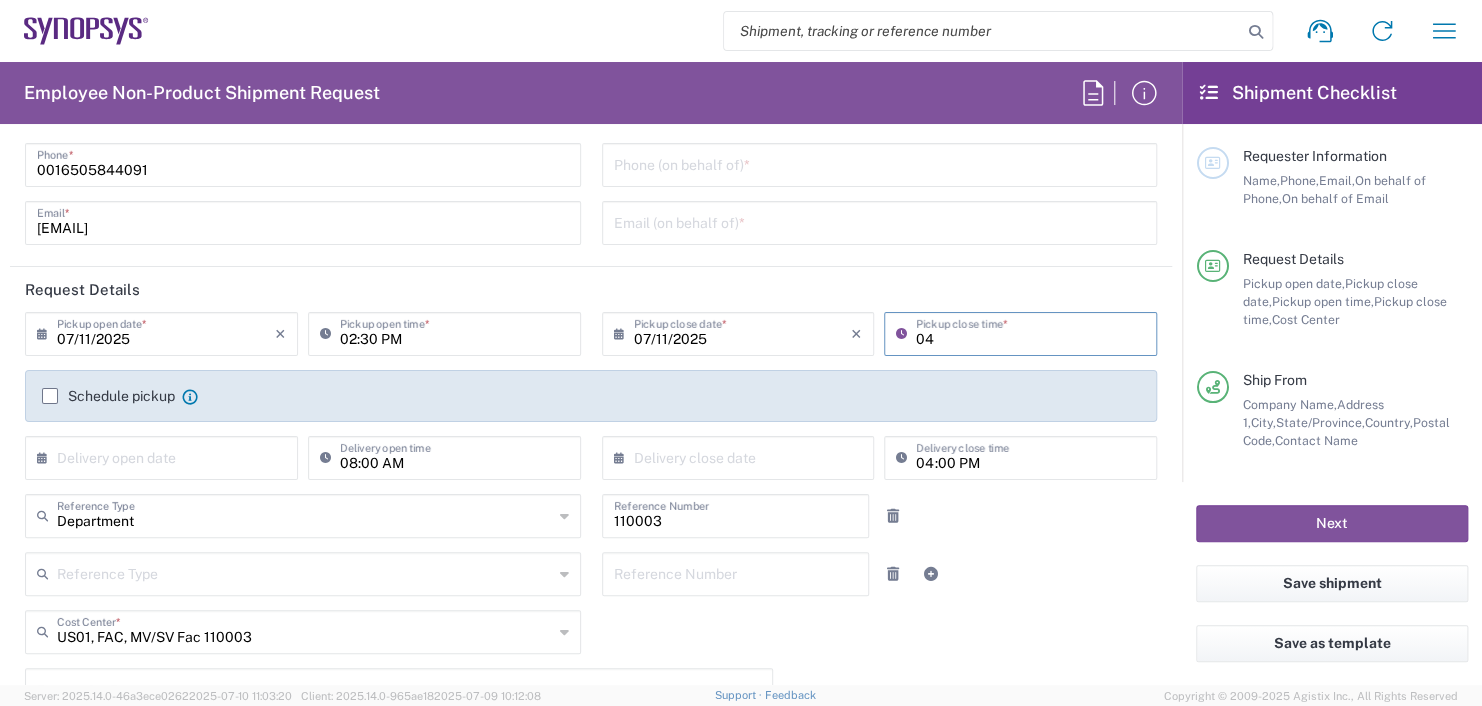 type on "0" 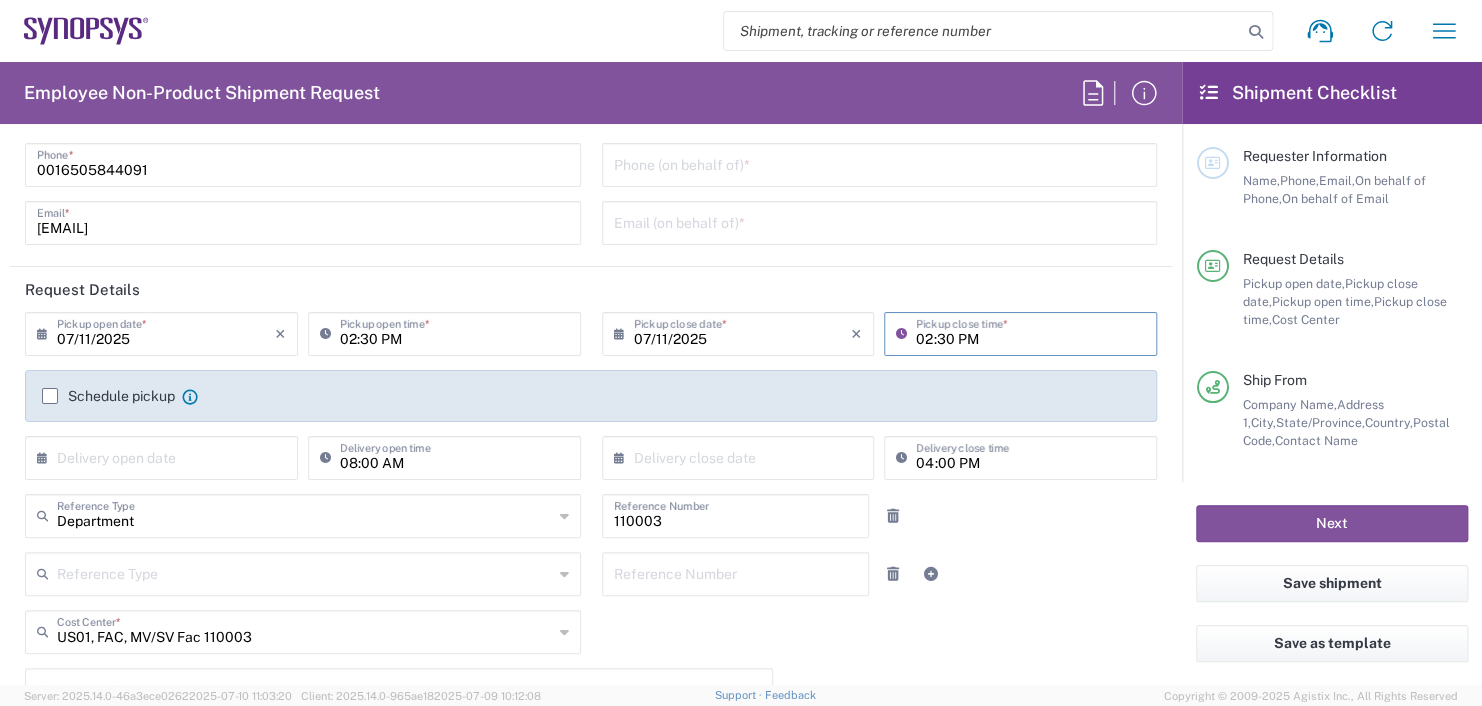 scroll, scrollTop: 200, scrollLeft: 0, axis: vertical 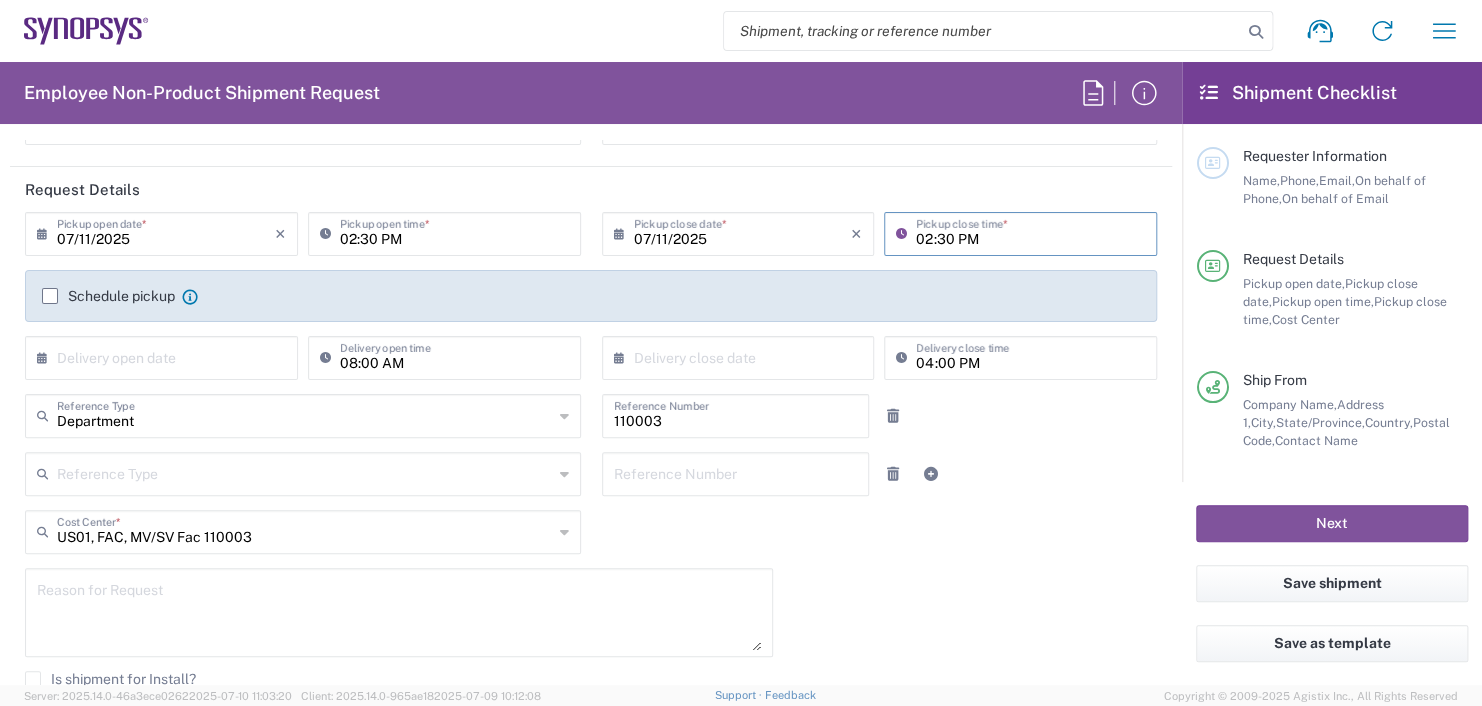 type on "02:30 PM" 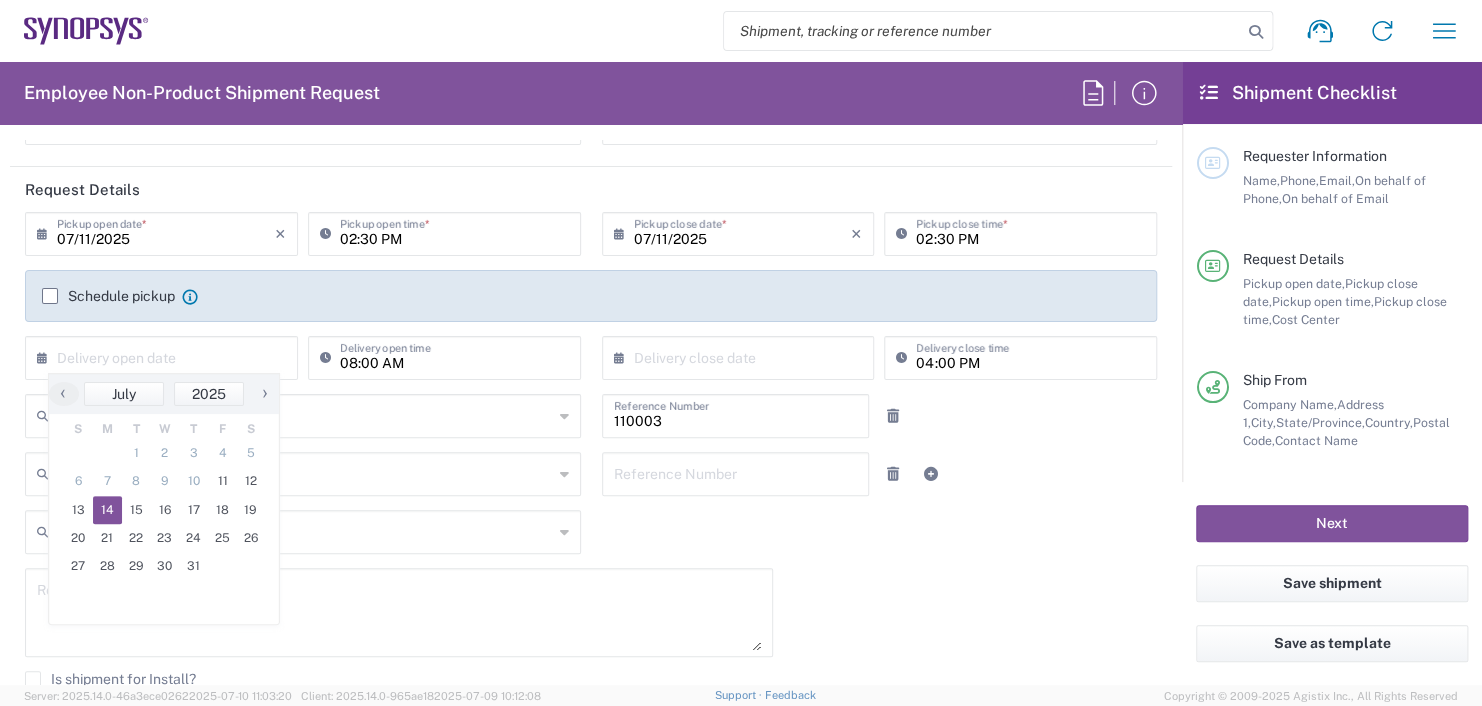 click on "14" 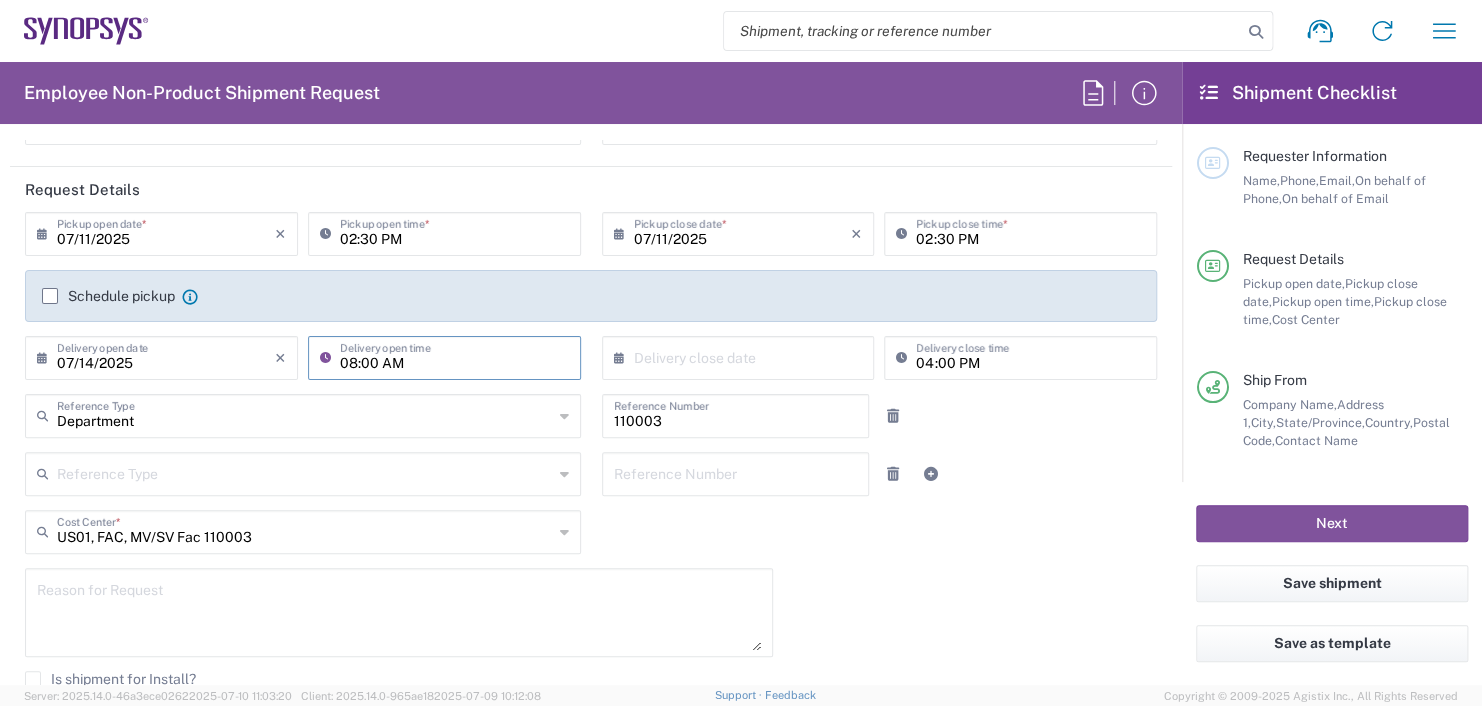 click on "08:00 AM" at bounding box center (454, 356) 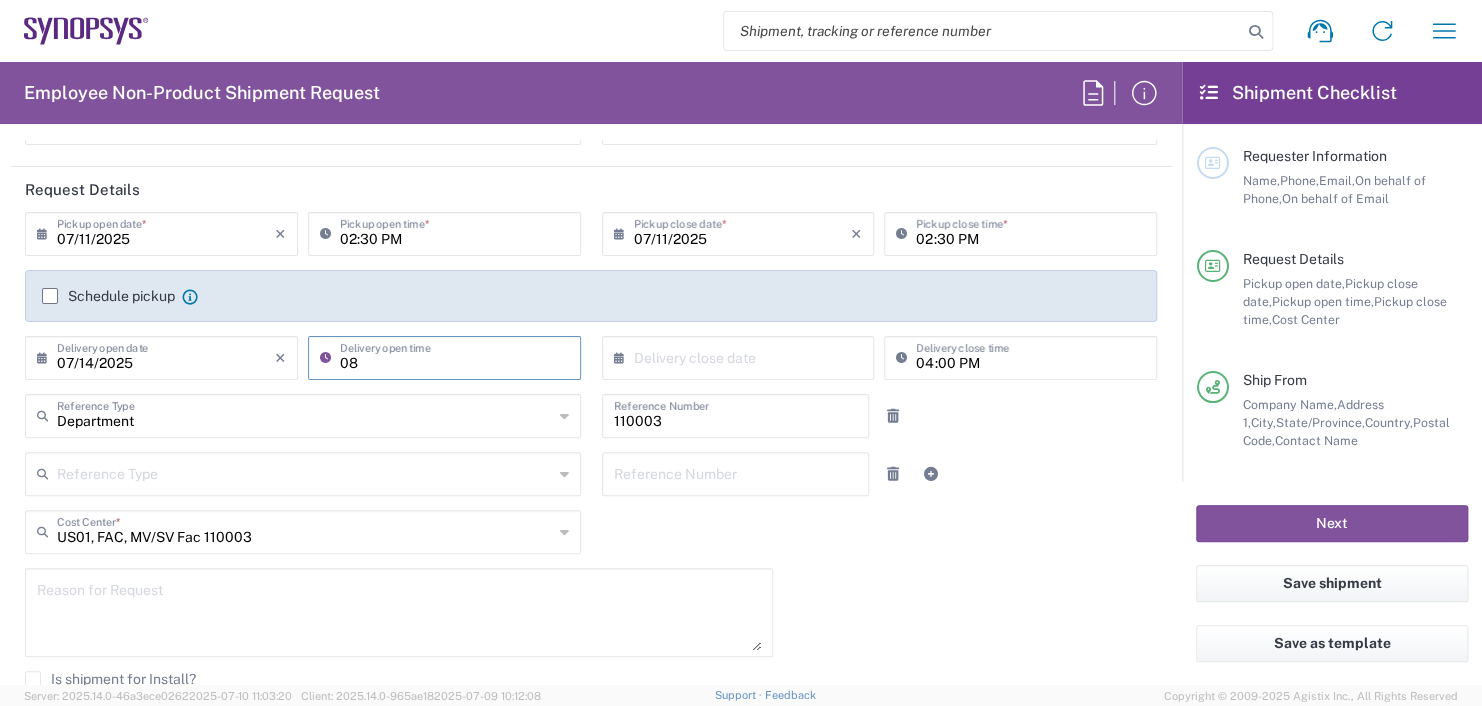 type on "0" 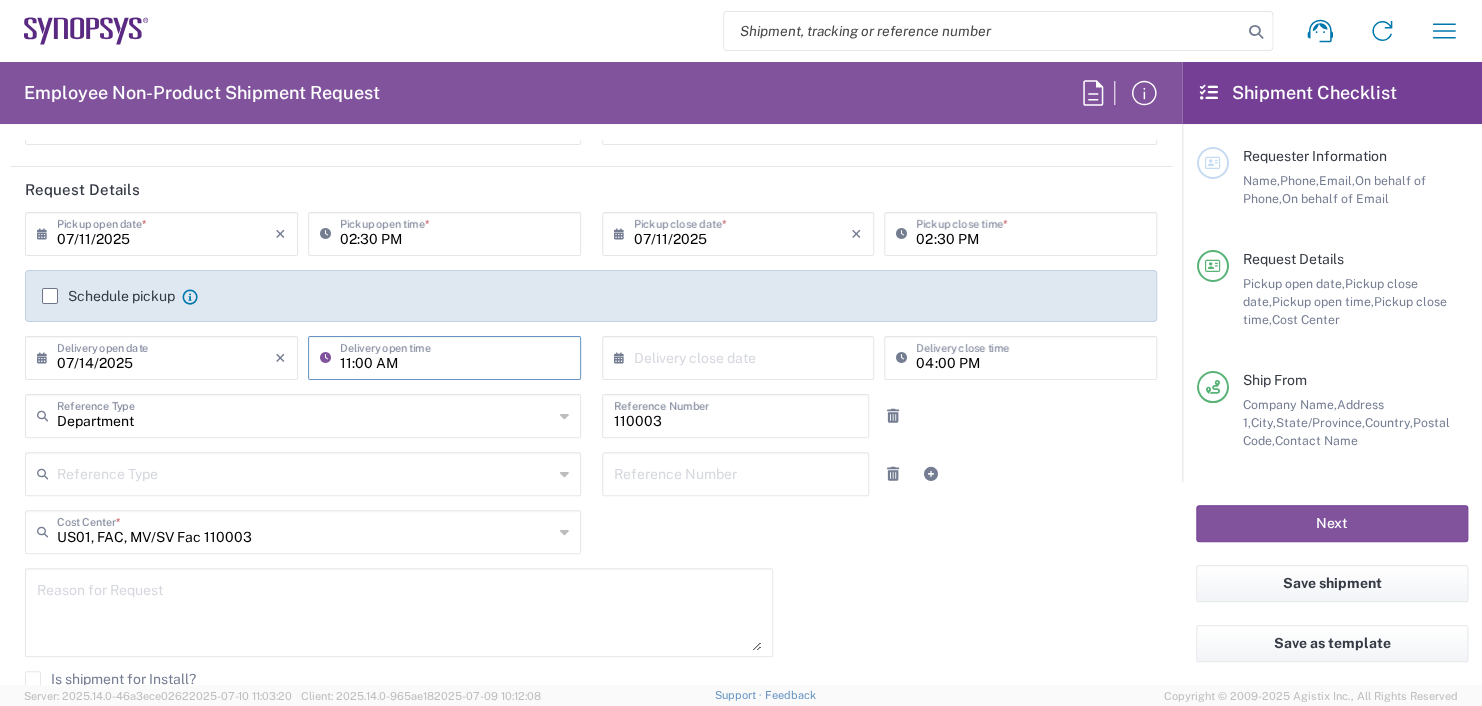 type on "11:00 AM" 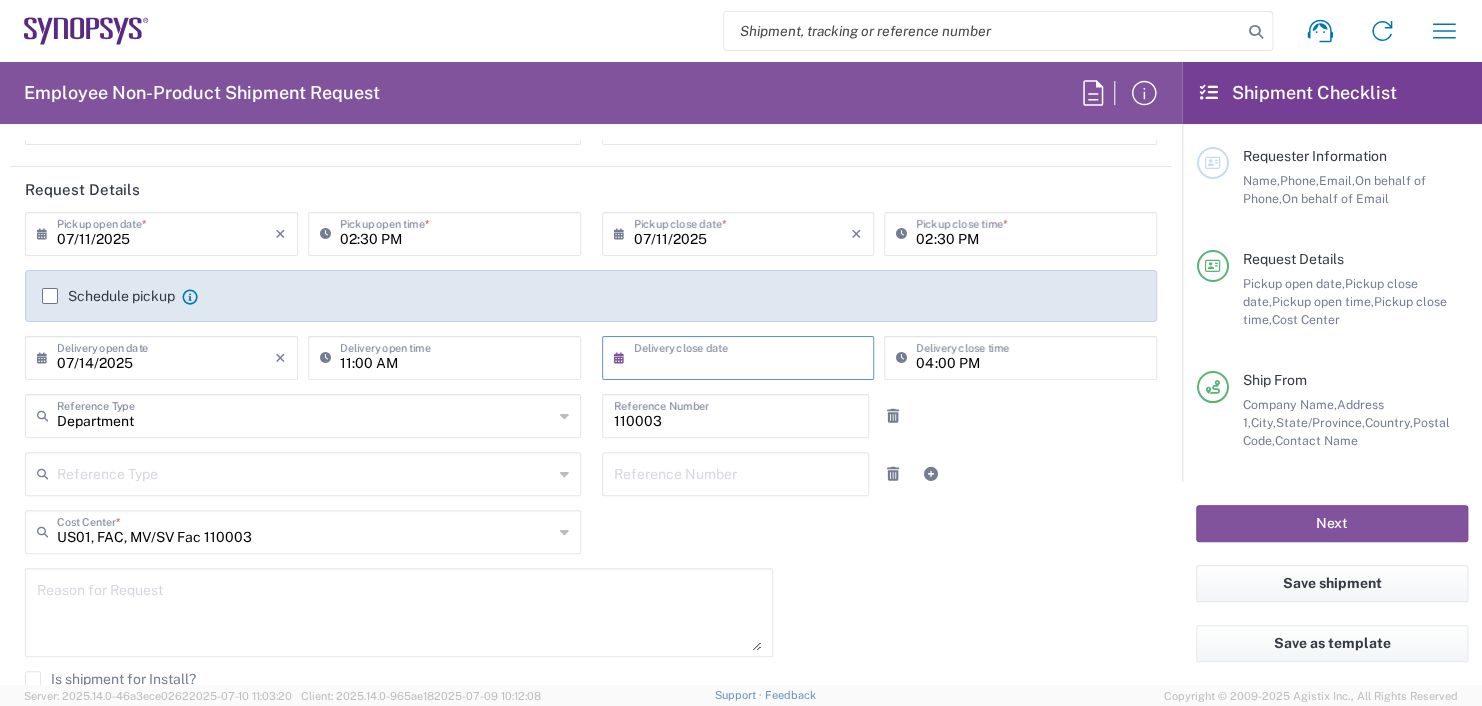 click at bounding box center (743, 356) 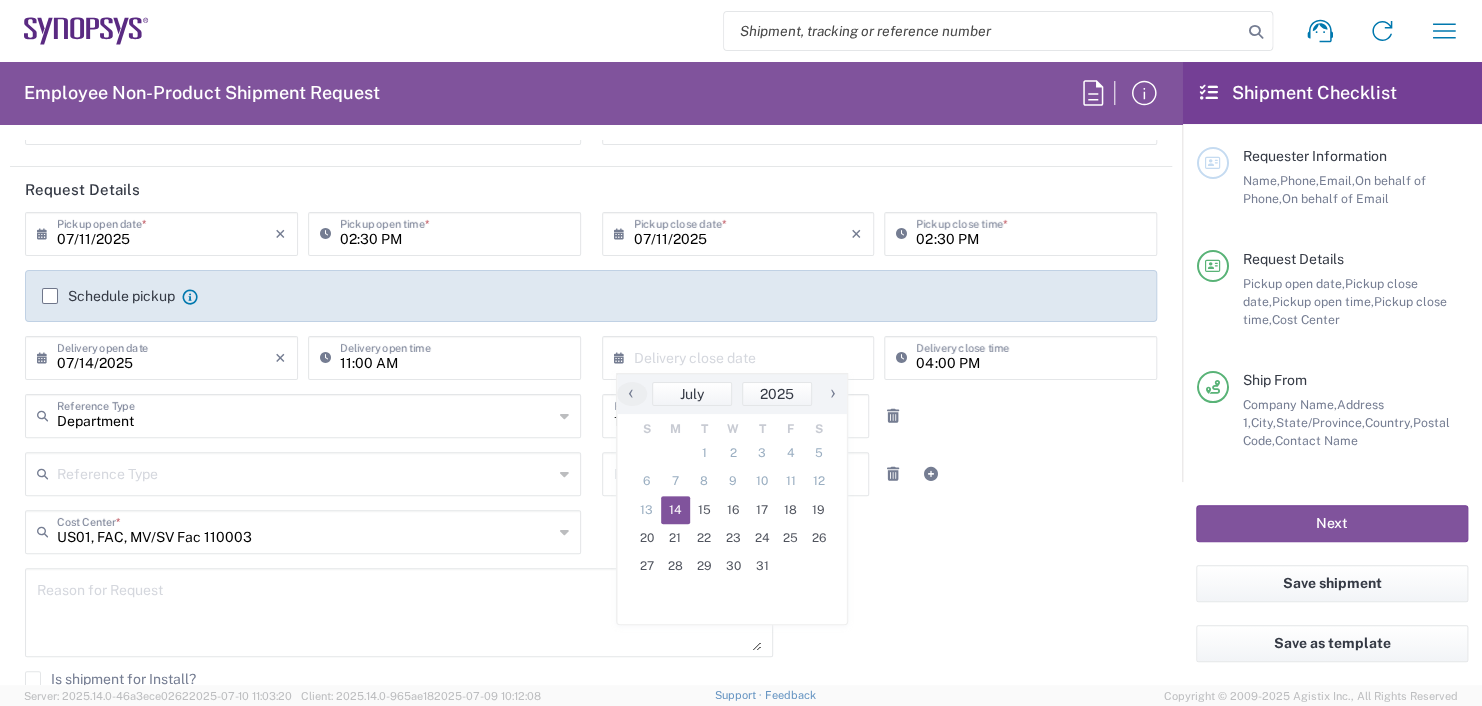 click on "14" 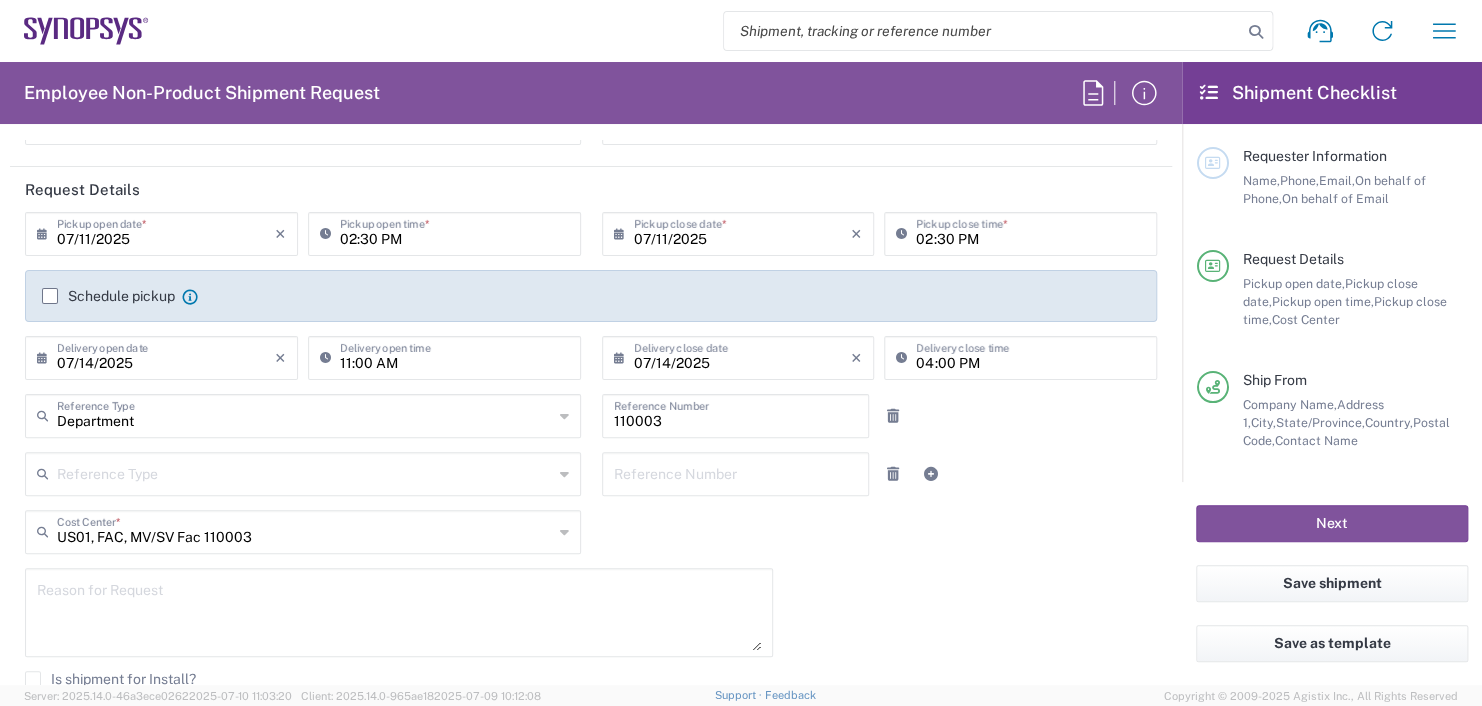 click on "04:00 PM" at bounding box center [1030, 356] 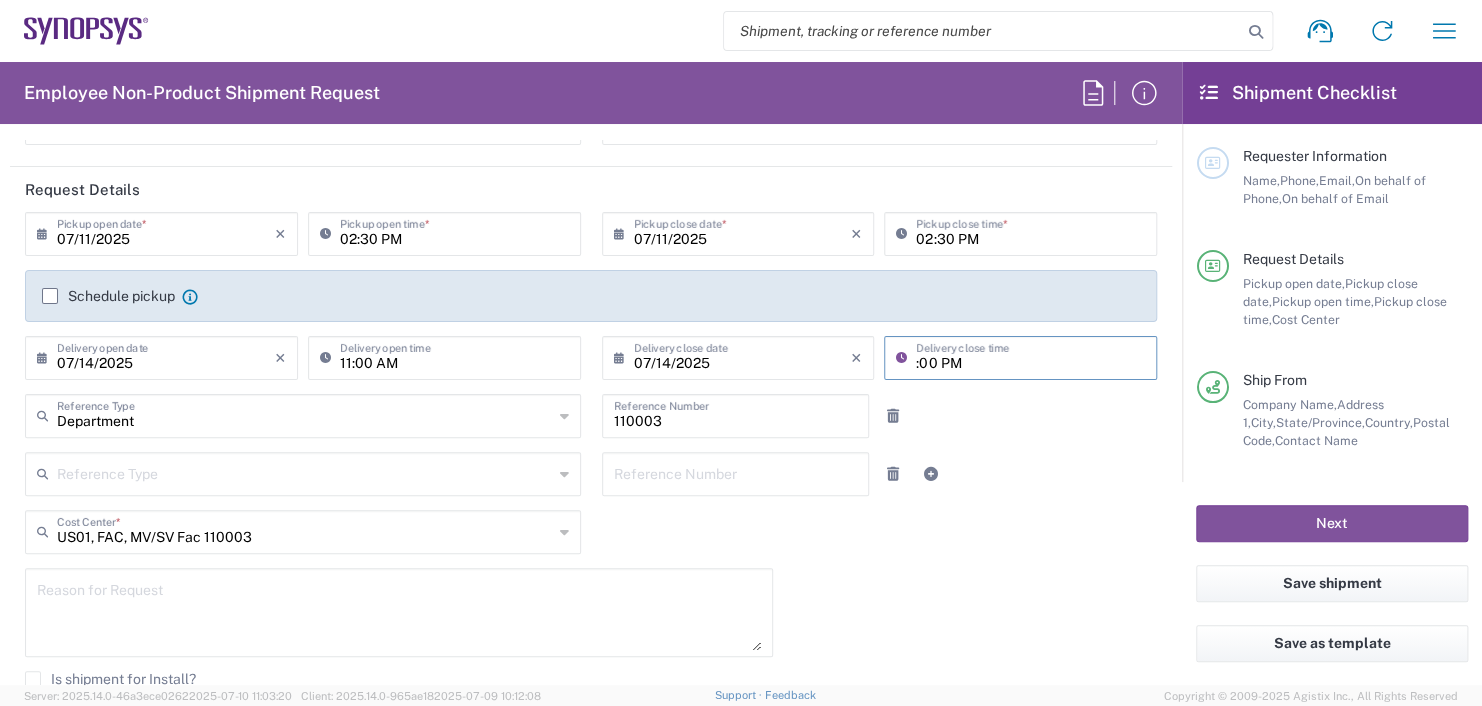 drag, startPoint x: 985, startPoint y: 357, endPoint x: 986, endPoint y: 339, distance: 18.027756 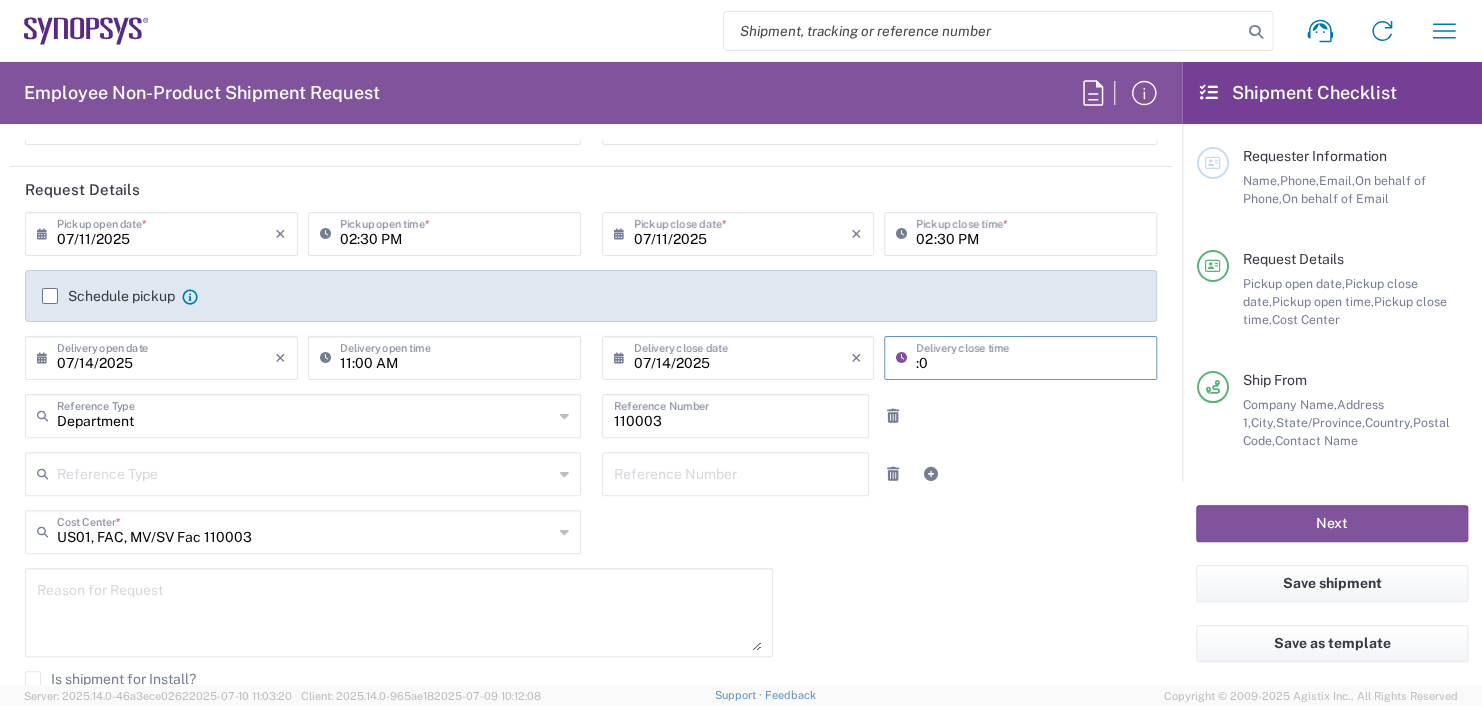 type on ":" 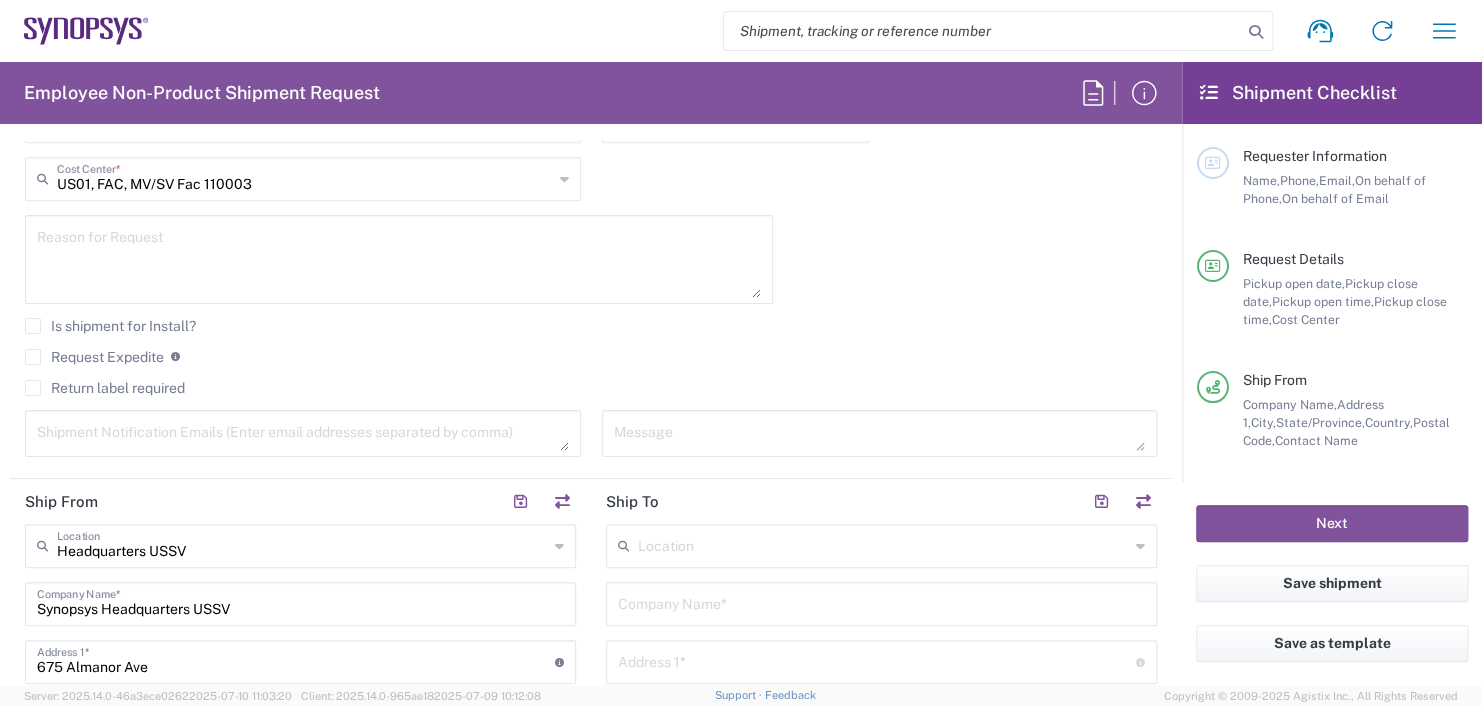 scroll, scrollTop: 600, scrollLeft: 0, axis: vertical 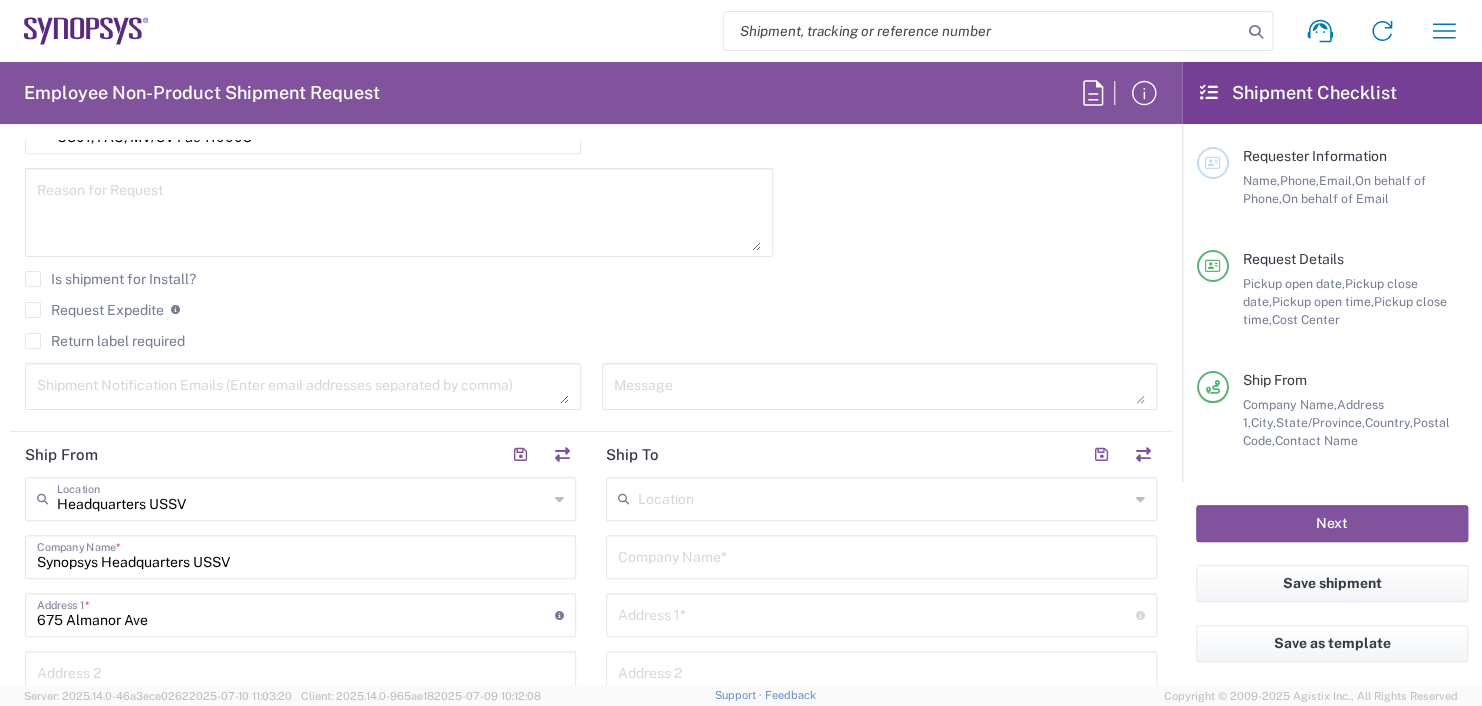 type on "11:00 AM" 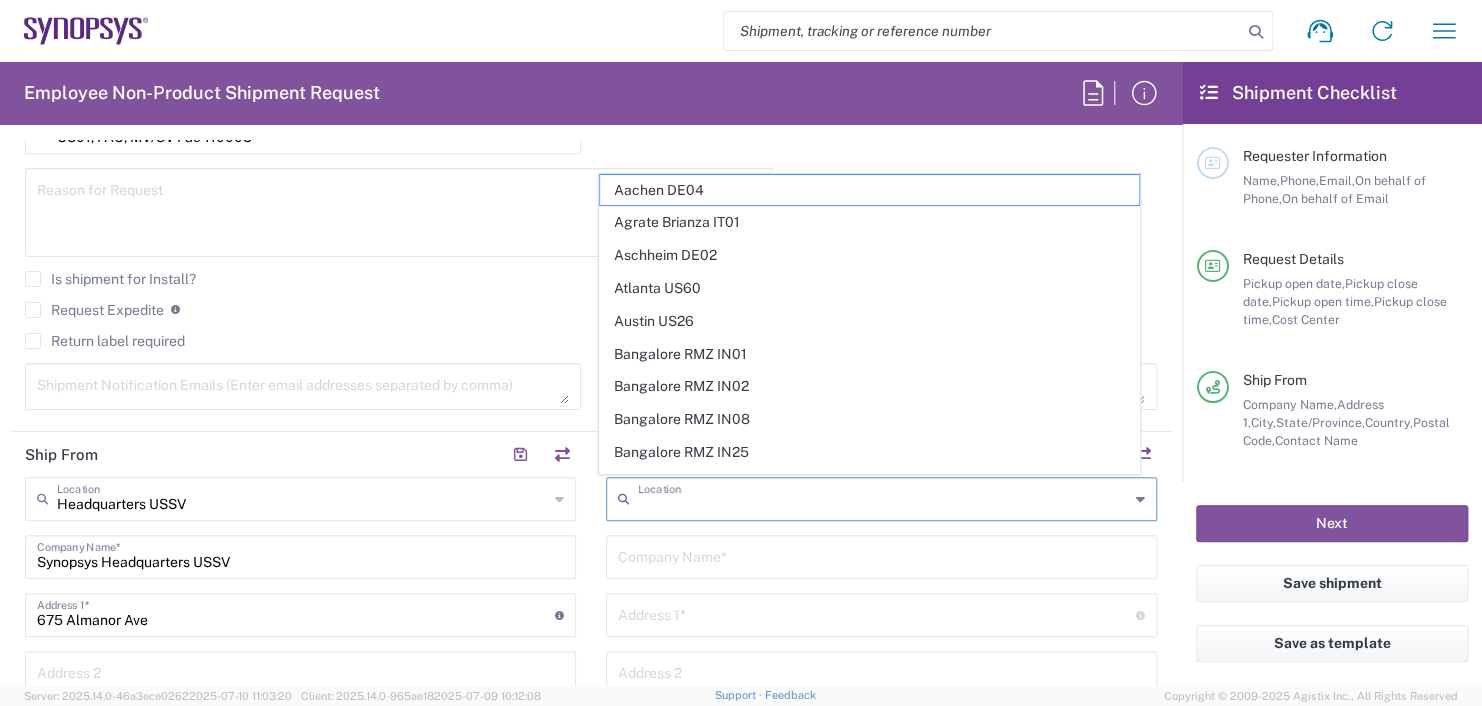 click at bounding box center (881, 555) 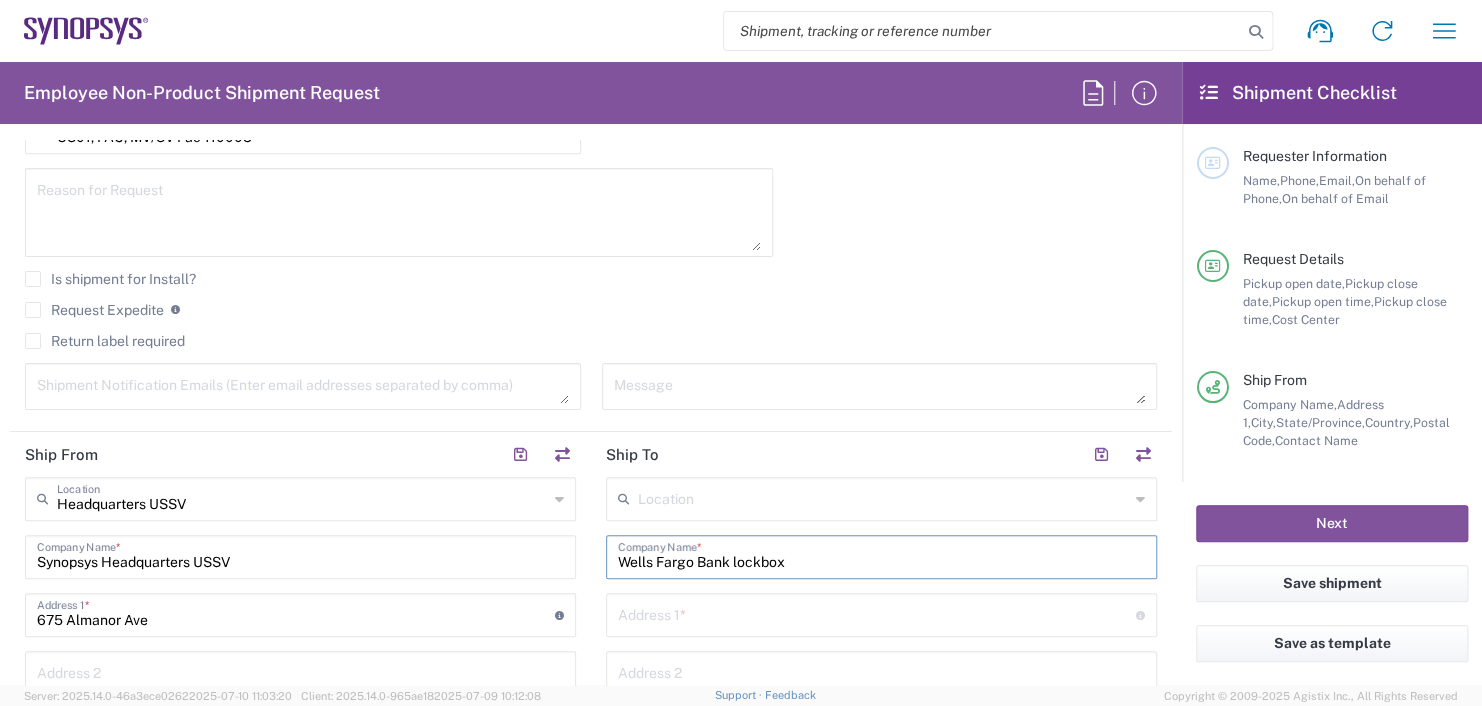 click on "Wells Fargo Bank lockbox" at bounding box center (881, 555) 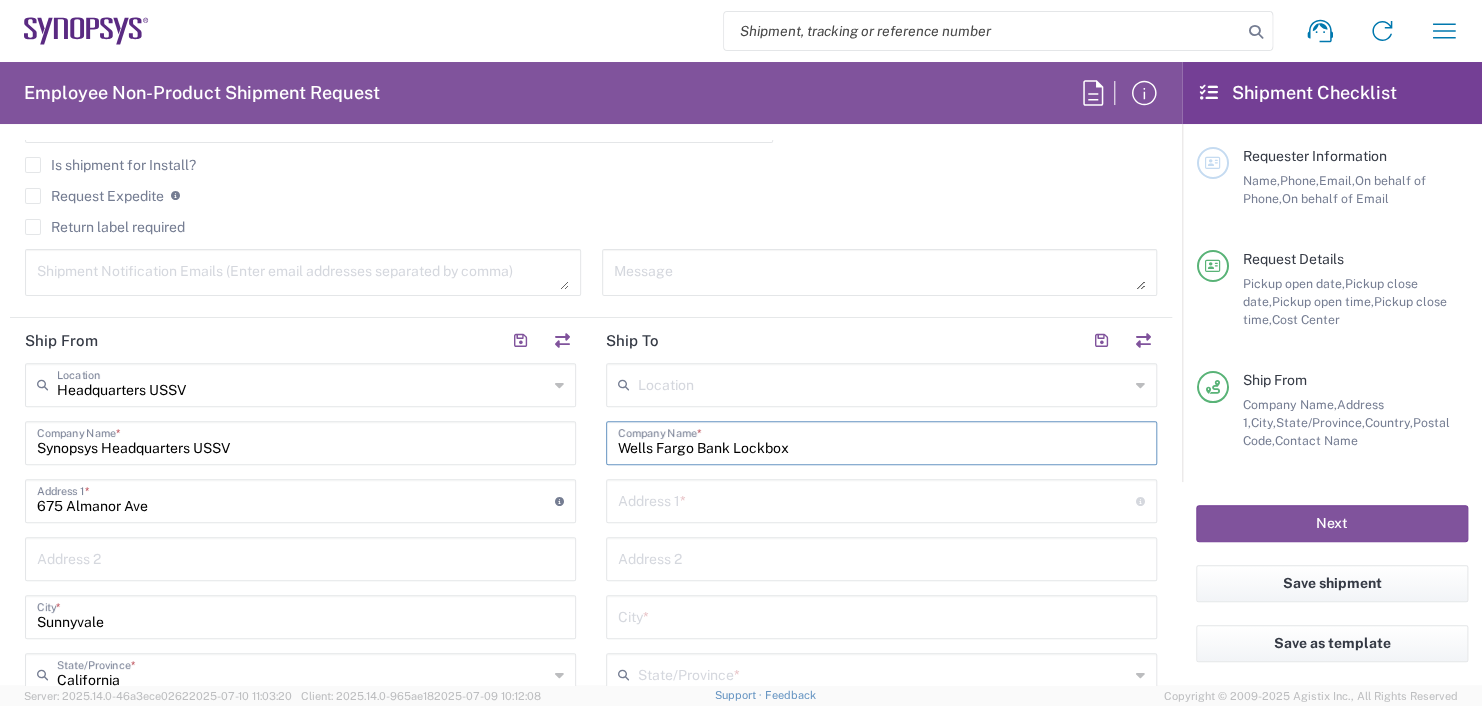 scroll, scrollTop: 800, scrollLeft: 0, axis: vertical 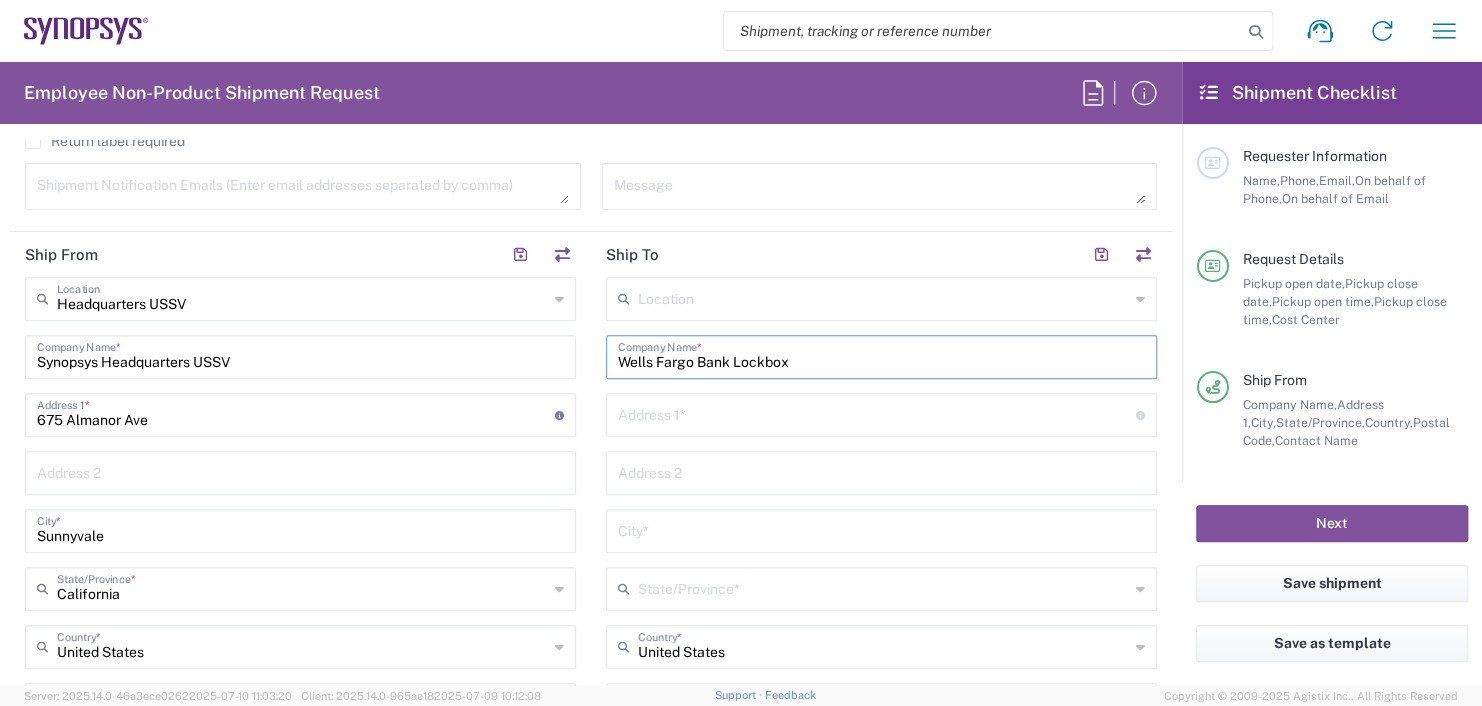 type on "Wells Fargo Bank Lockbox" 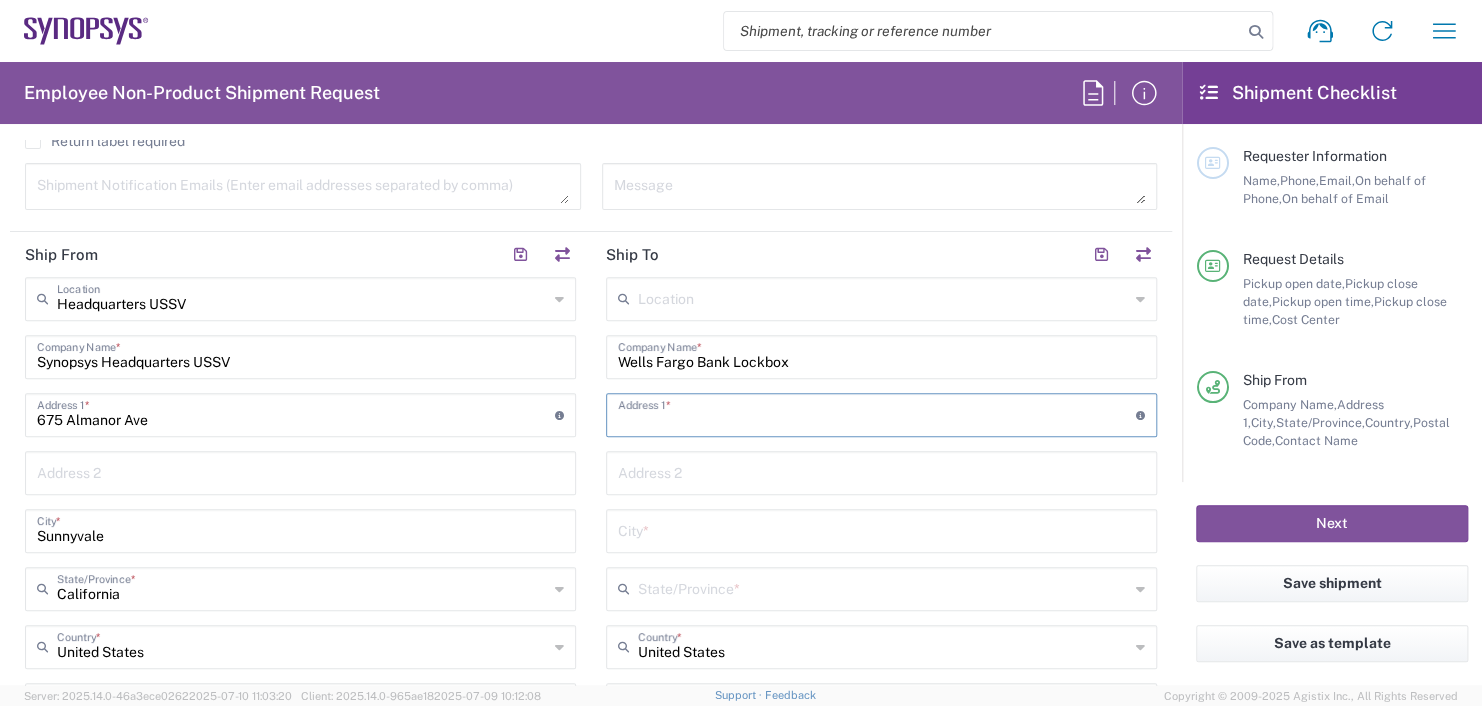 type on "[NUMBER] [STREET]" 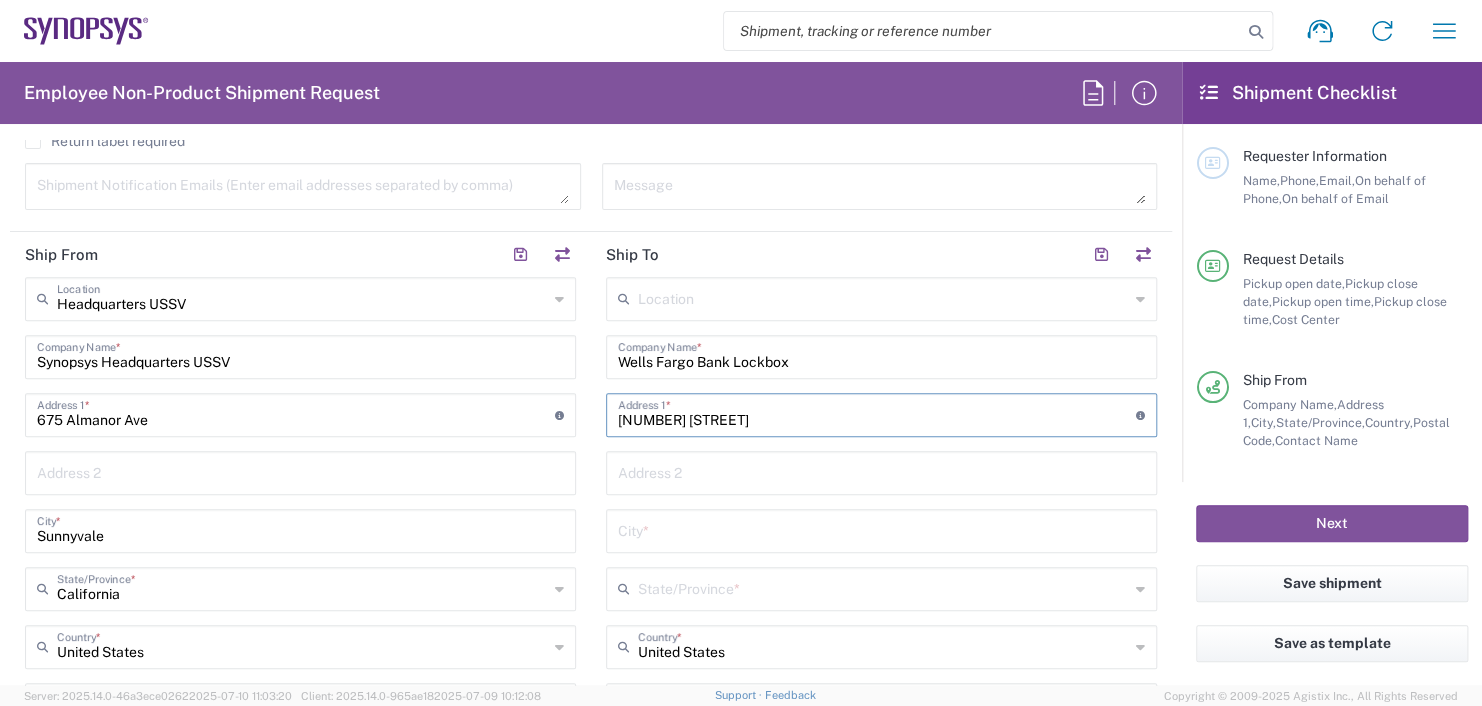 type on "[EMAIL]" 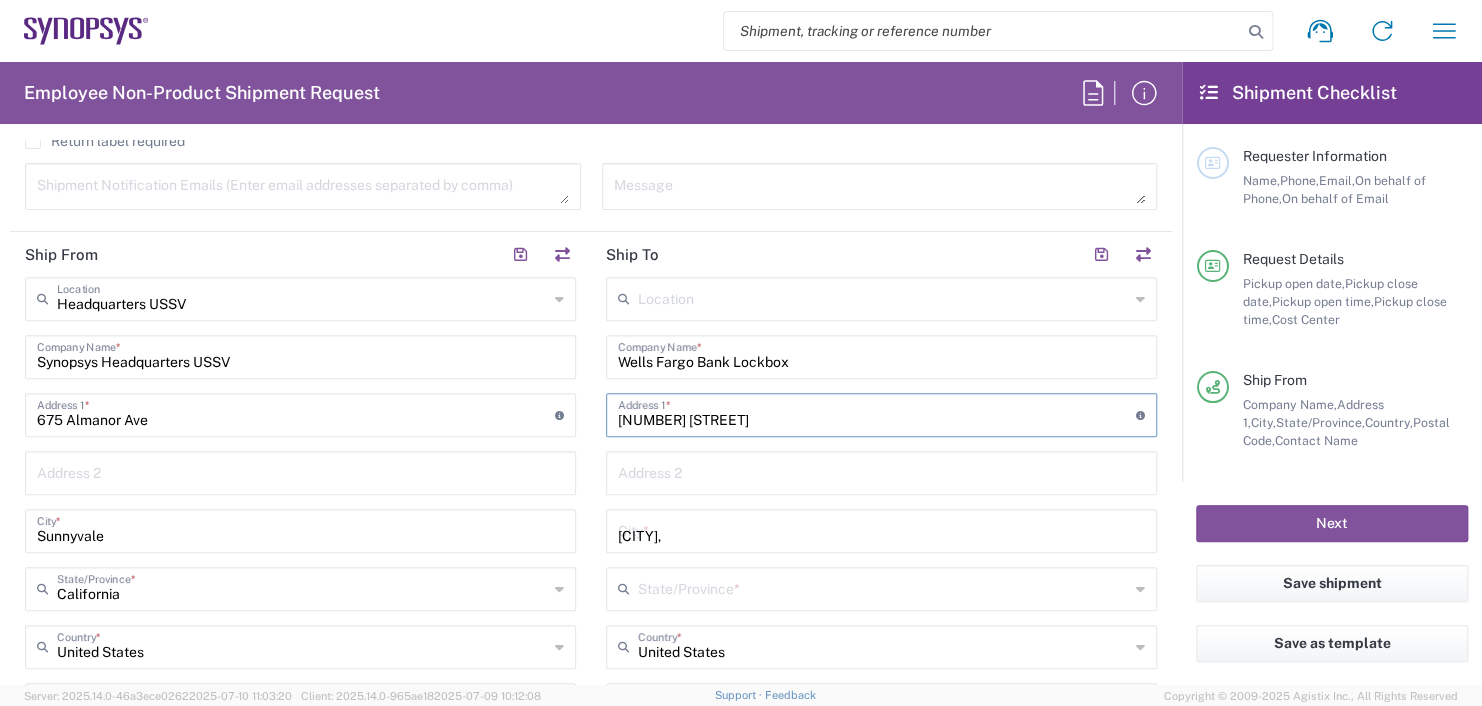 type on "California" 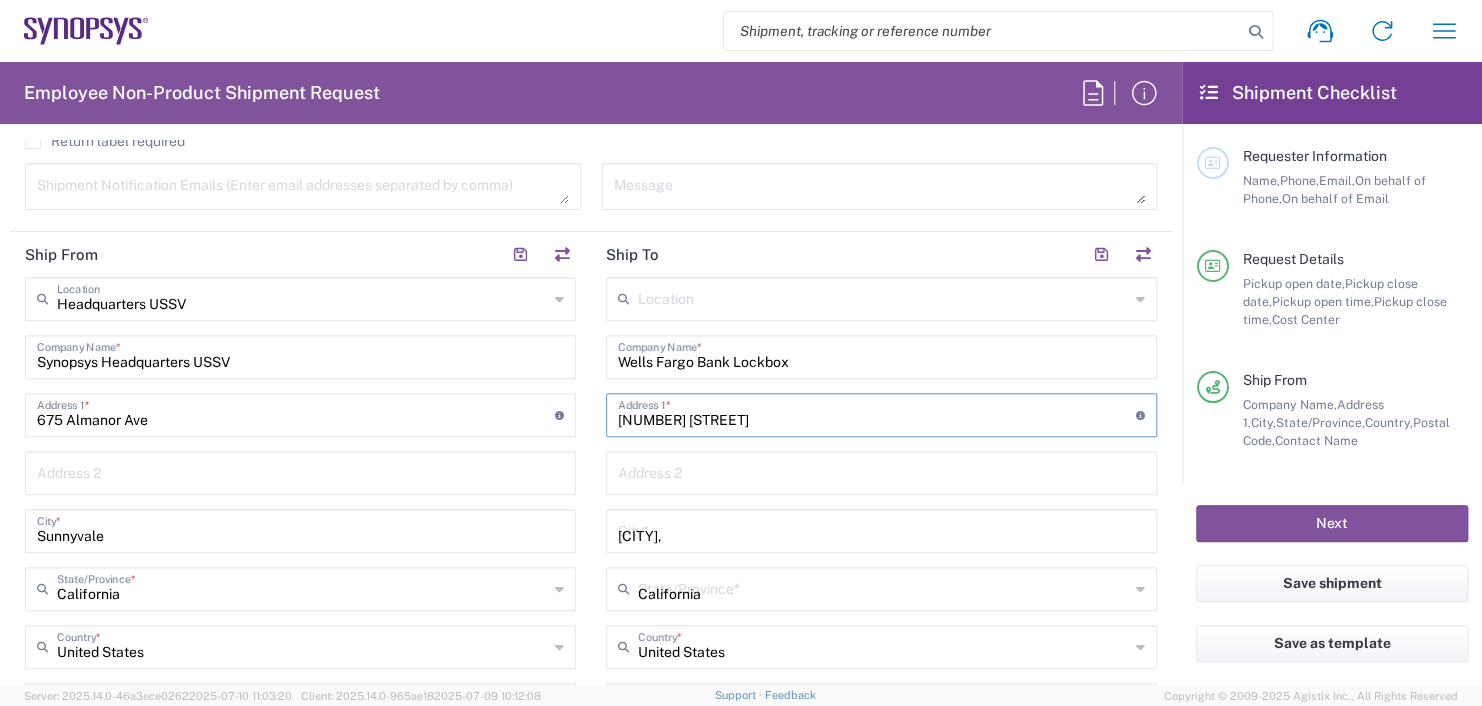 type on "91731" 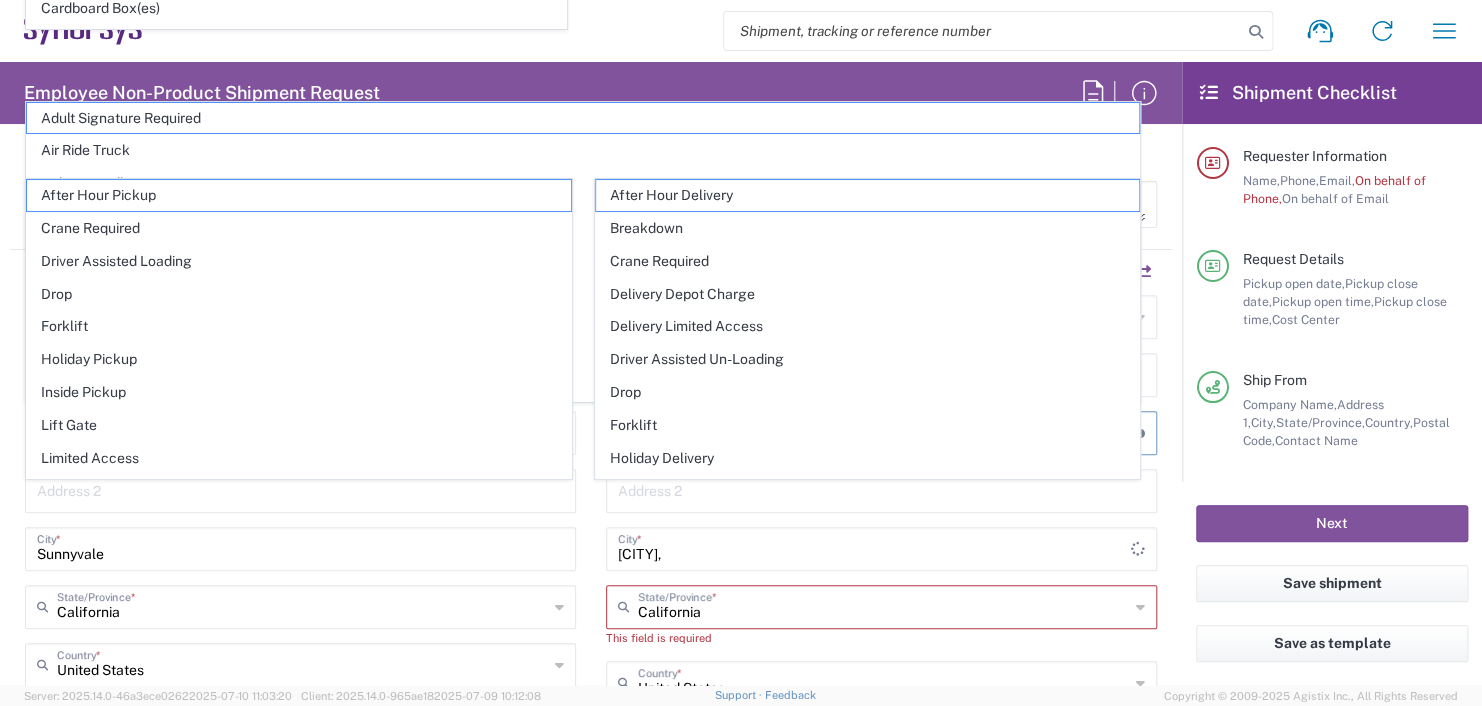 scroll, scrollTop: 2385, scrollLeft: 0, axis: vertical 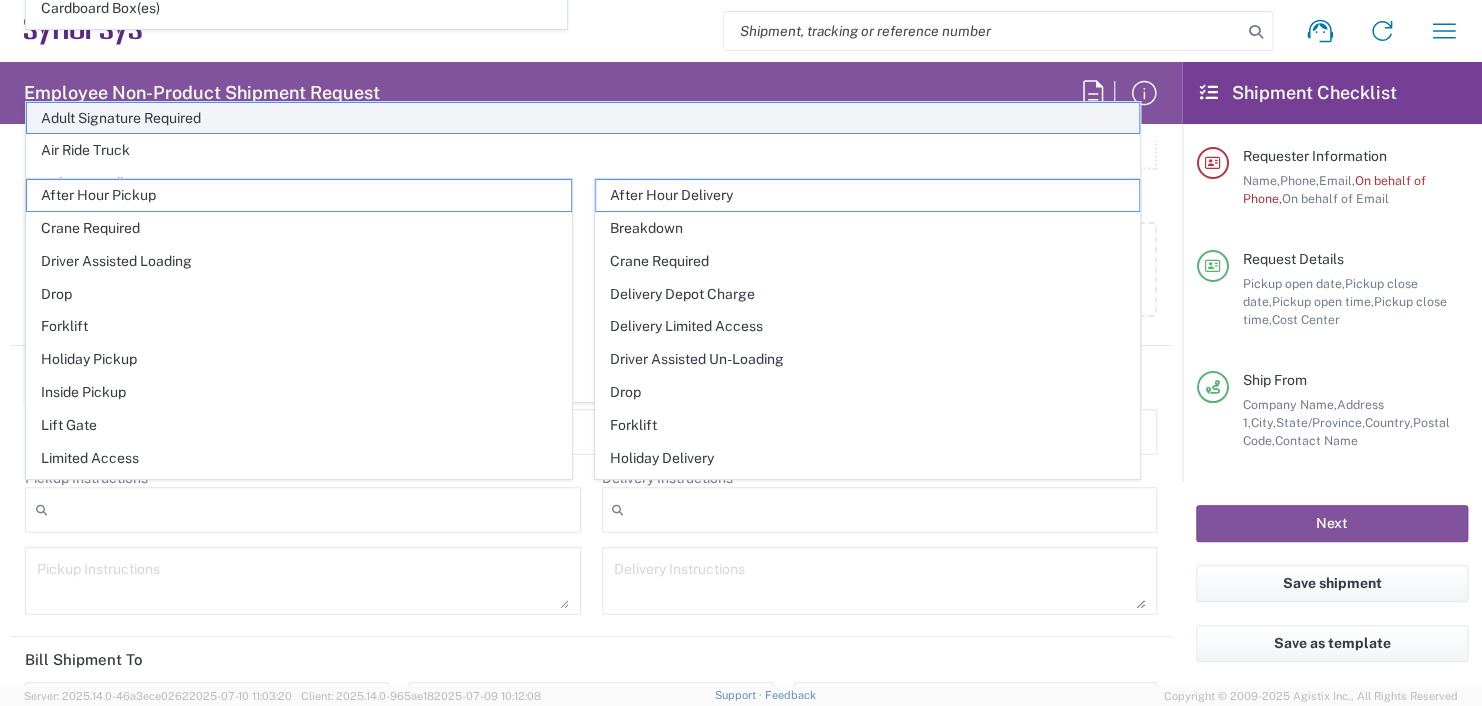 click on "Adult Signature Required" 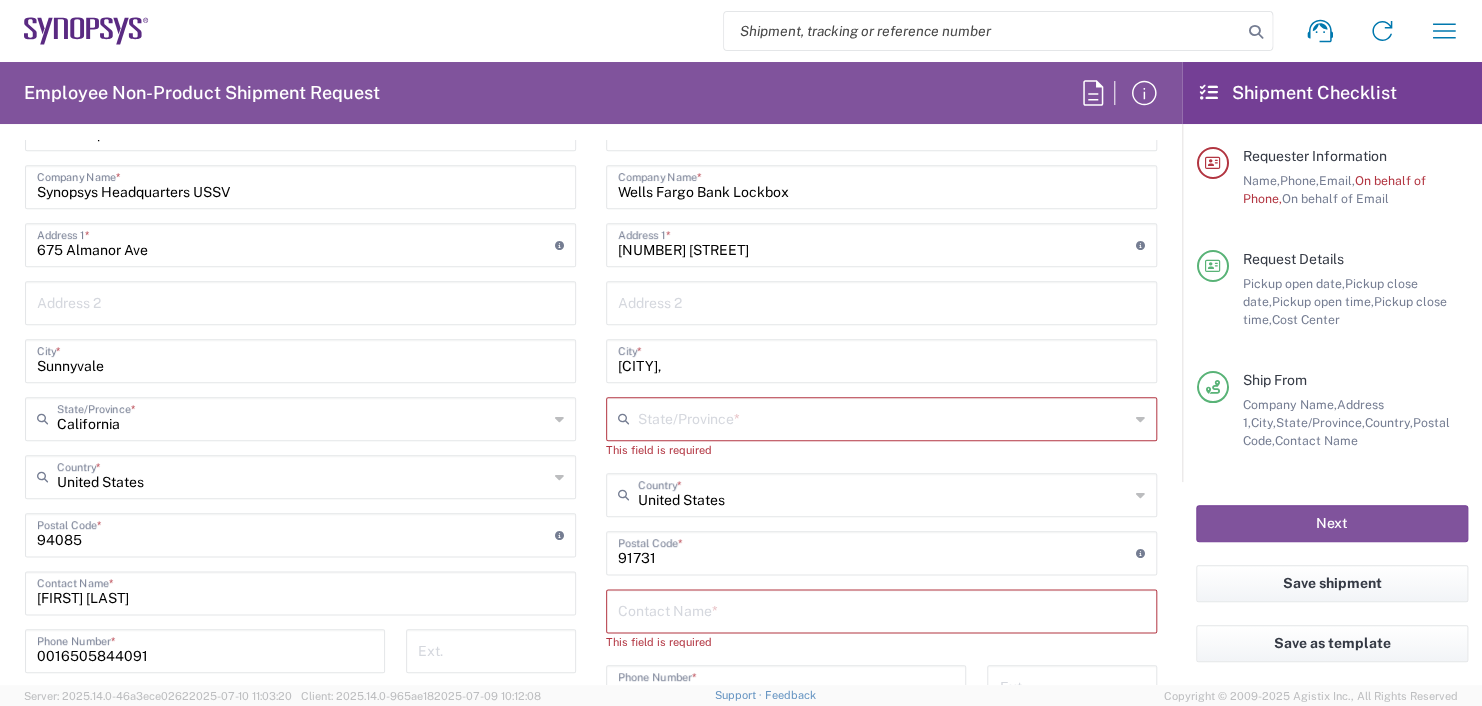 scroll, scrollTop: 1104, scrollLeft: 0, axis: vertical 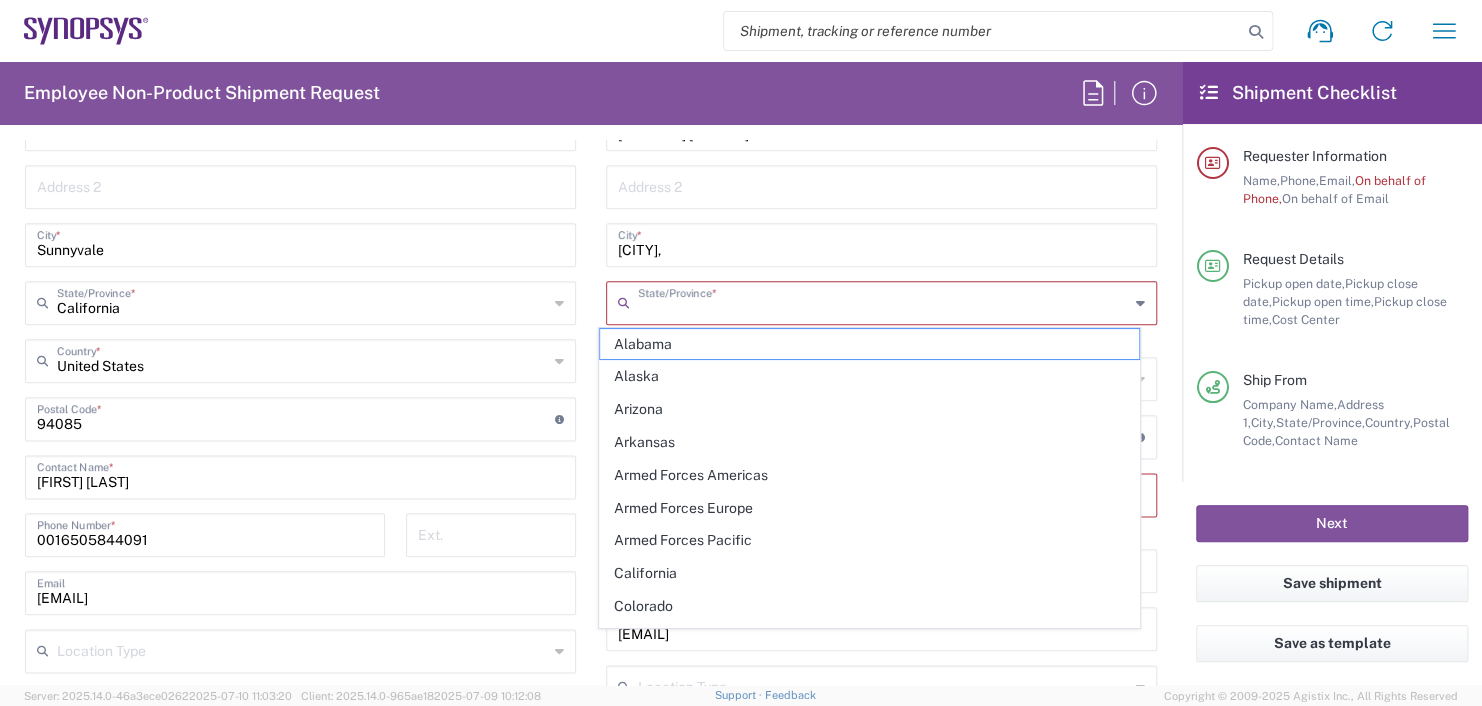 click at bounding box center (883, 301) 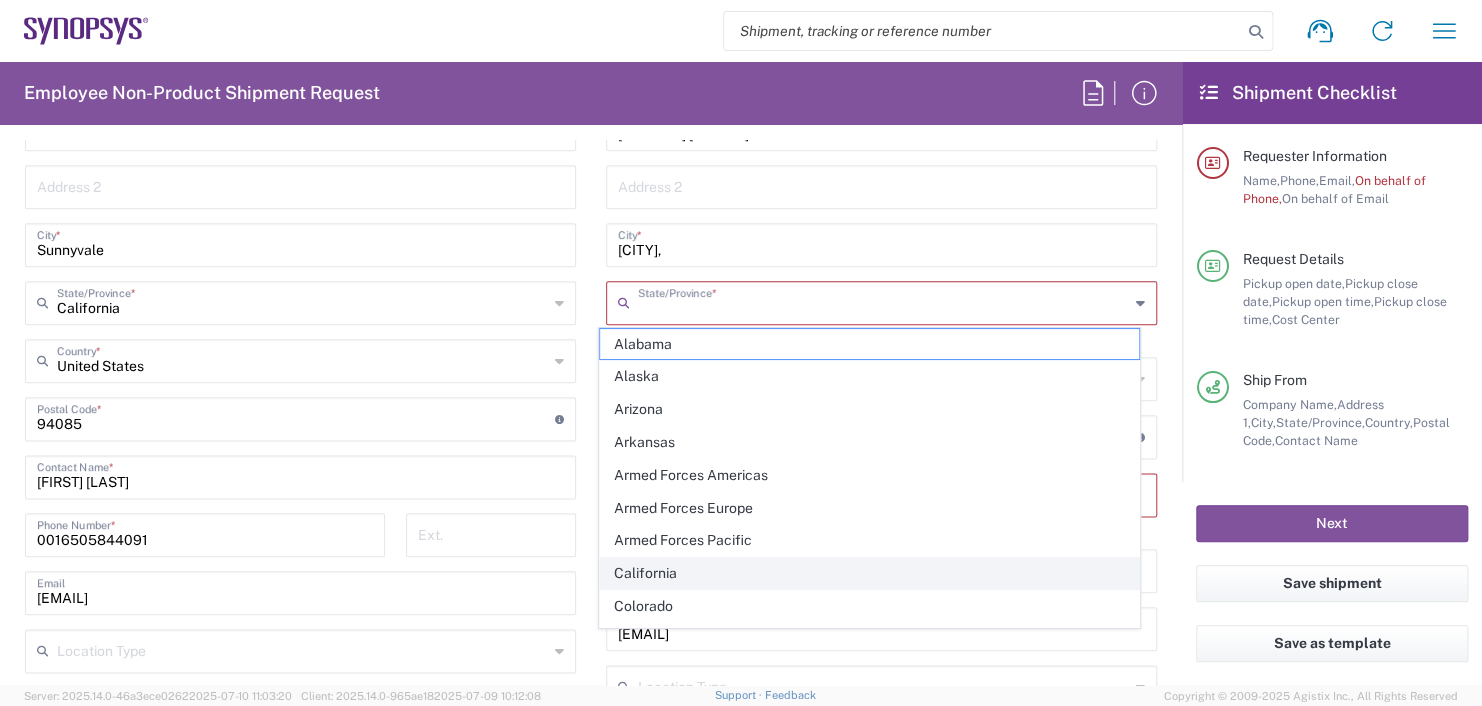 click on "California" 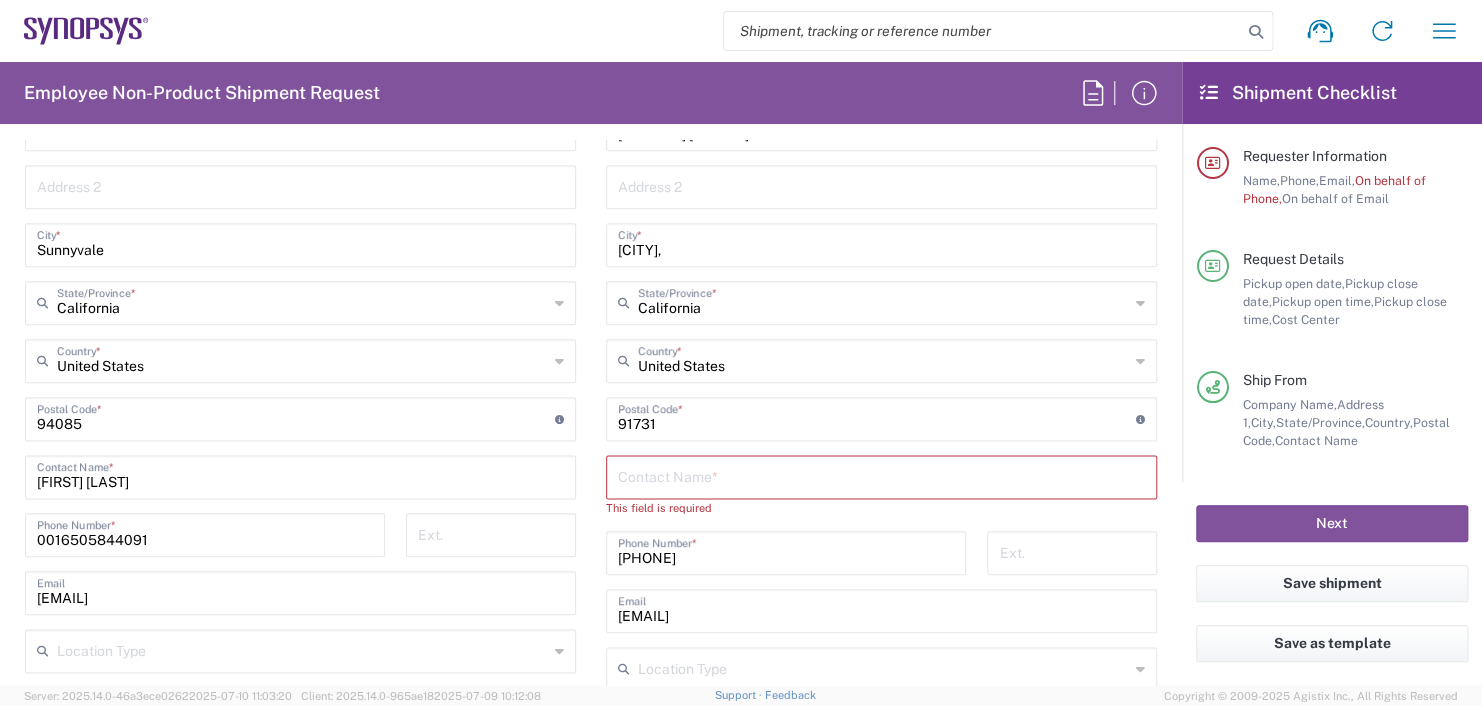 scroll, scrollTop: 1204, scrollLeft: 0, axis: vertical 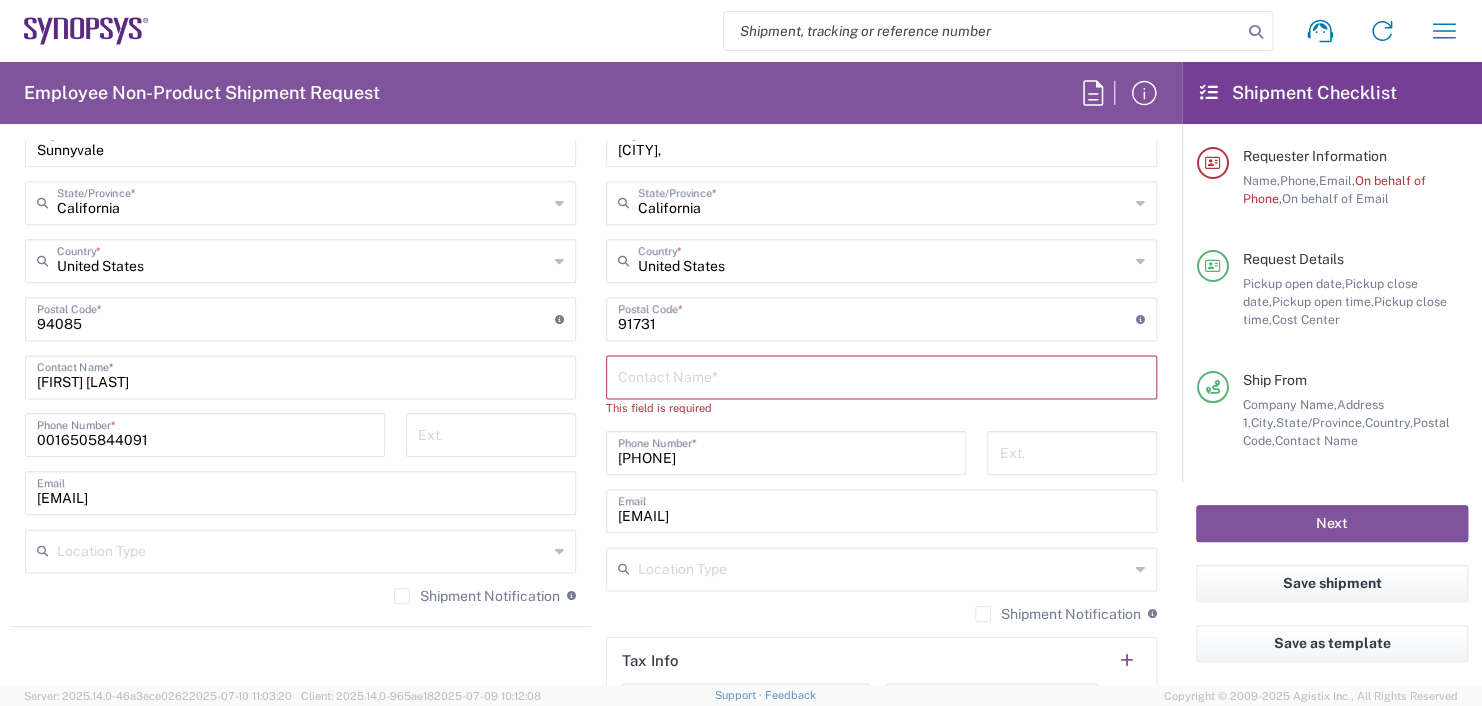 click on "[PHONE]" at bounding box center (786, 451) 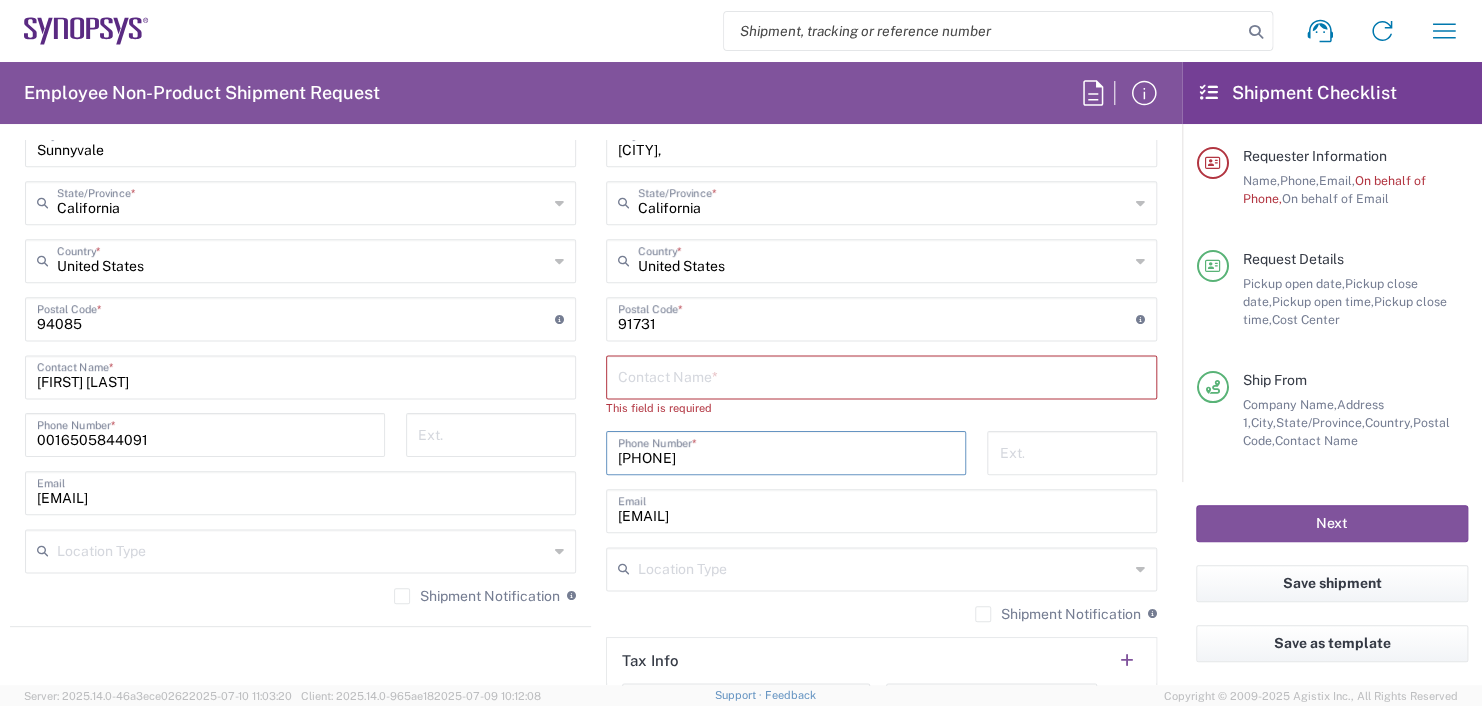 click on "[PHONE]" at bounding box center [786, 451] 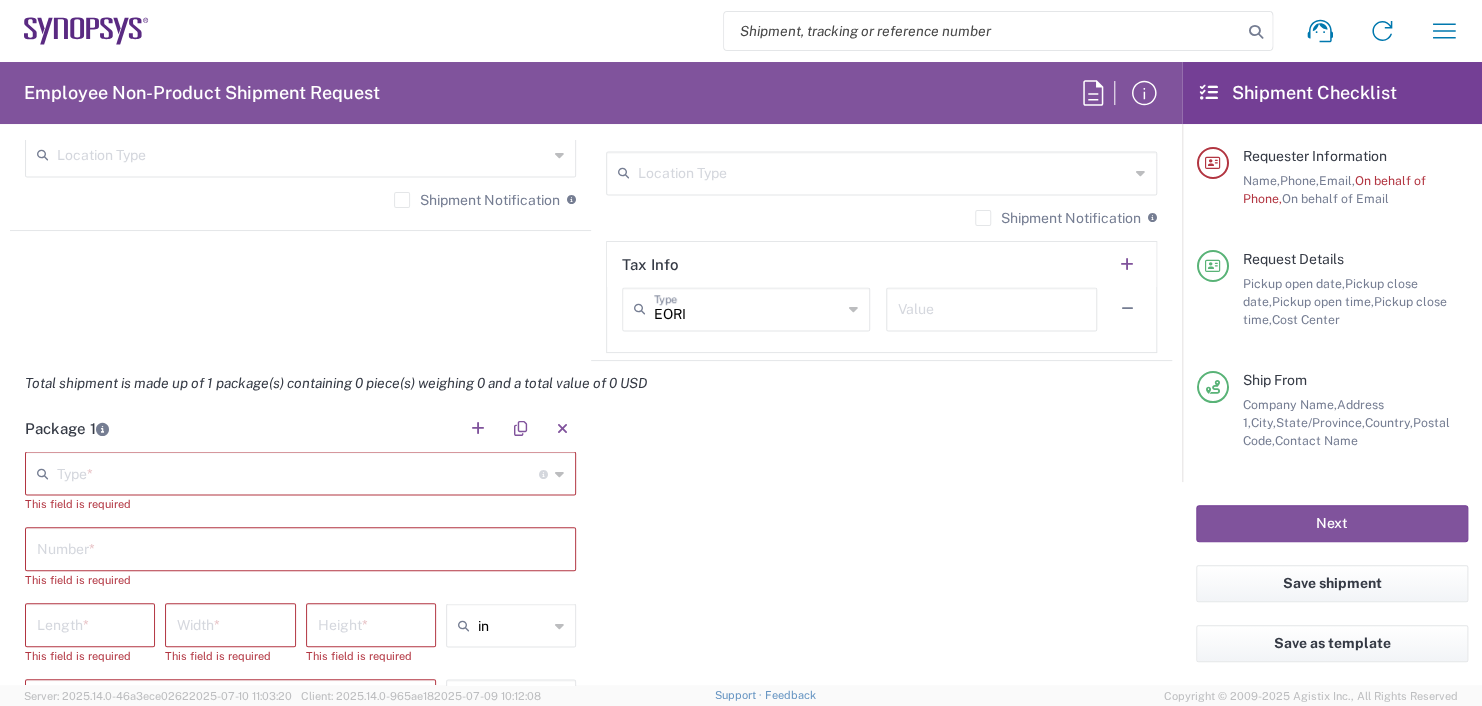 scroll, scrollTop: 1604, scrollLeft: 0, axis: vertical 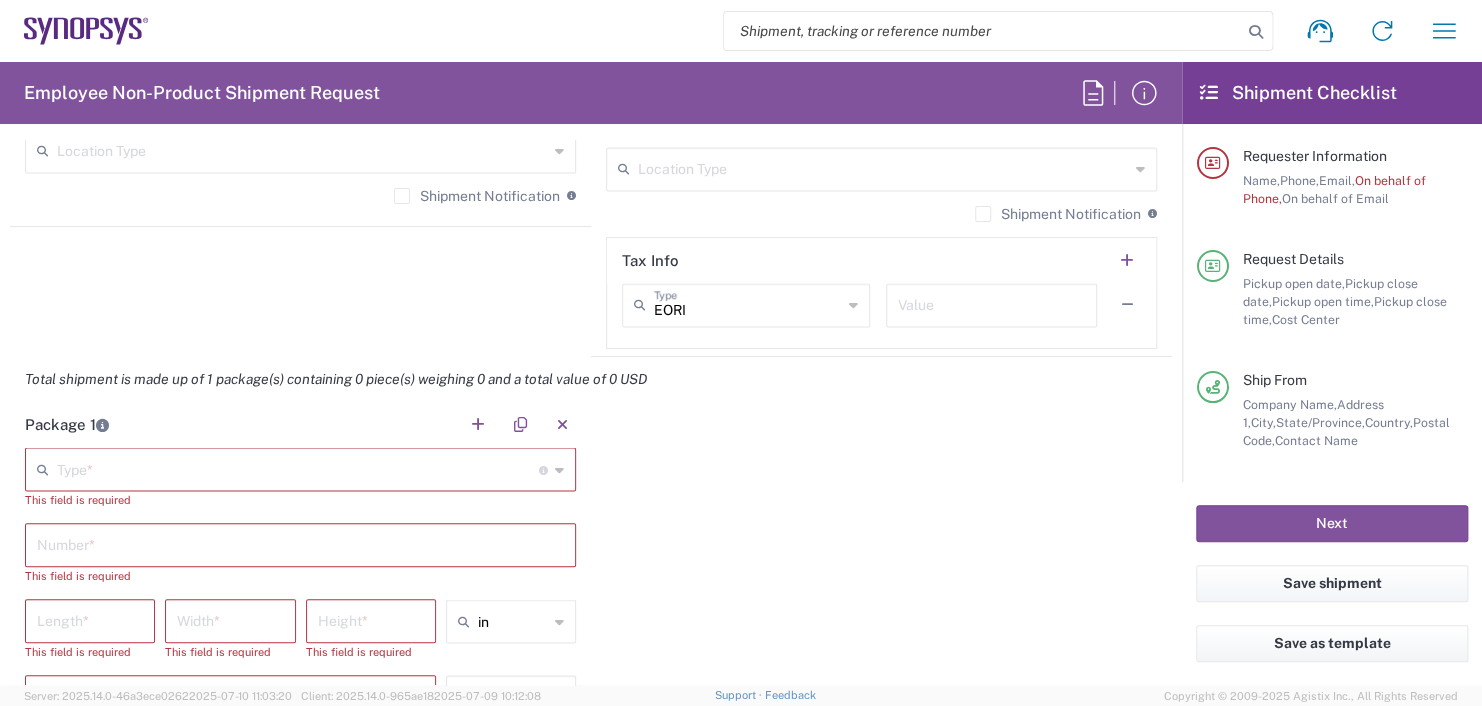 type on "[PHONE]" 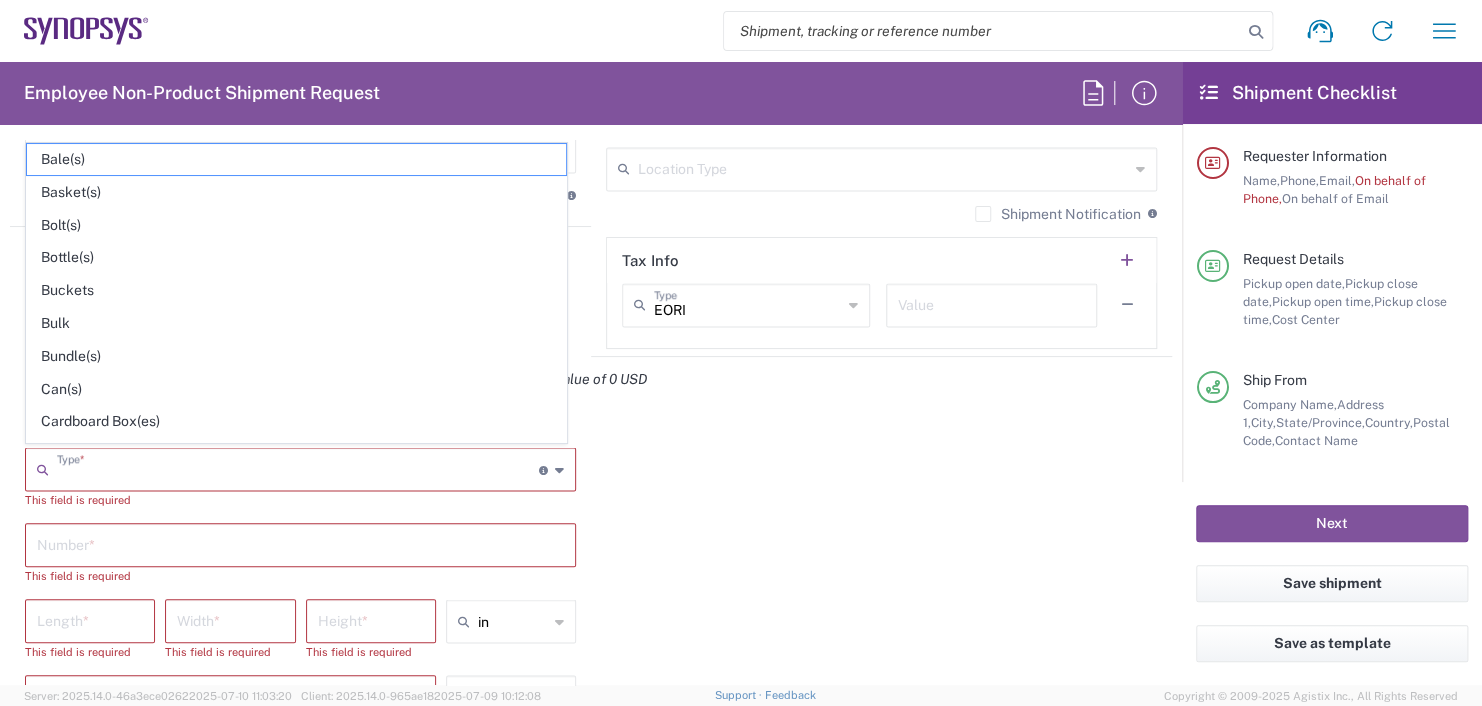 click at bounding box center (298, 467) 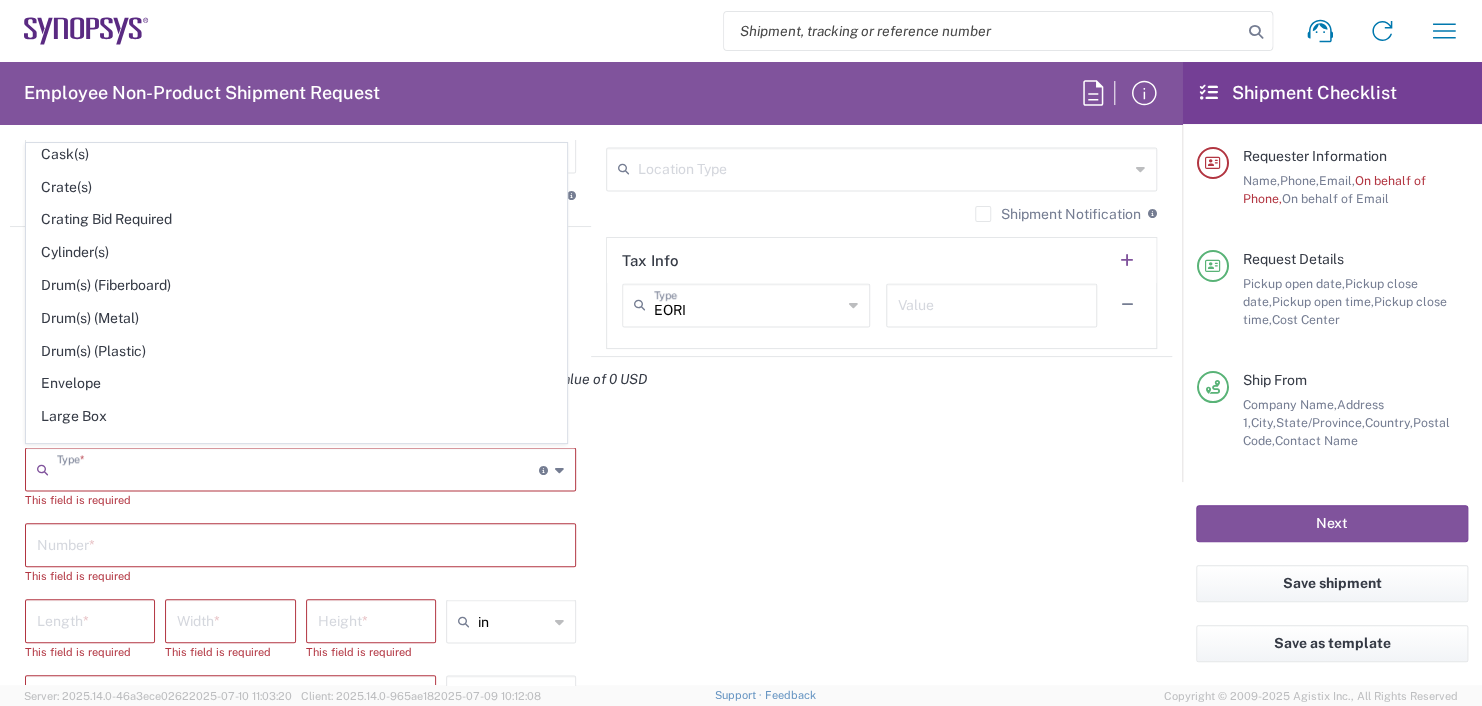scroll, scrollTop: 400, scrollLeft: 0, axis: vertical 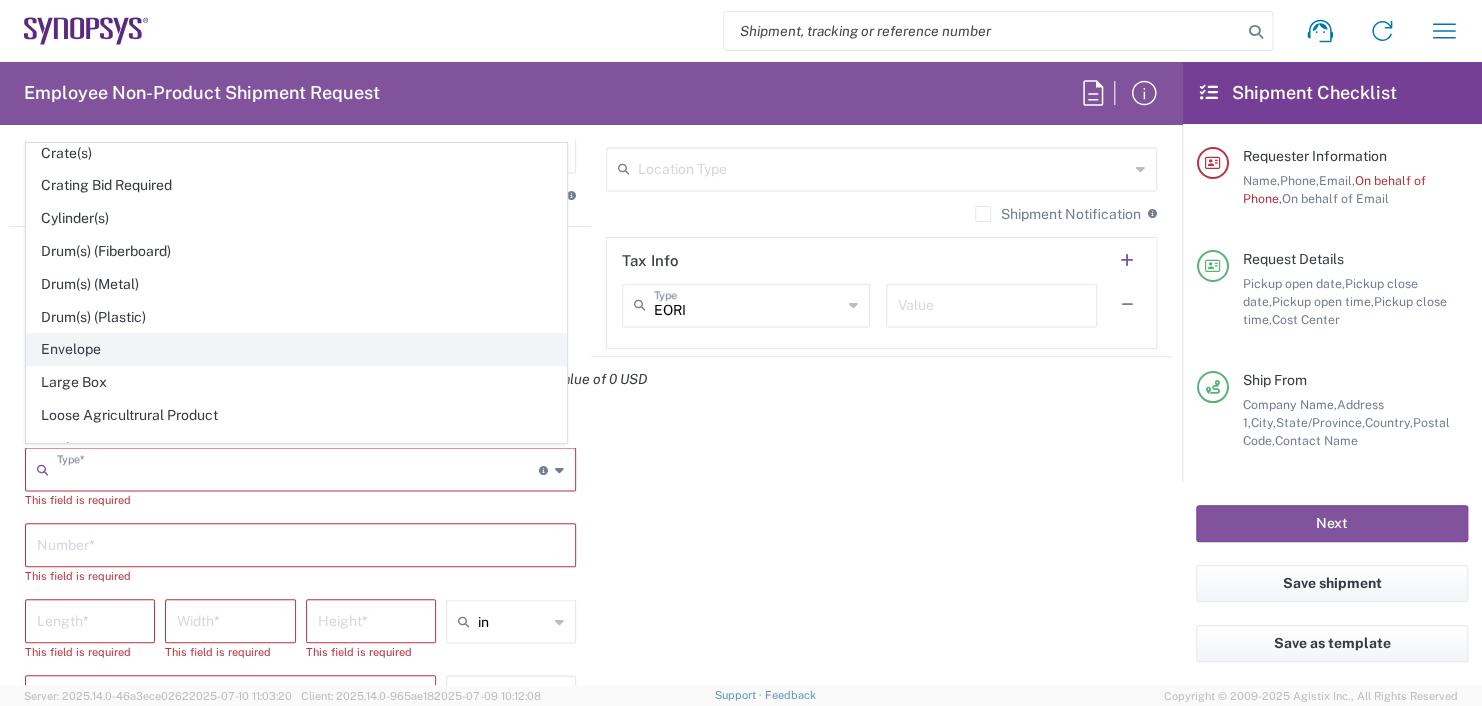 click on "Envelope" 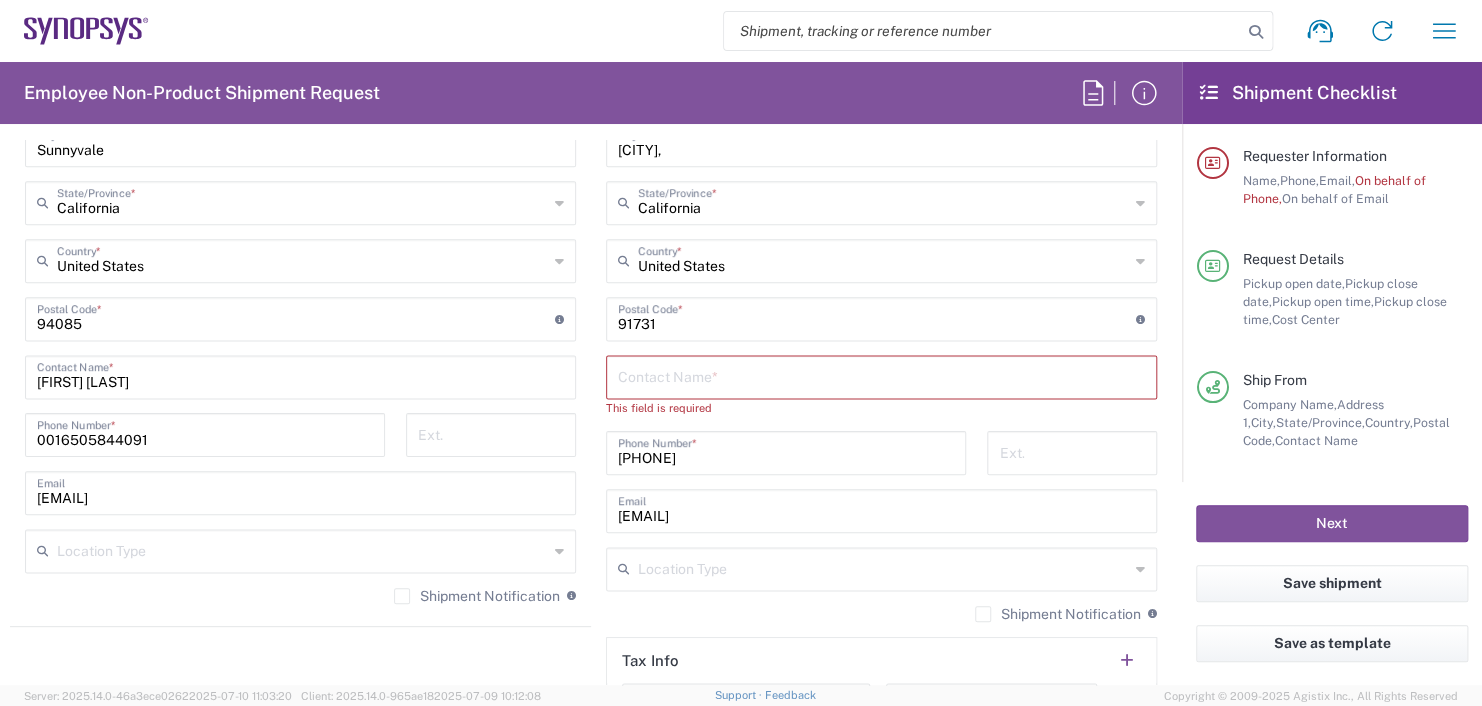 scroll, scrollTop: 1004, scrollLeft: 0, axis: vertical 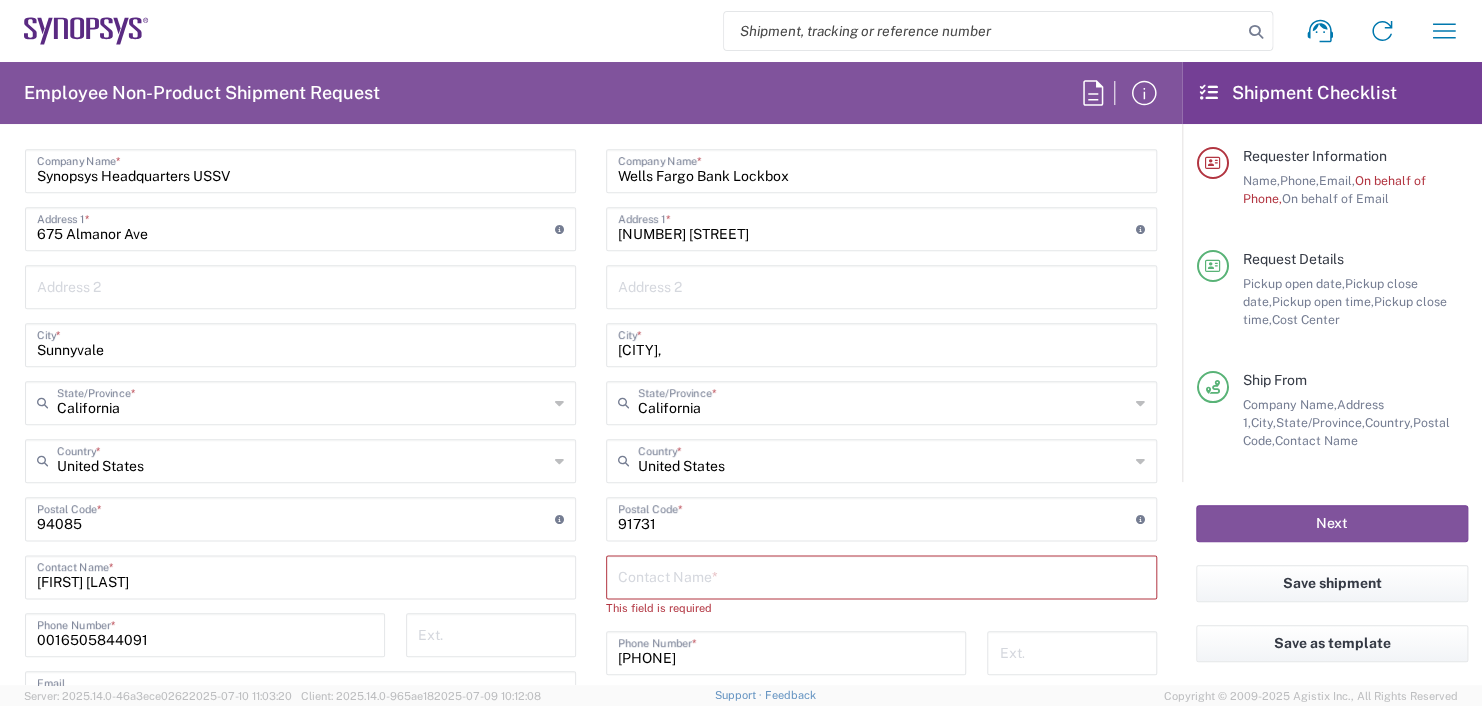 click at bounding box center (881, 575) 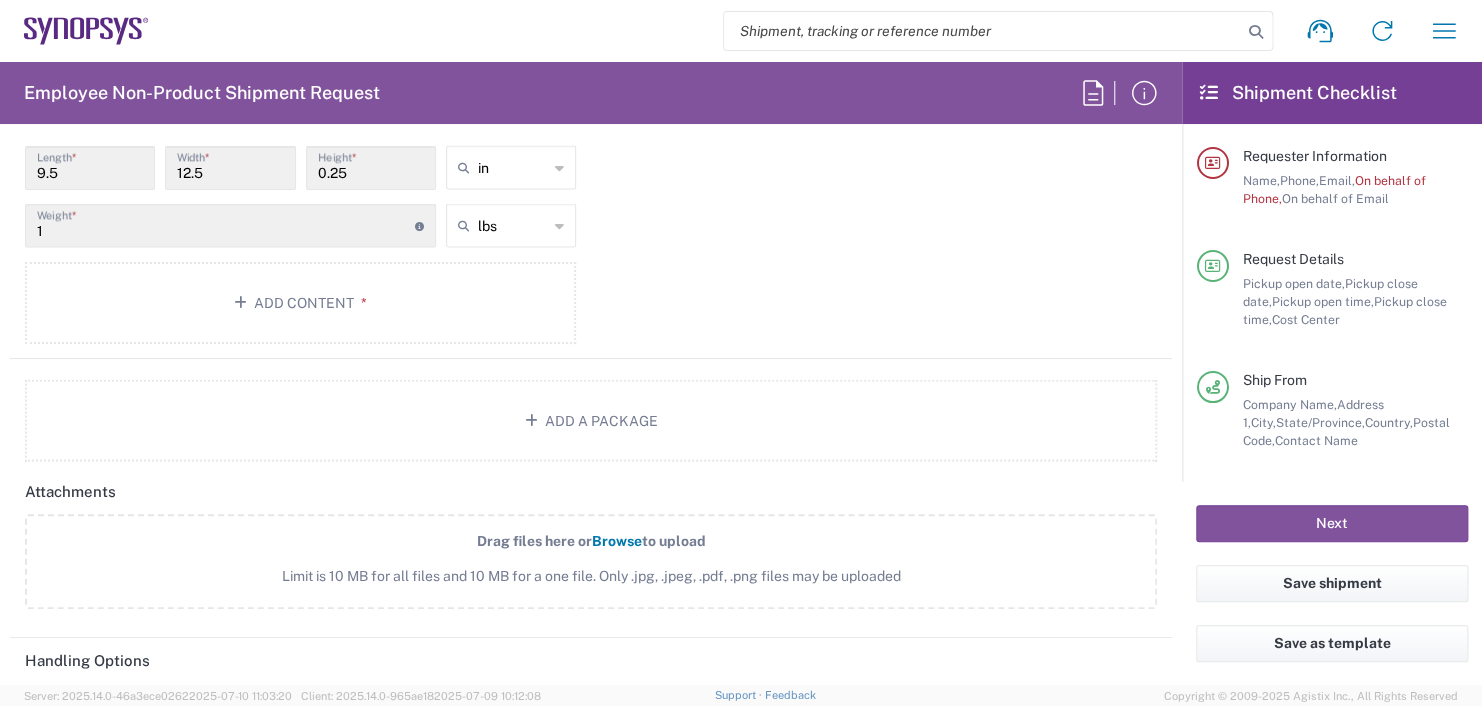 scroll, scrollTop: 2004, scrollLeft: 0, axis: vertical 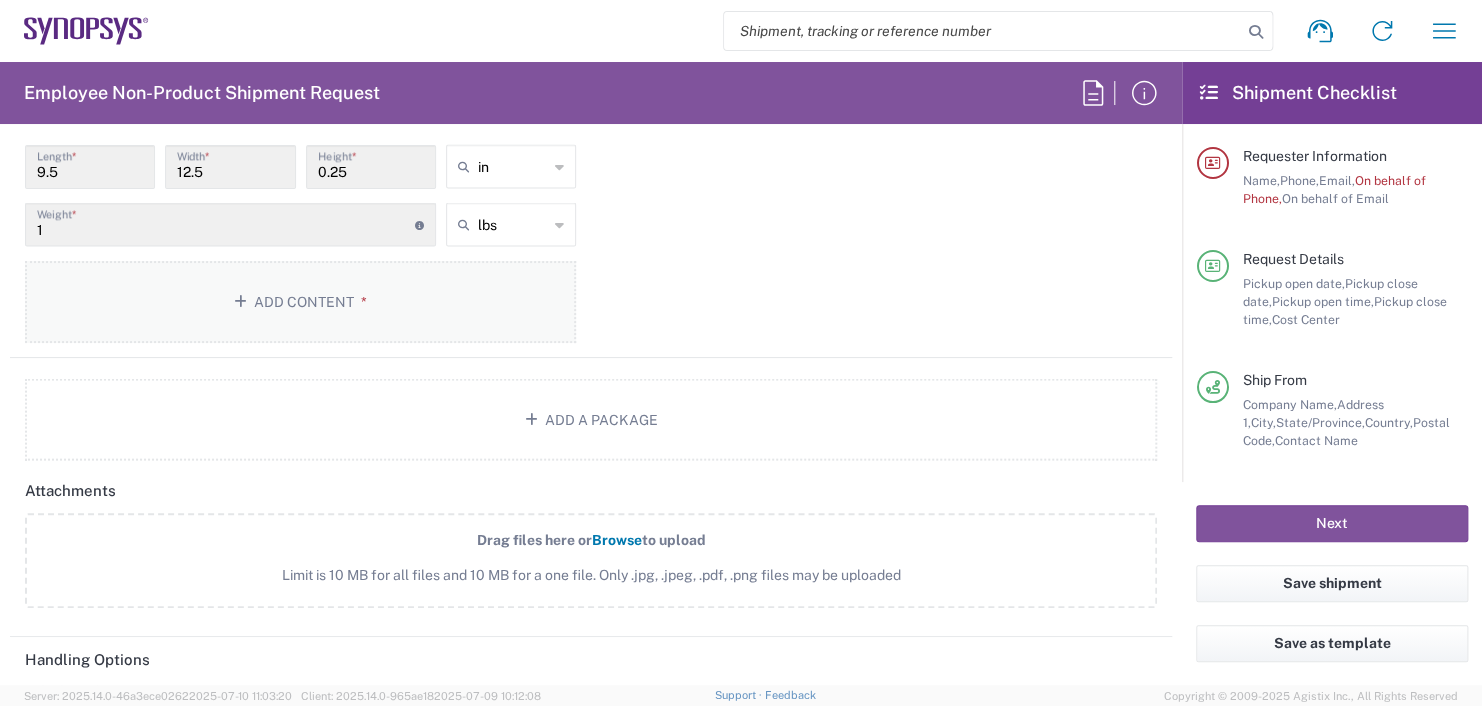 type on "Synopsys Inc., [NUMBER]" 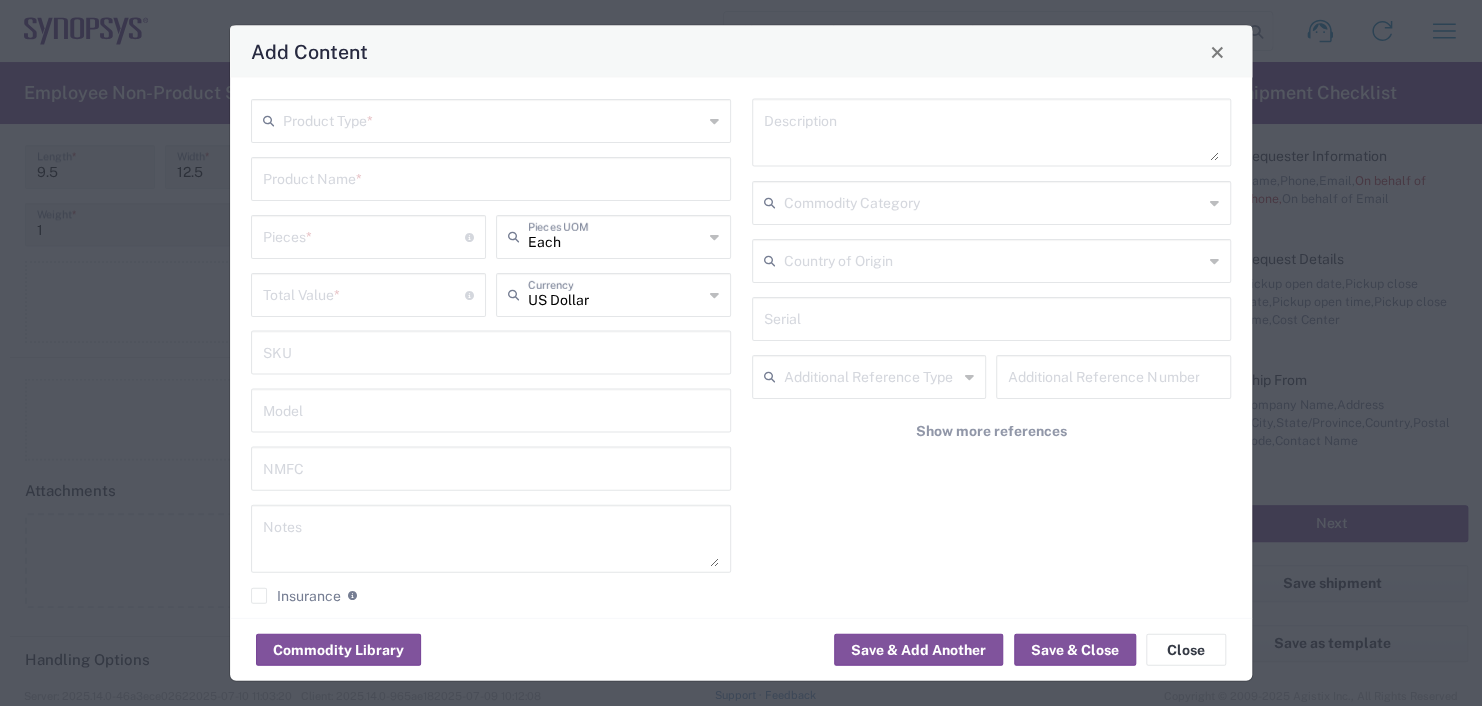 click at bounding box center [493, 119] 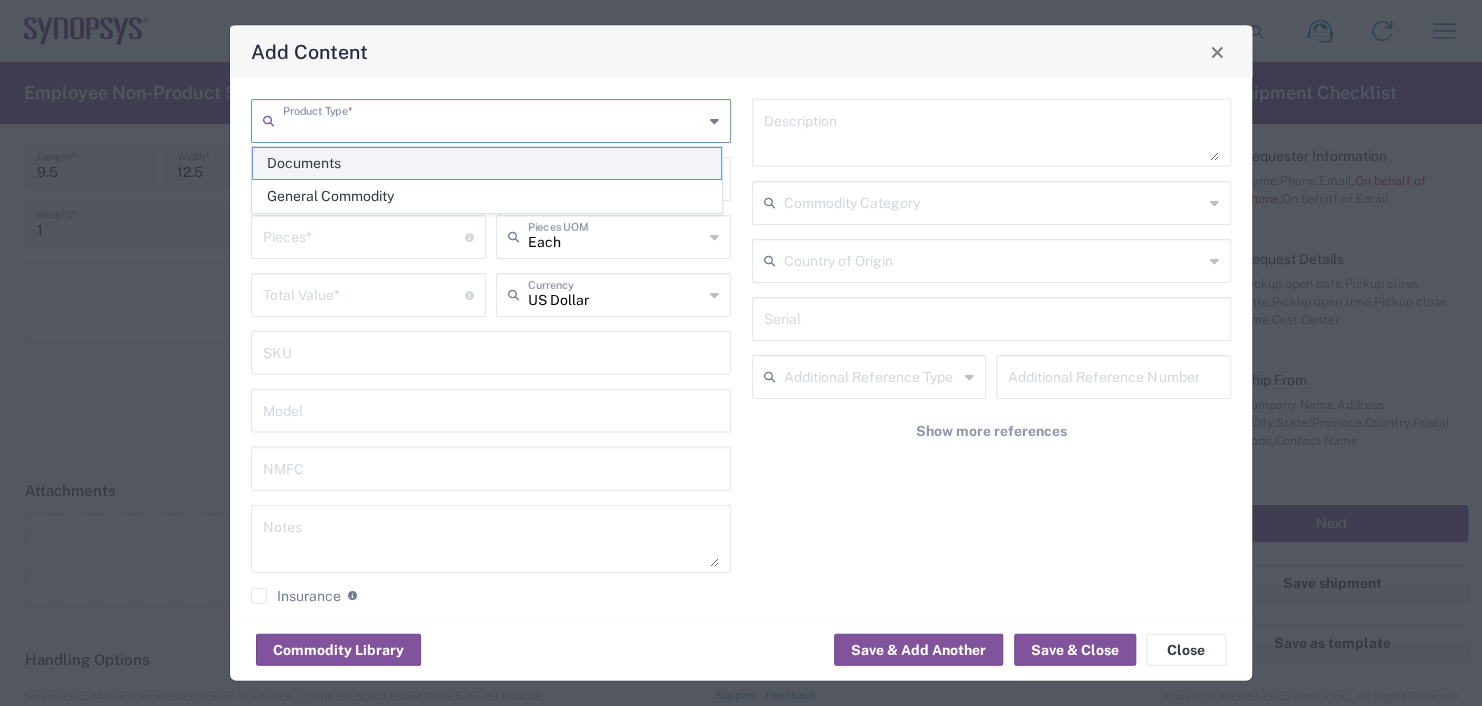 click on "Documents" 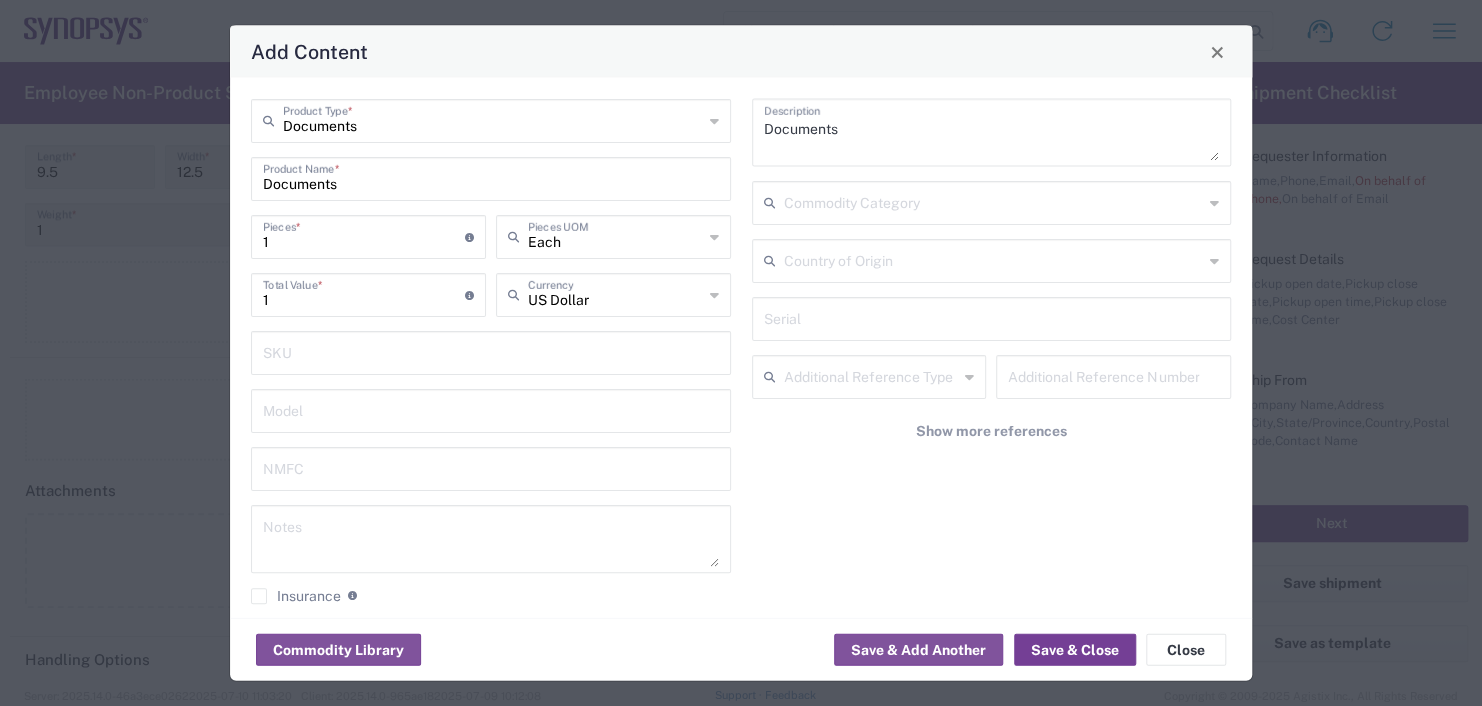 click on "Save & Close" 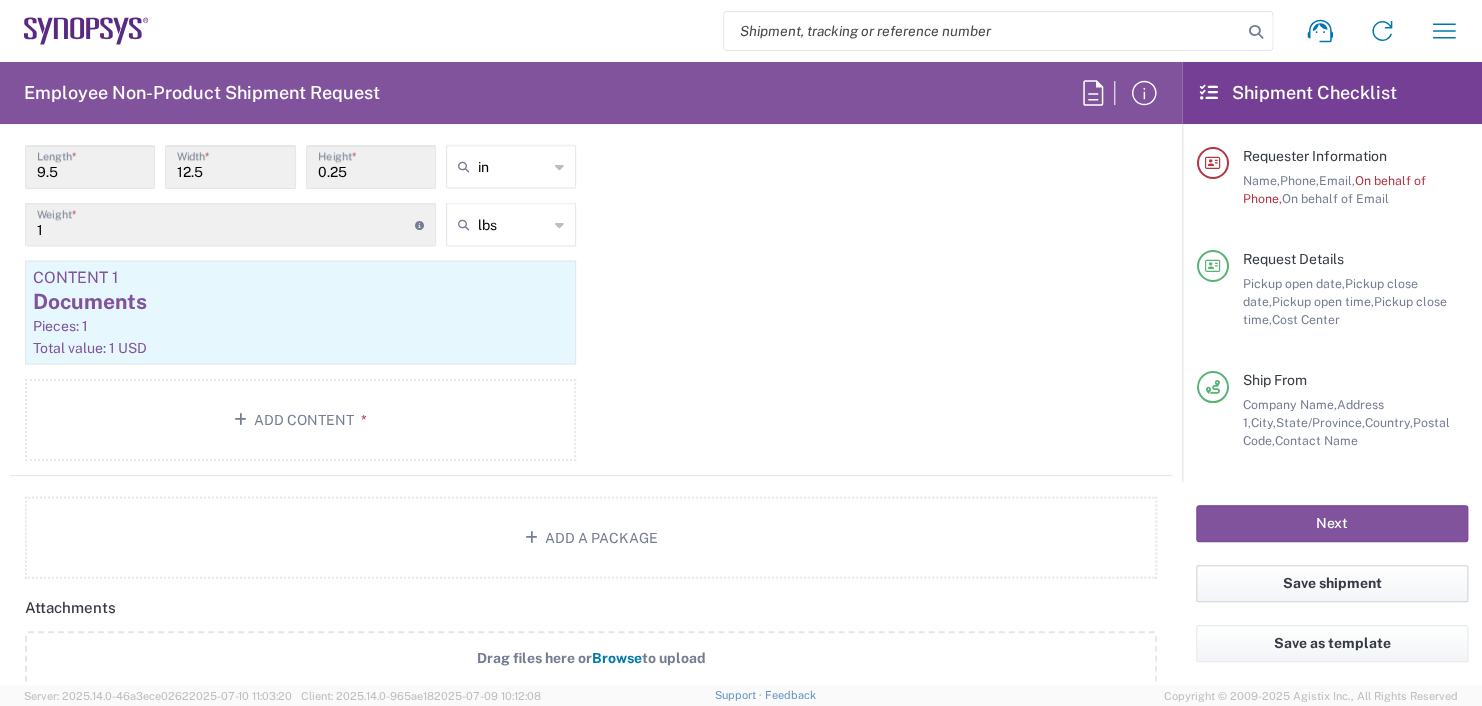 click on "Save shipment" 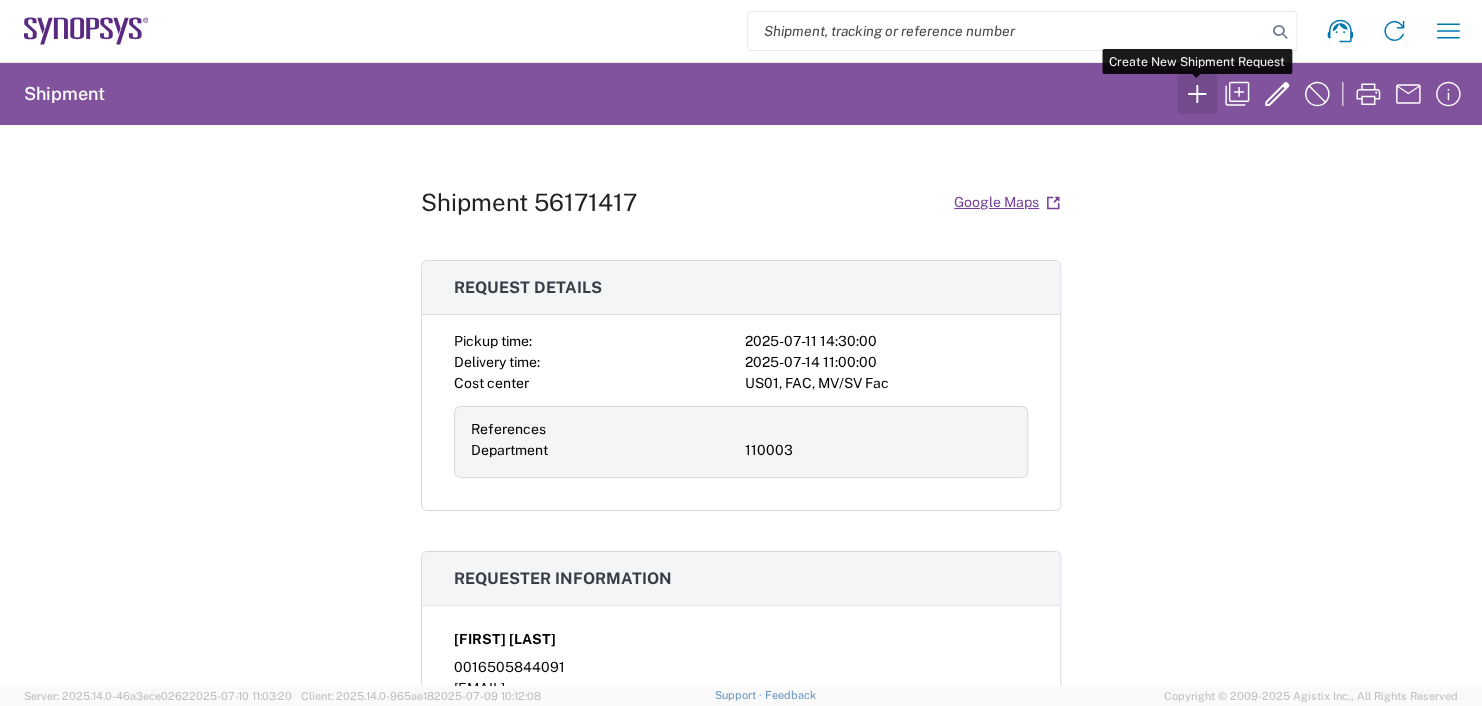 click 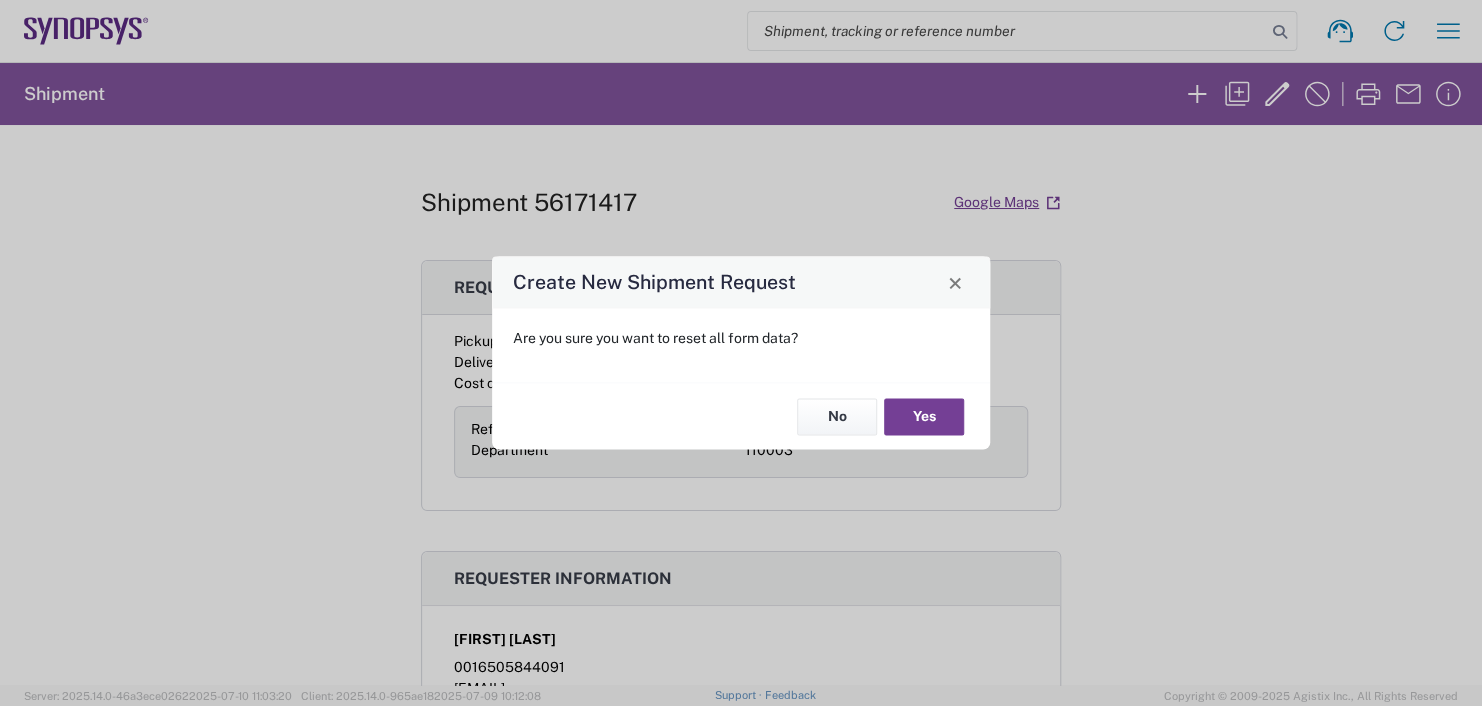 click on "Yes" 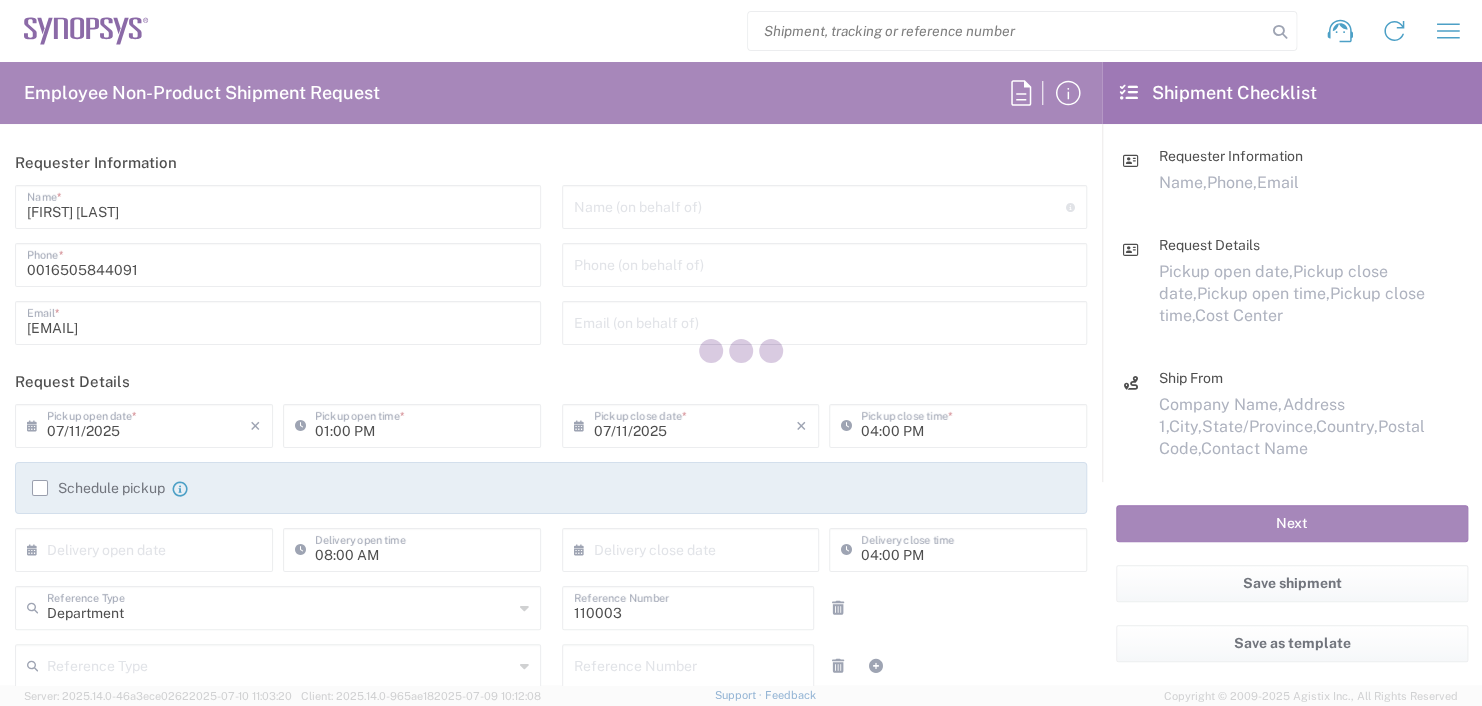 type on "US01, FAC, MV/SV Fac 110003" 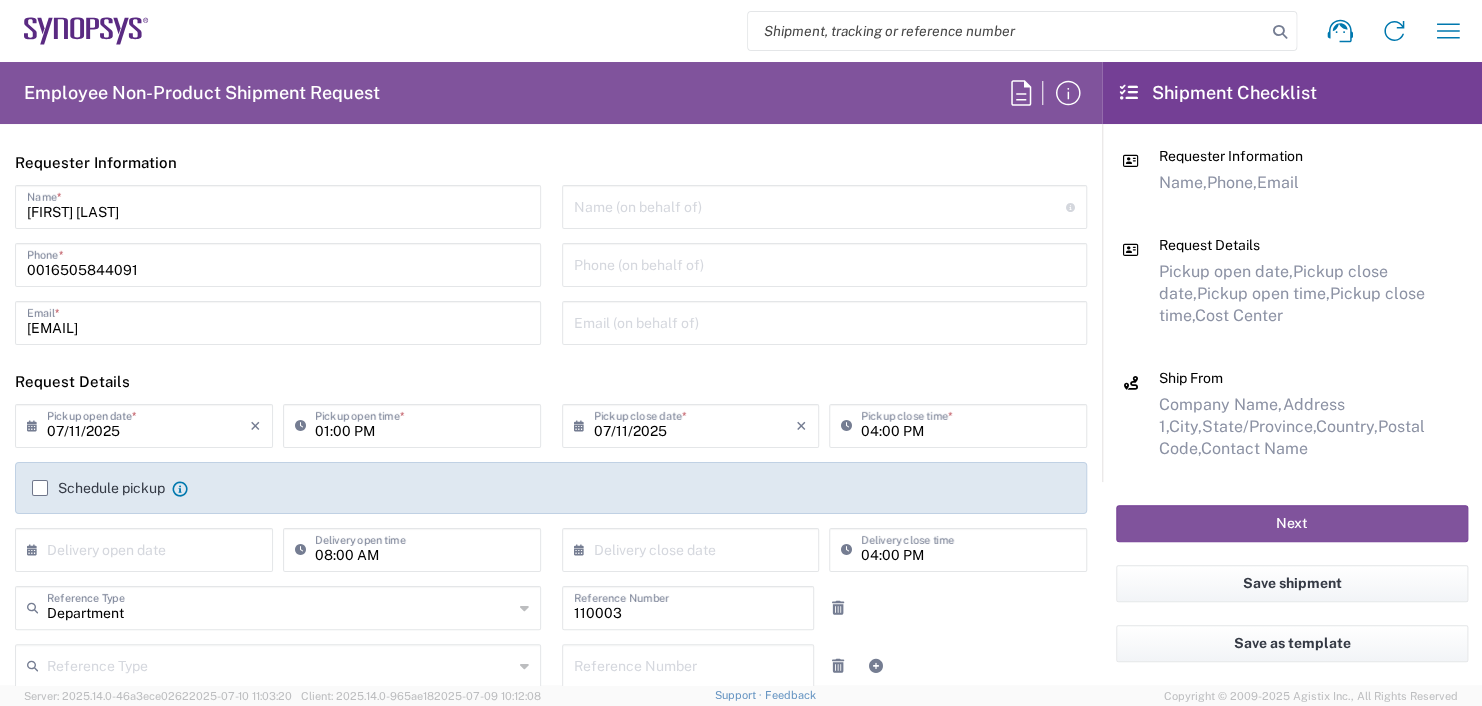 click at bounding box center (820, 205) 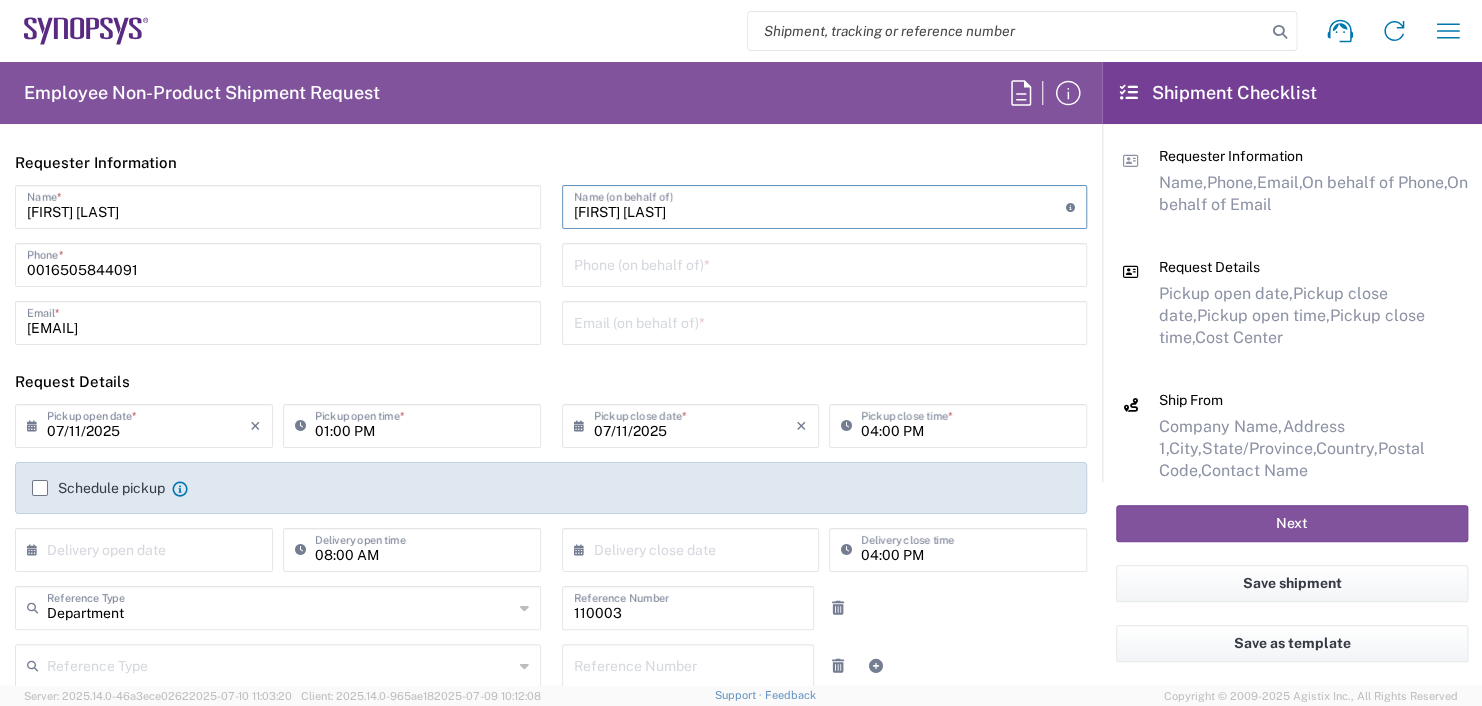 click on "[FIRST] [LAST]" at bounding box center (820, 205) 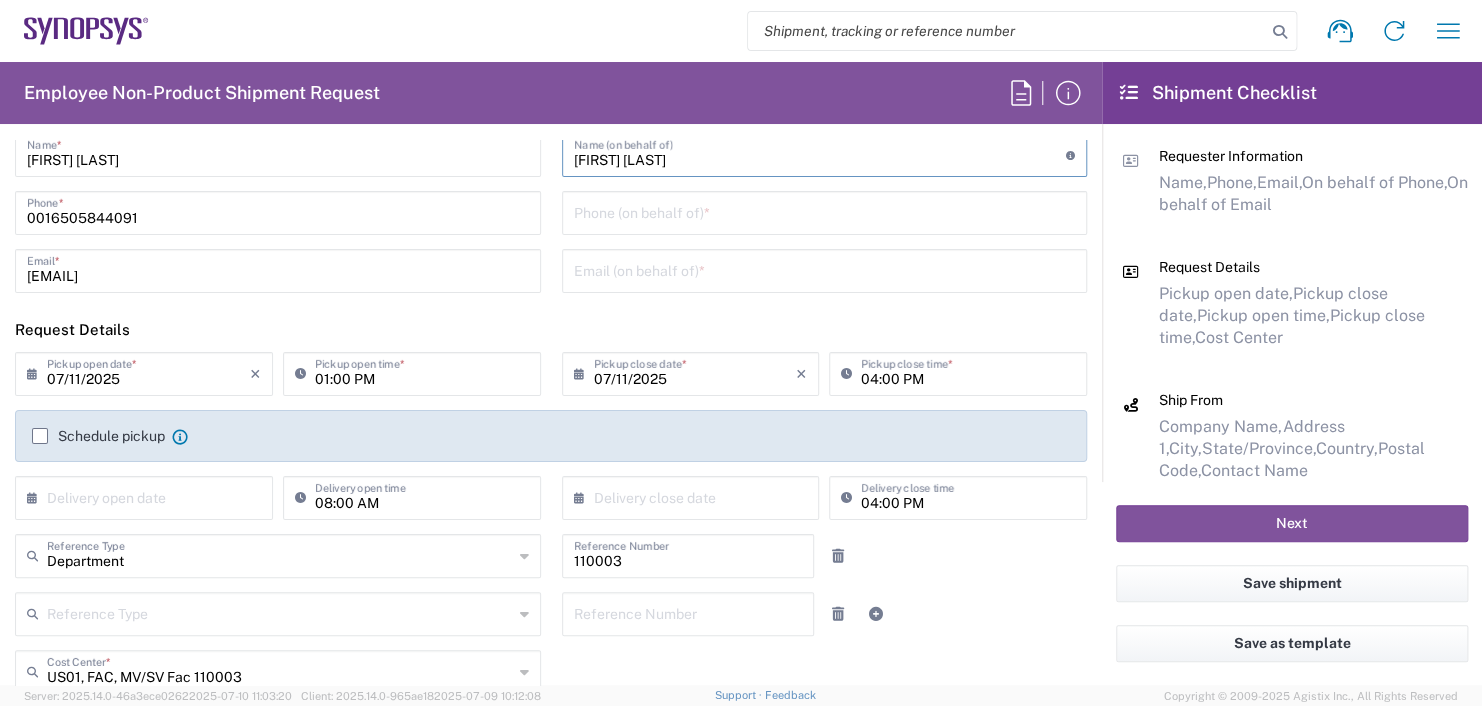 scroll, scrollTop: 100, scrollLeft: 0, axis: vertical 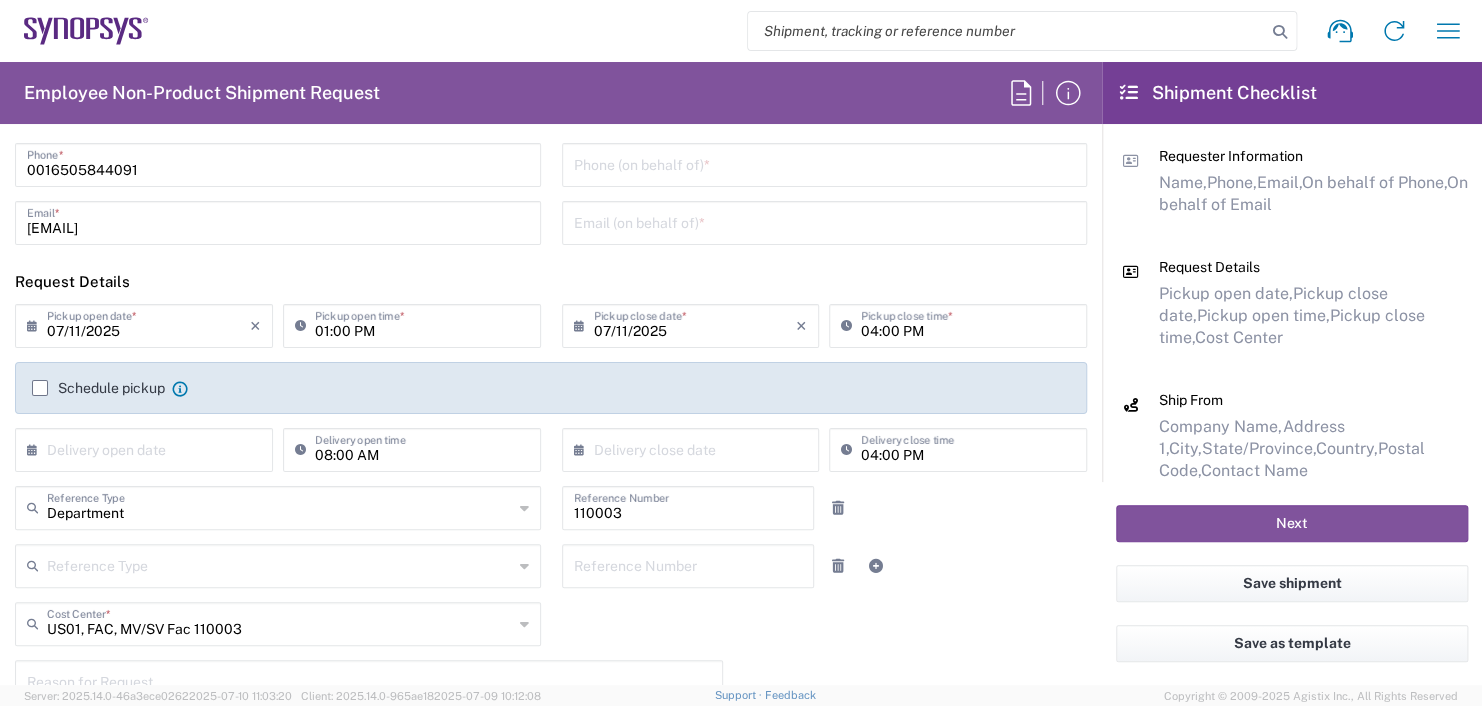 type on "[FIRST] [LAST]" 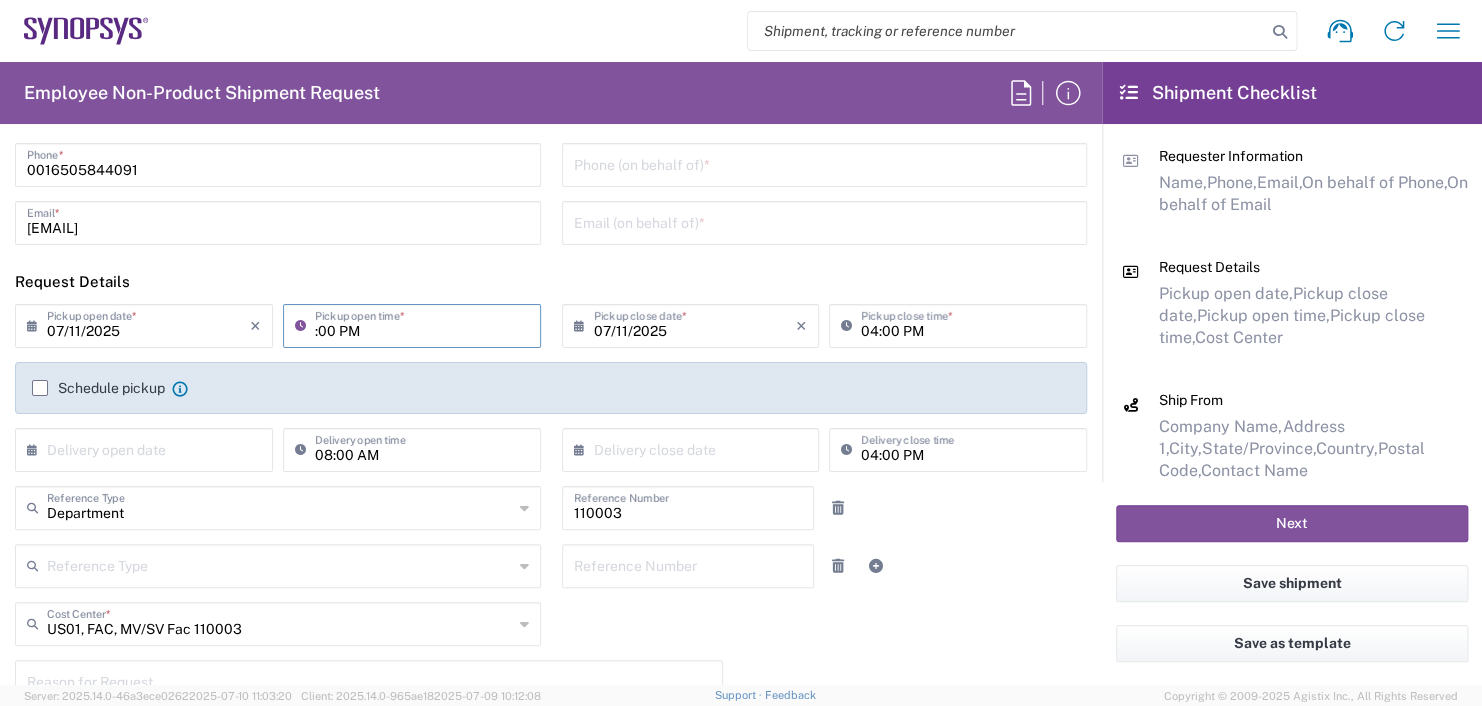 click on ":00 PM" at bounding box center (422, 324) 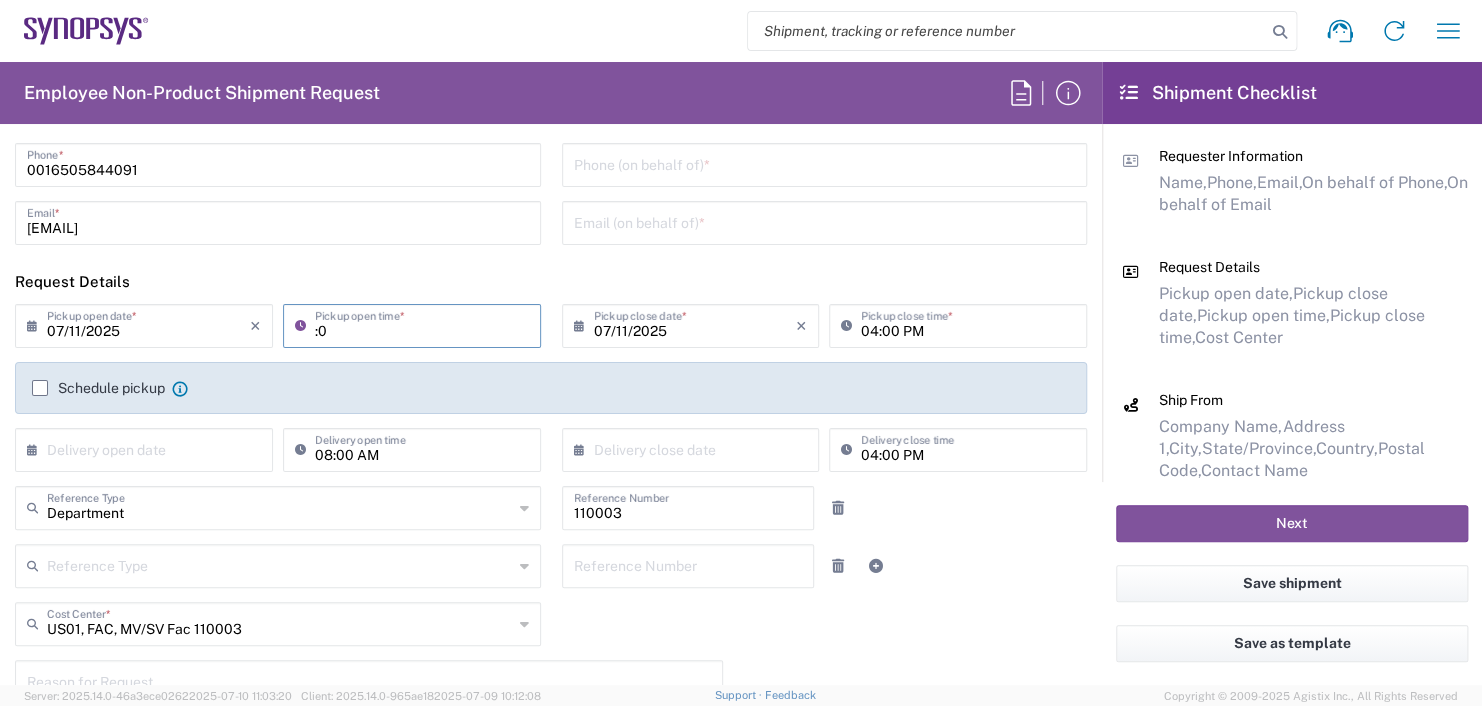 type on ":" 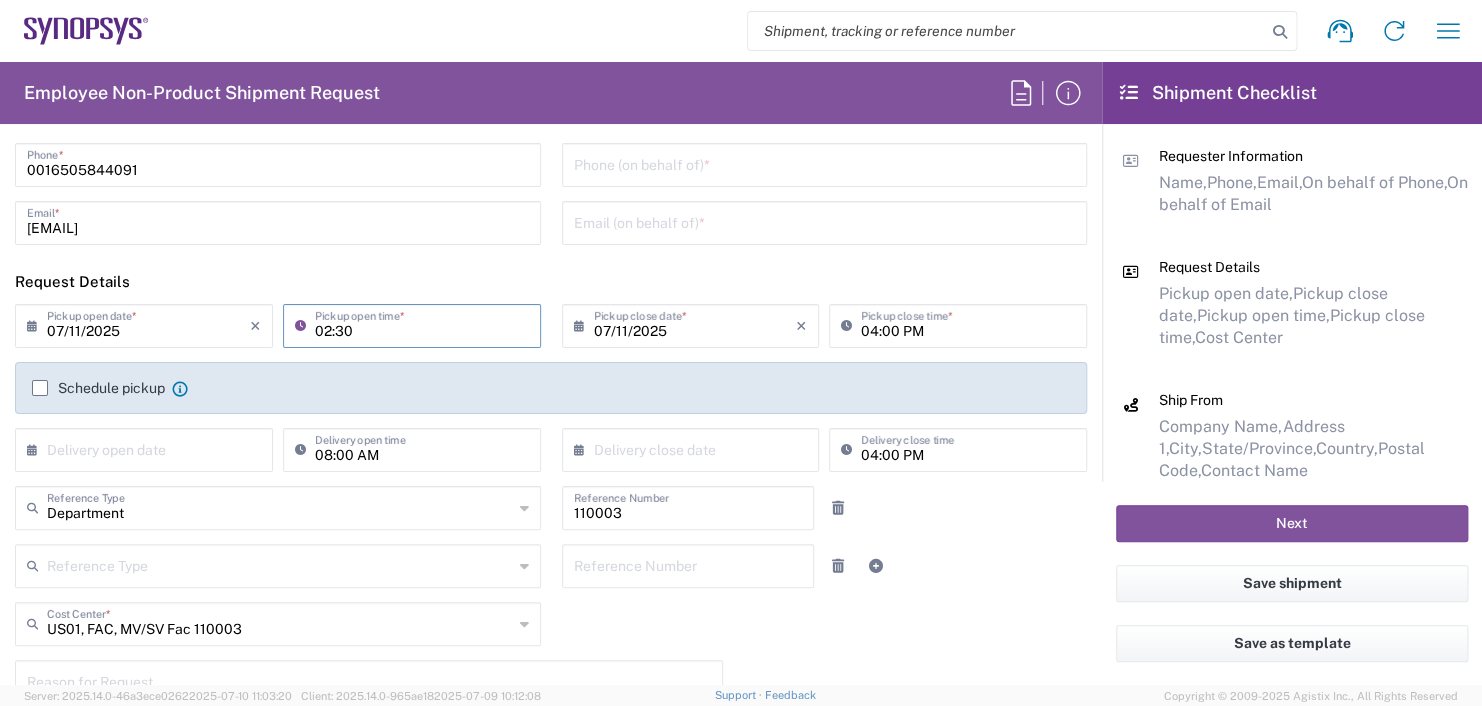 type on "02:30 PM" 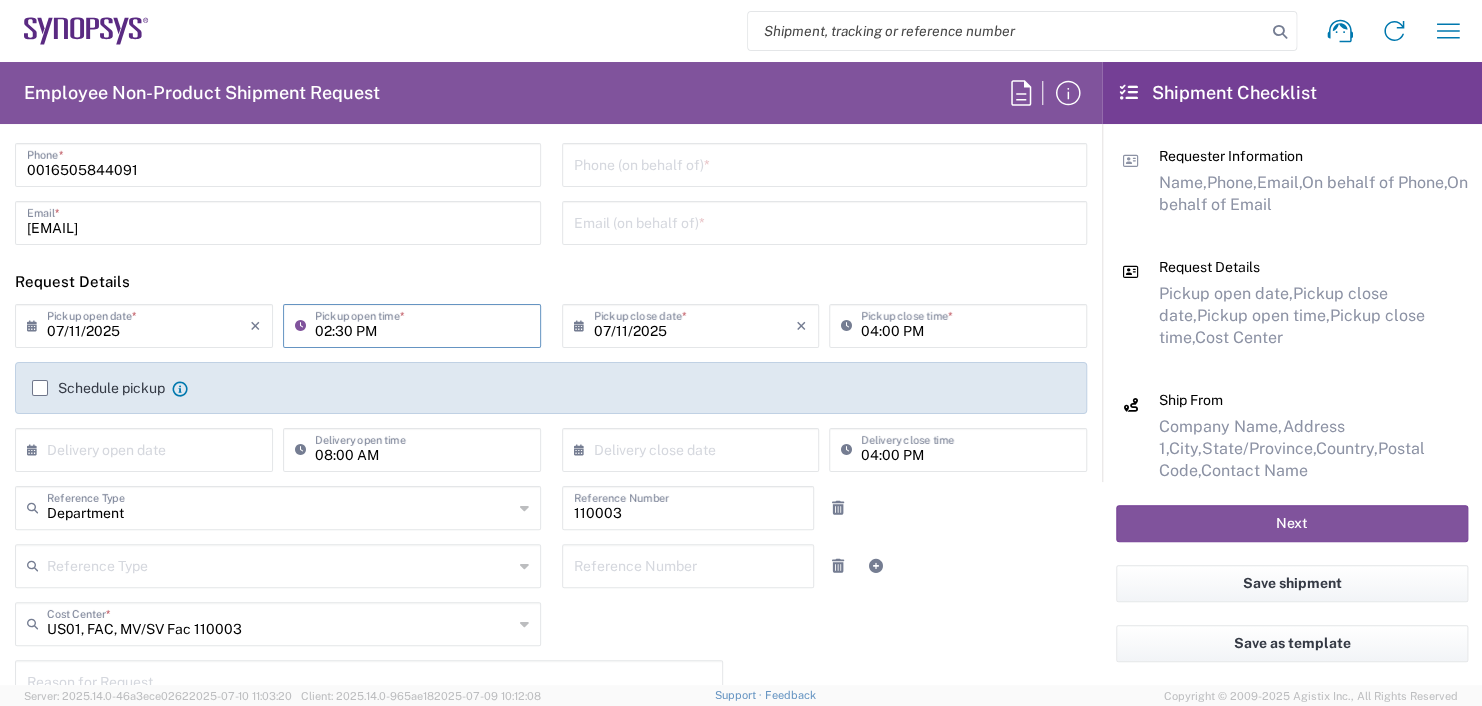 type on "[EMAIL]" 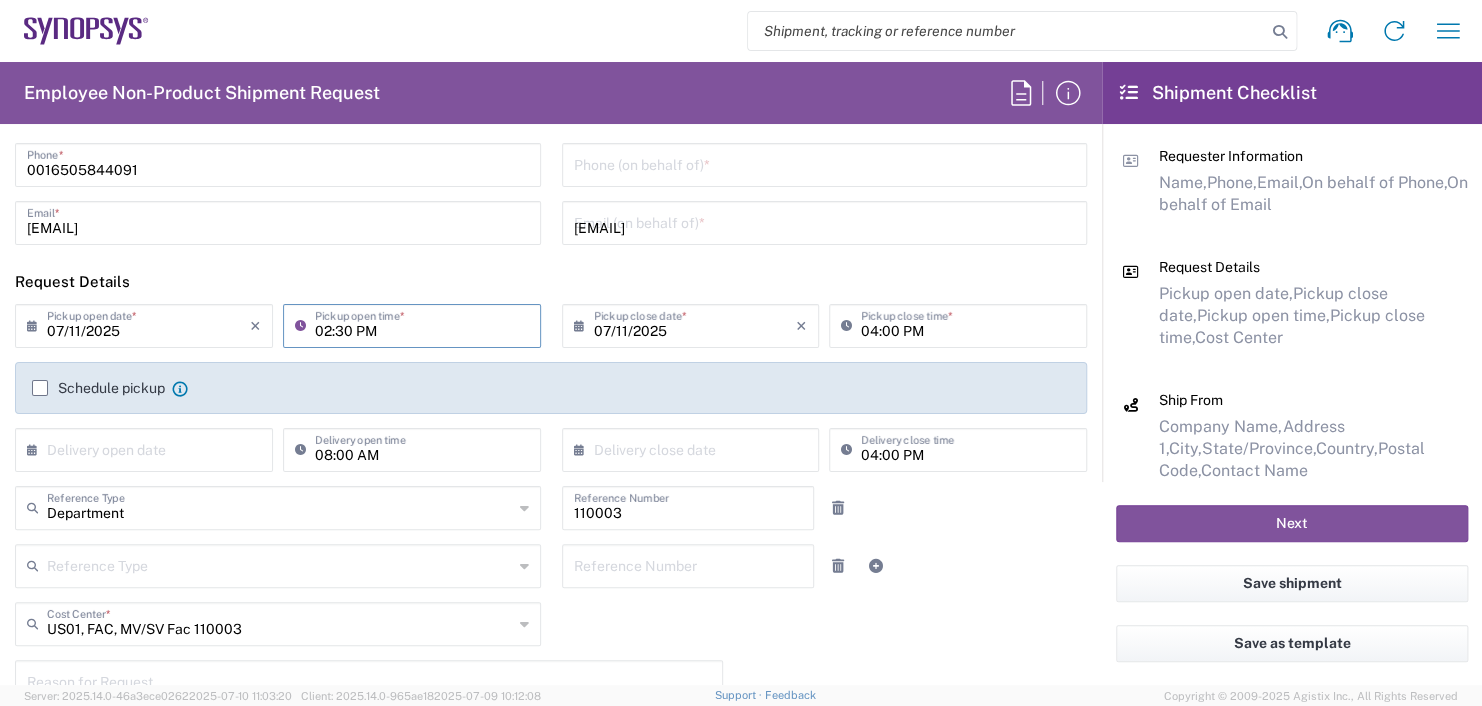 type on "07/14/2025" 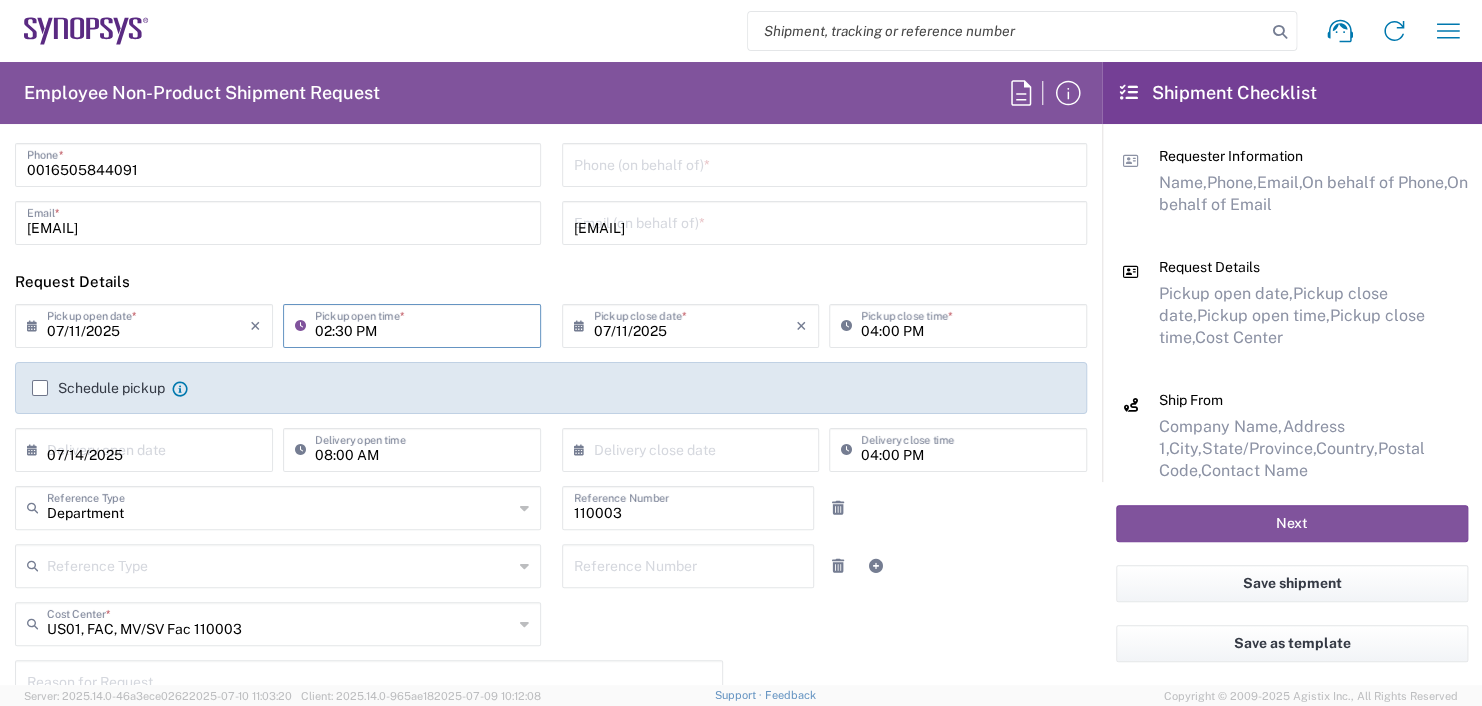 type on "07/14/2025" 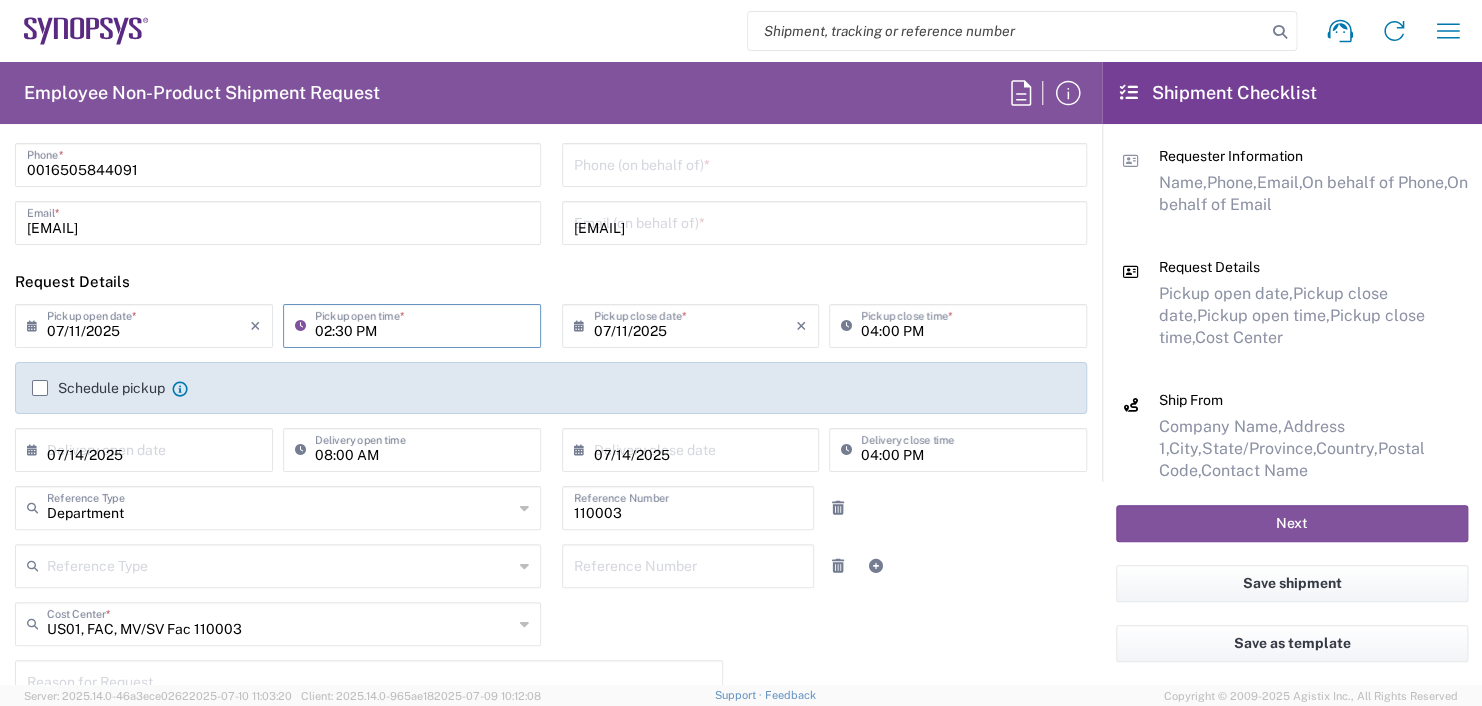 type on "Wells Fargo Bank Lockbox" 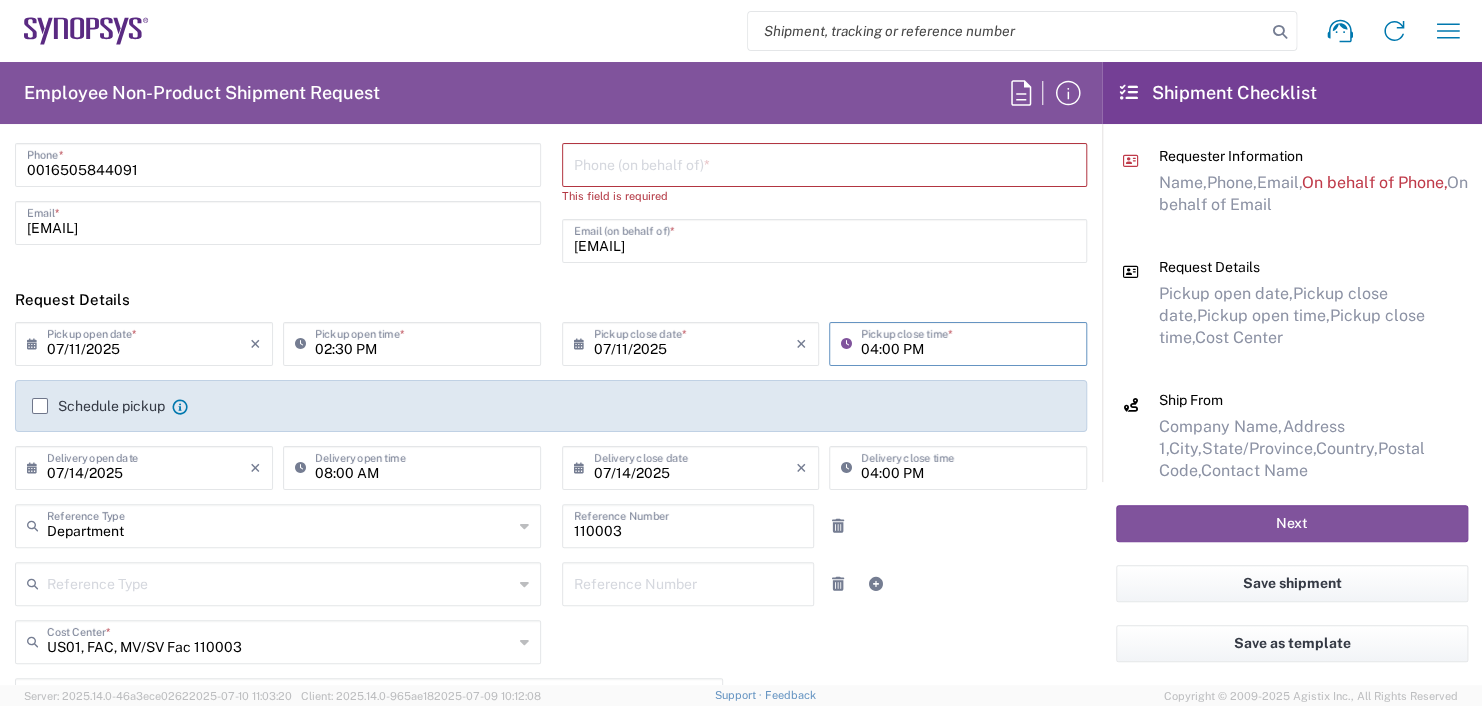 click on "04:00 PM" at bounding box center [968, 342] 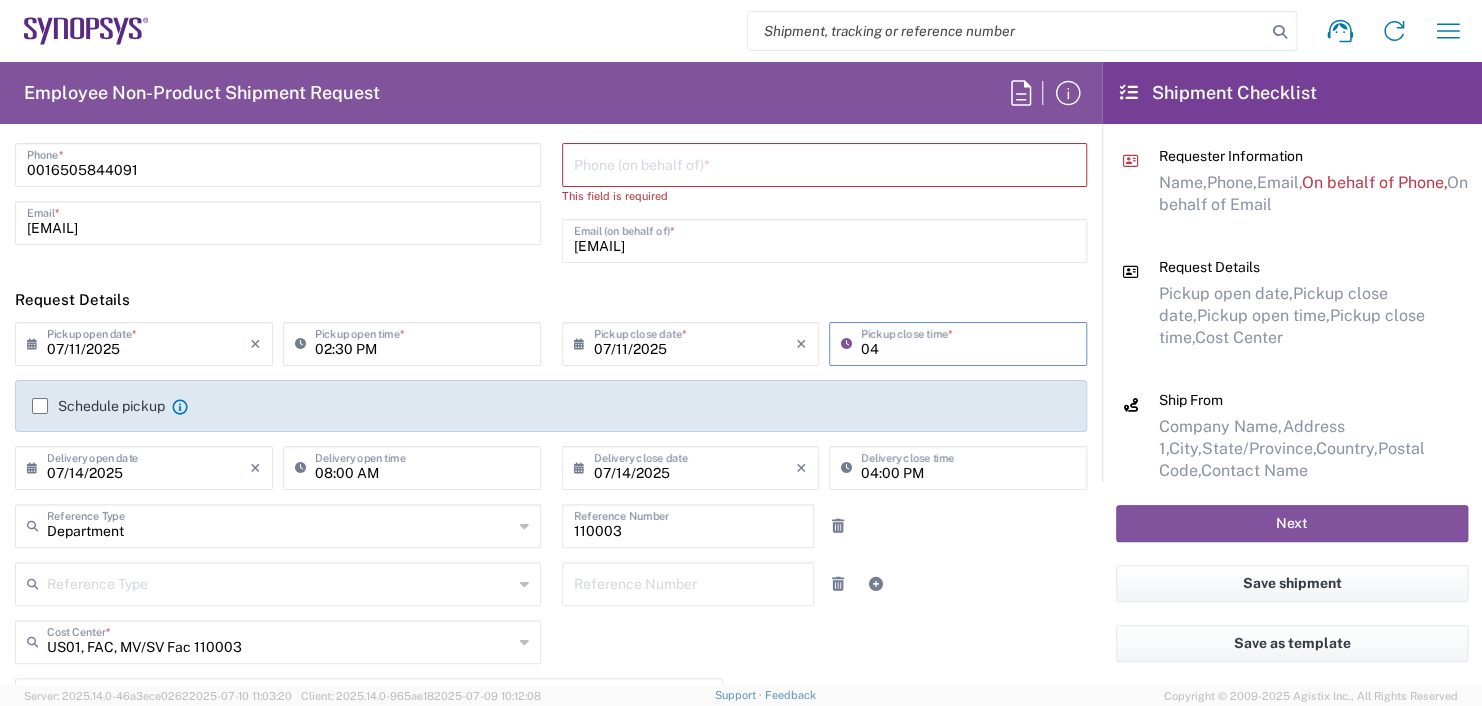 type on "0" 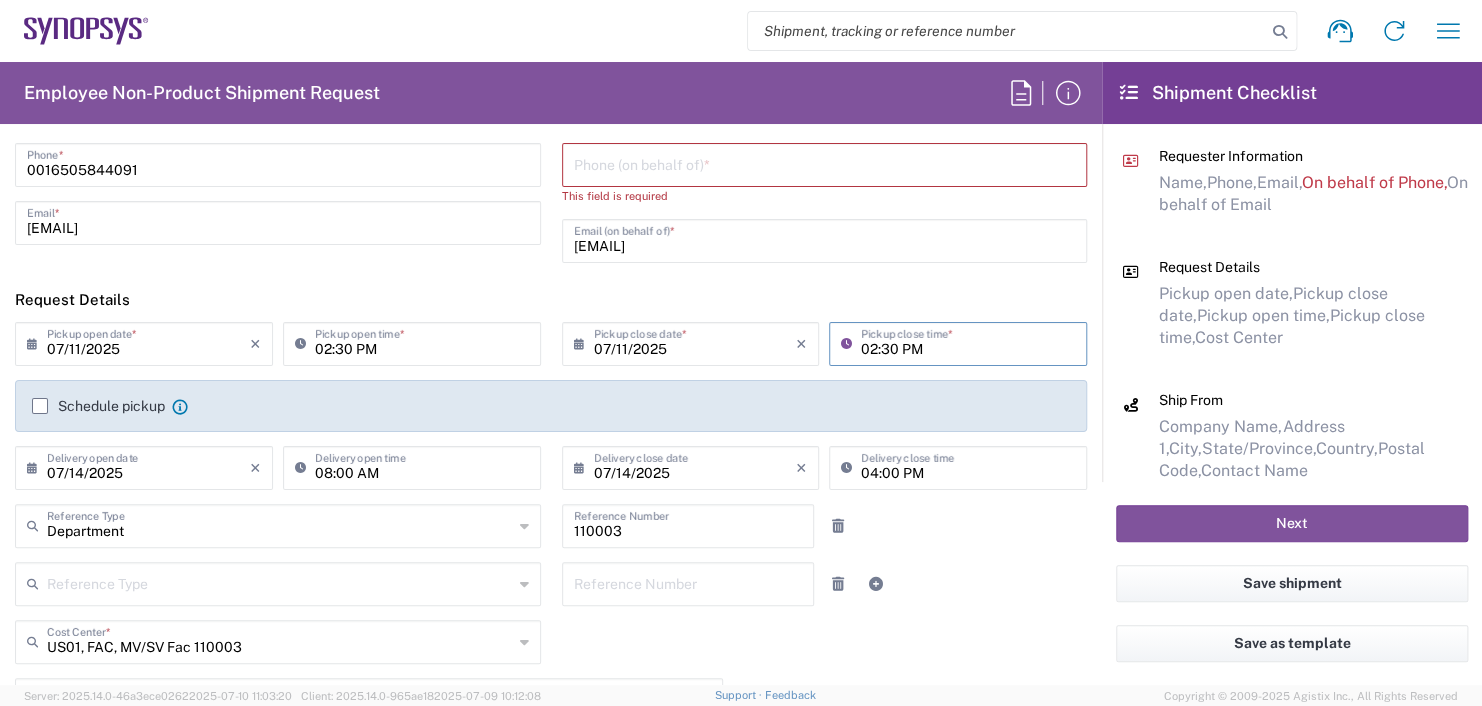 scroll, scrollTop: 300, scrollLeft: 0, axis: vertical 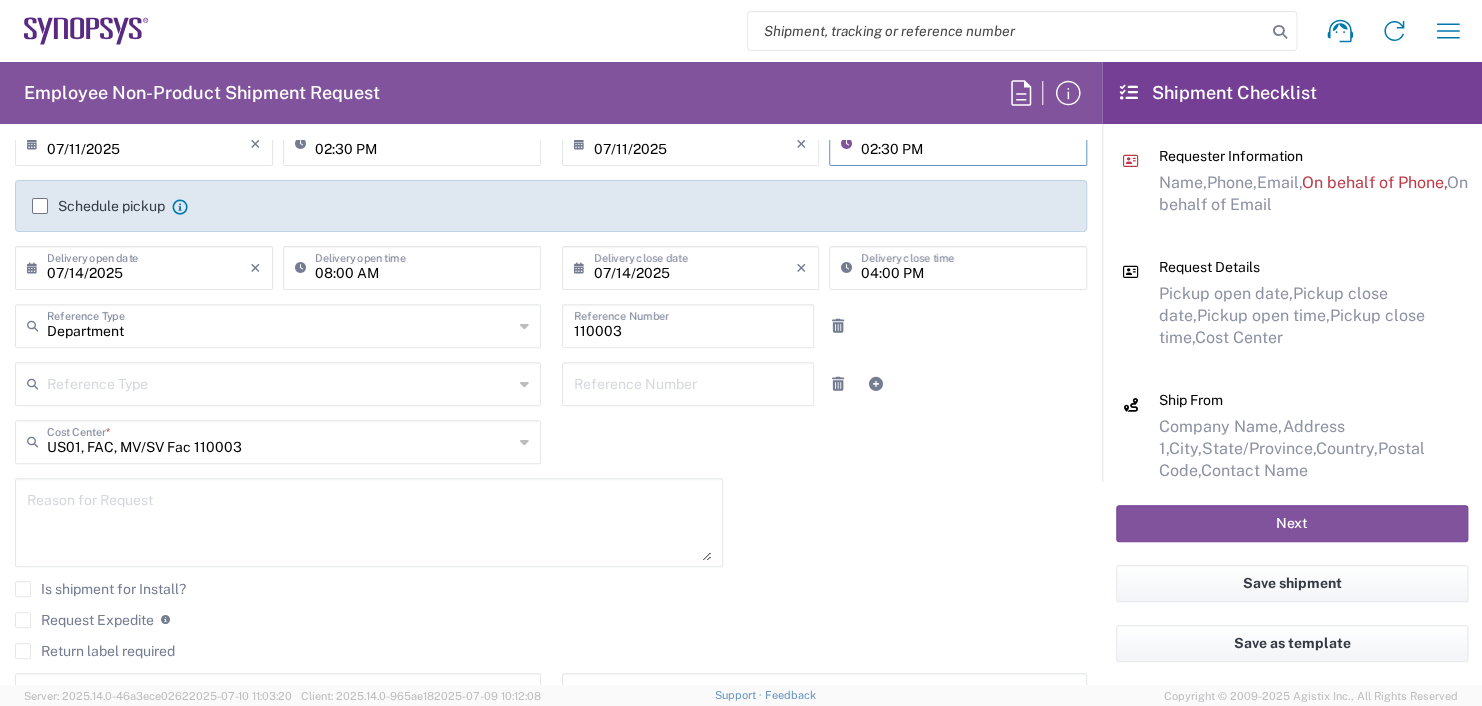 type on "02:30 PM" 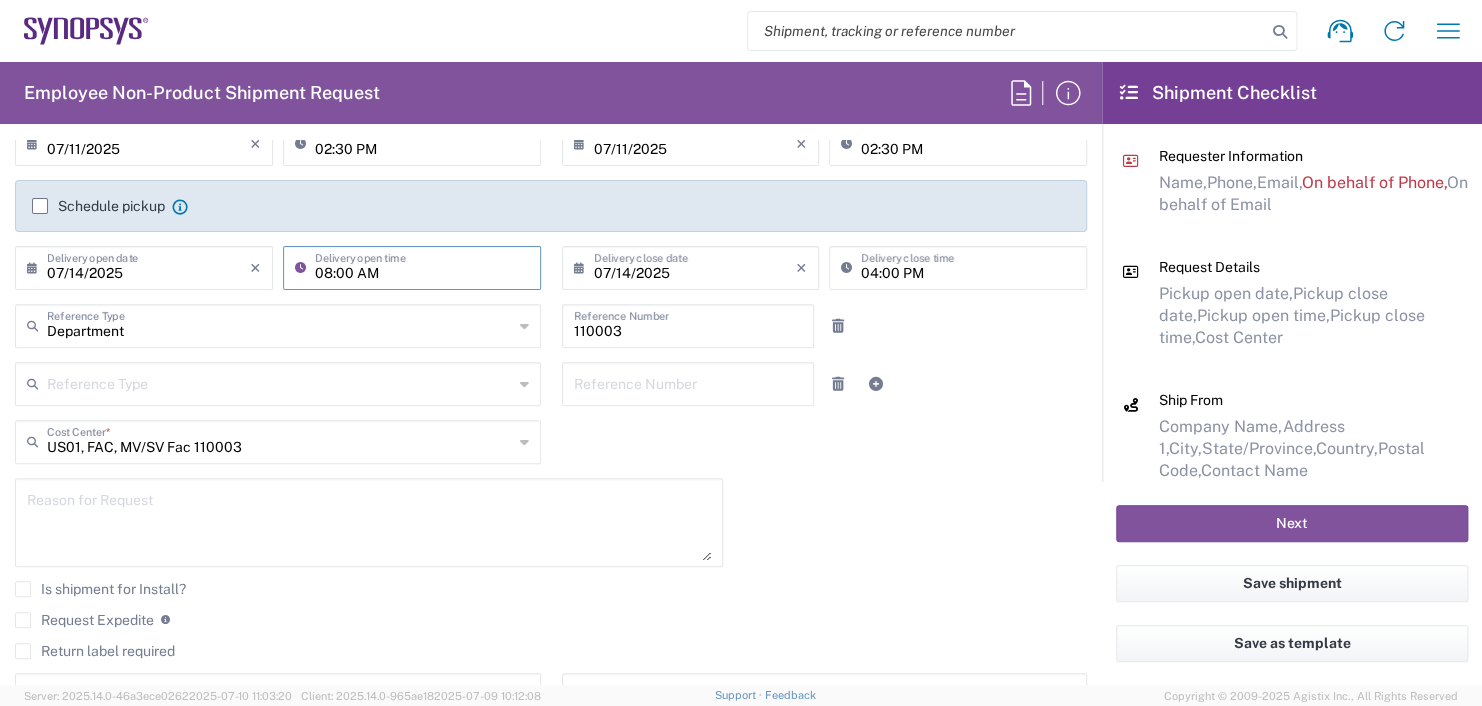 click on "08:00 AM" at bounding box center [422, 266] 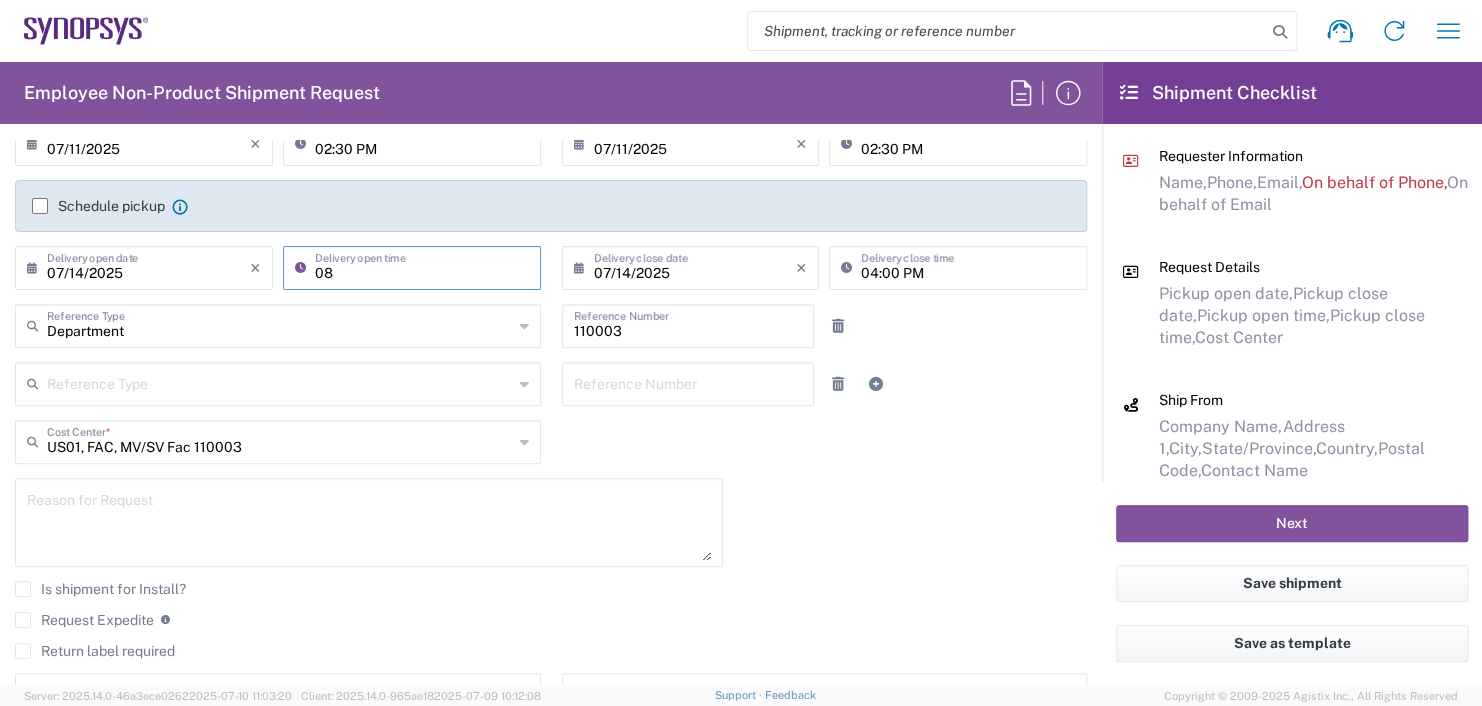type on "0" 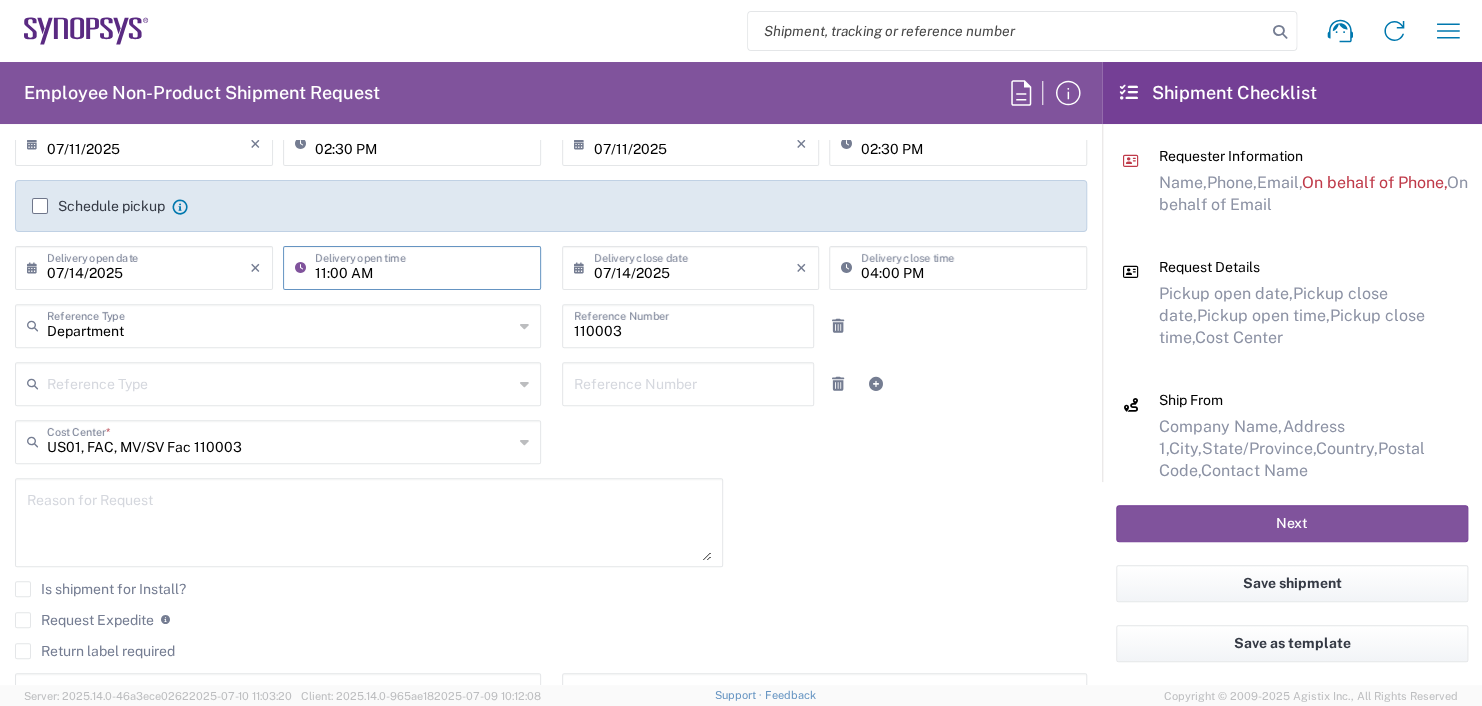 type on "11:00 AM" 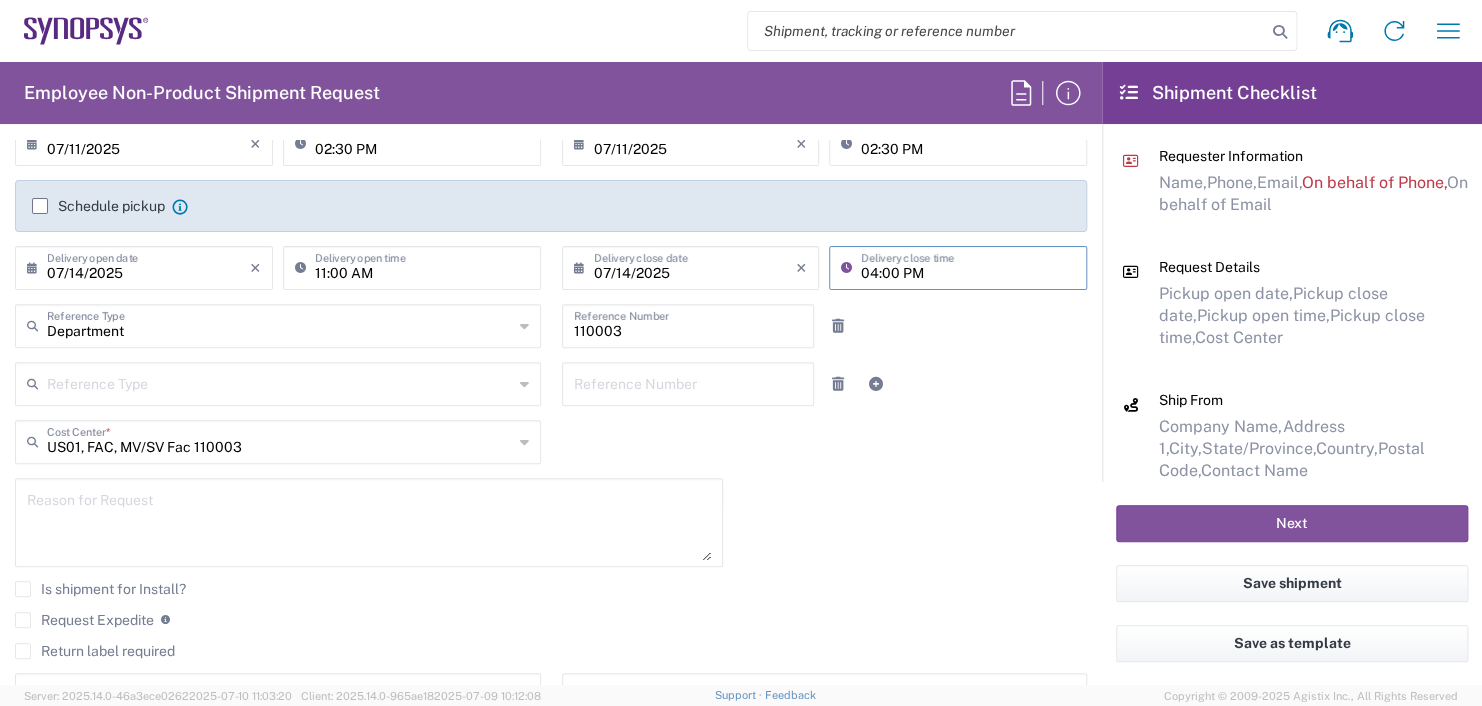 click on "04:00 PM" at bounding box center (968, 266) 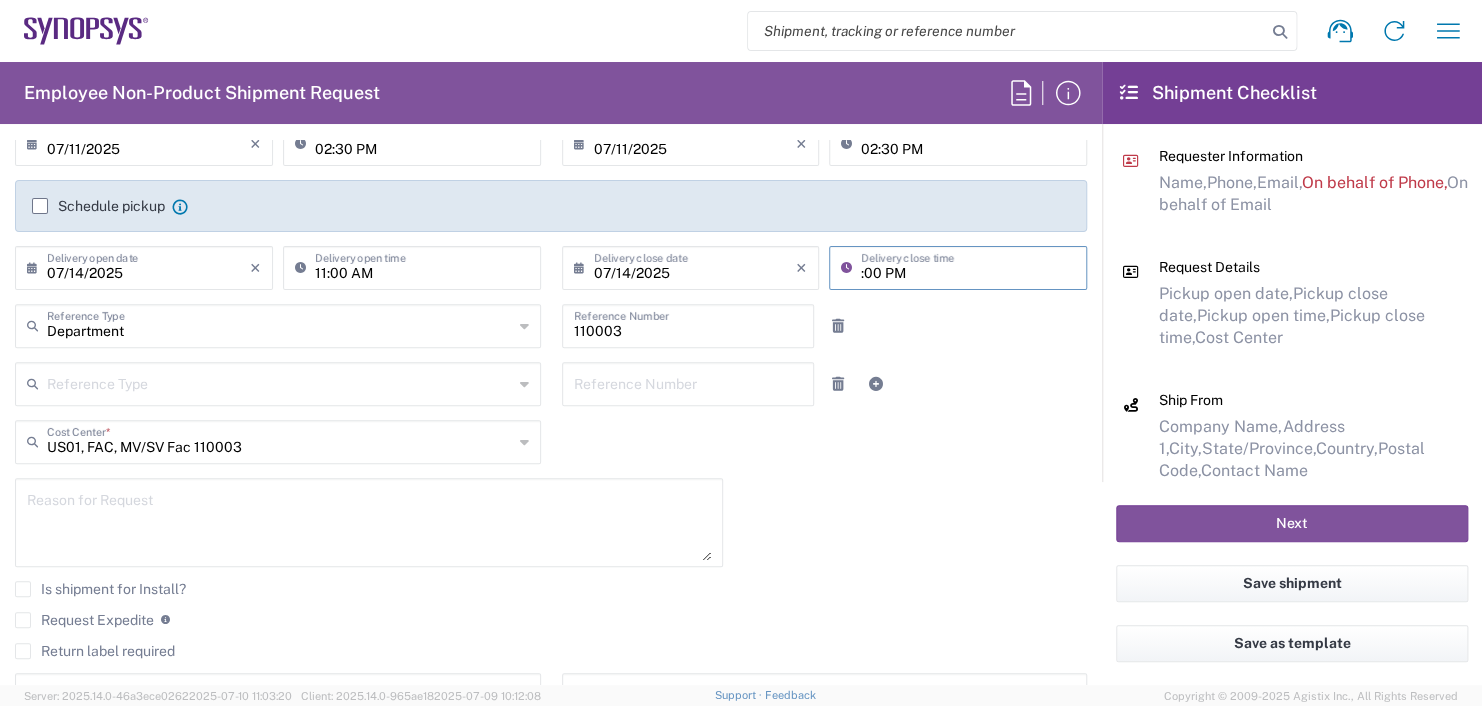 click on ":00 PM" at bounding box center [968, 266] 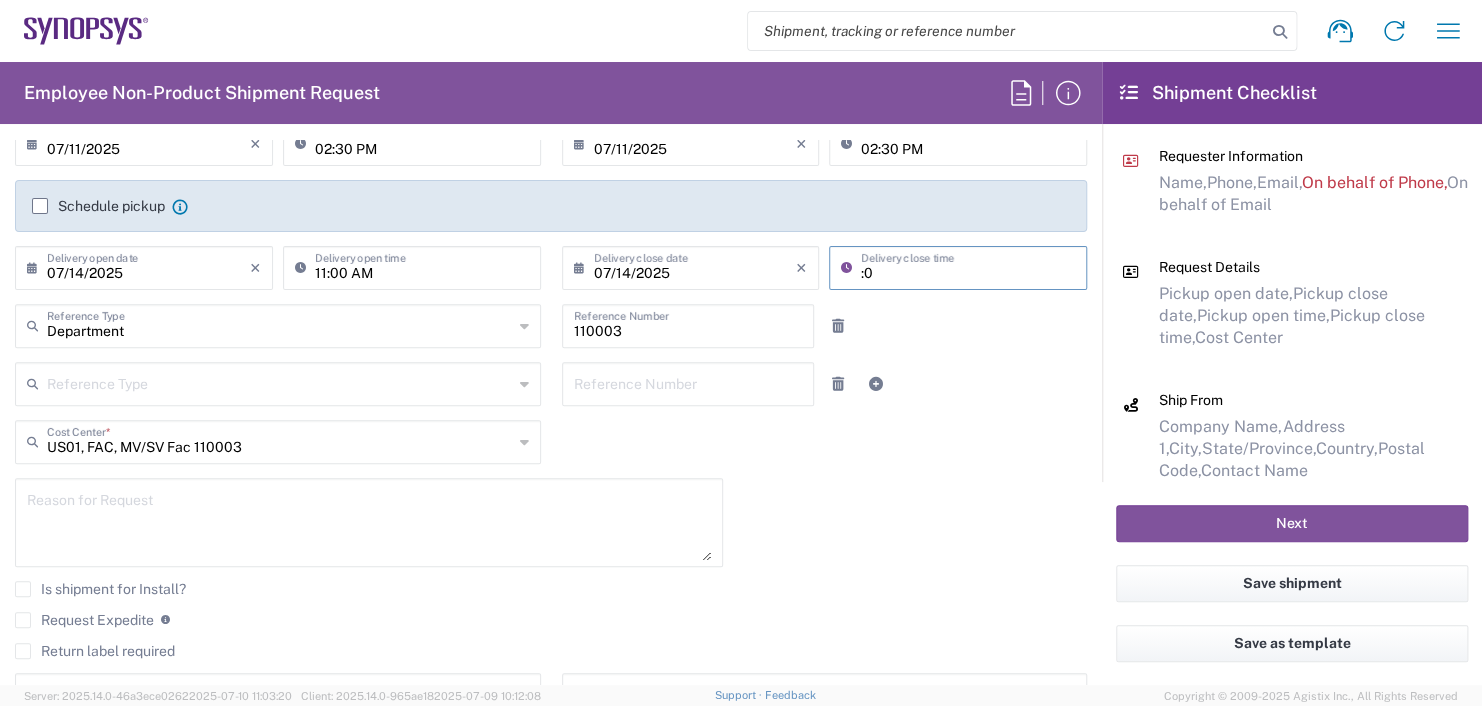 type on ":" 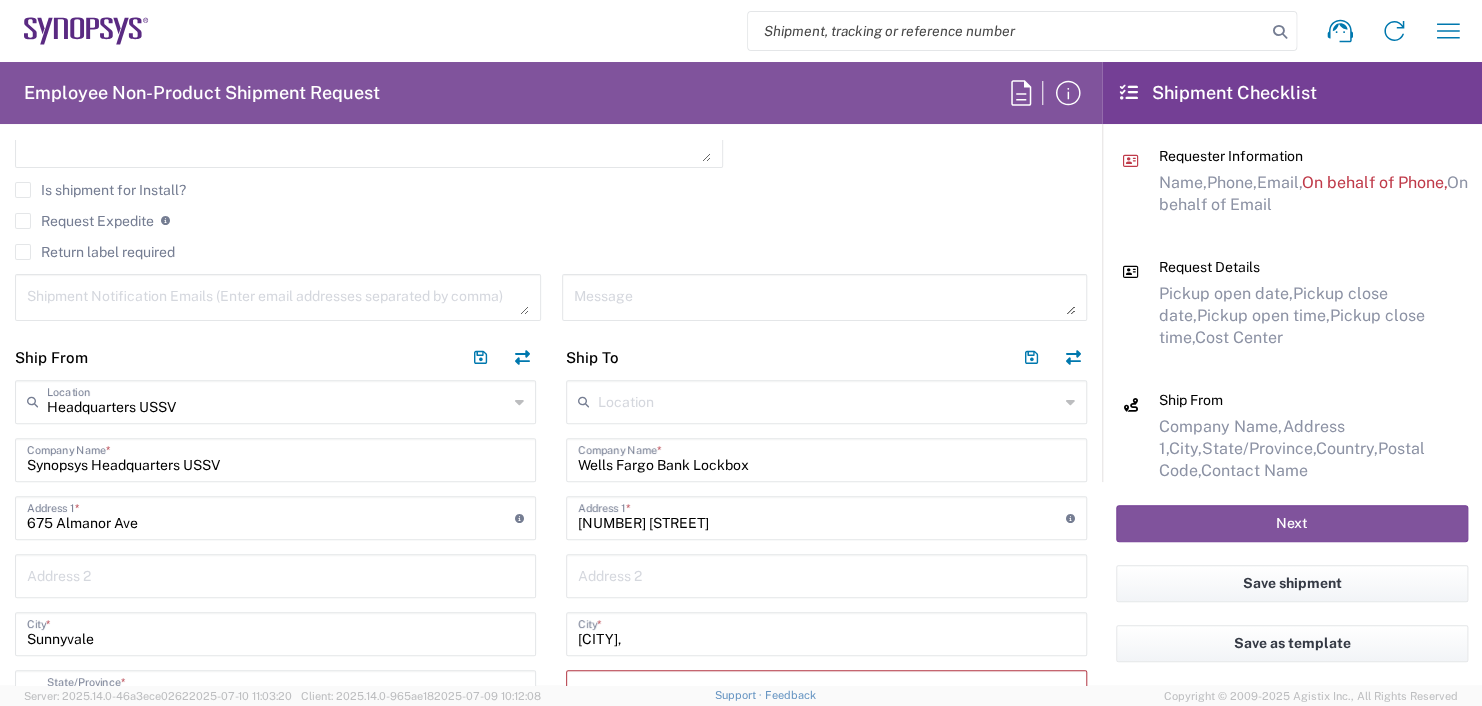 scroll, scrollTop: 700, scrollLeft: 0, axis: vertical 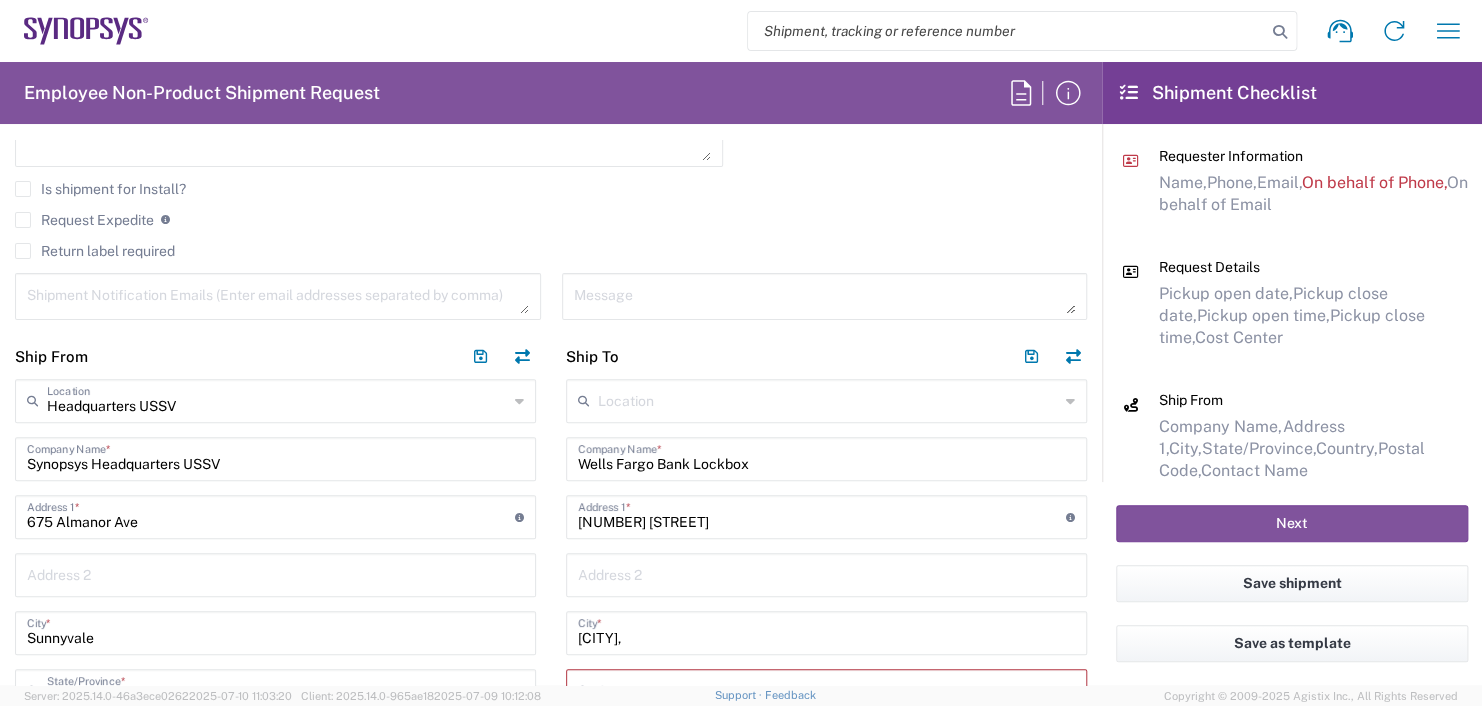 type on "11:00 AM" 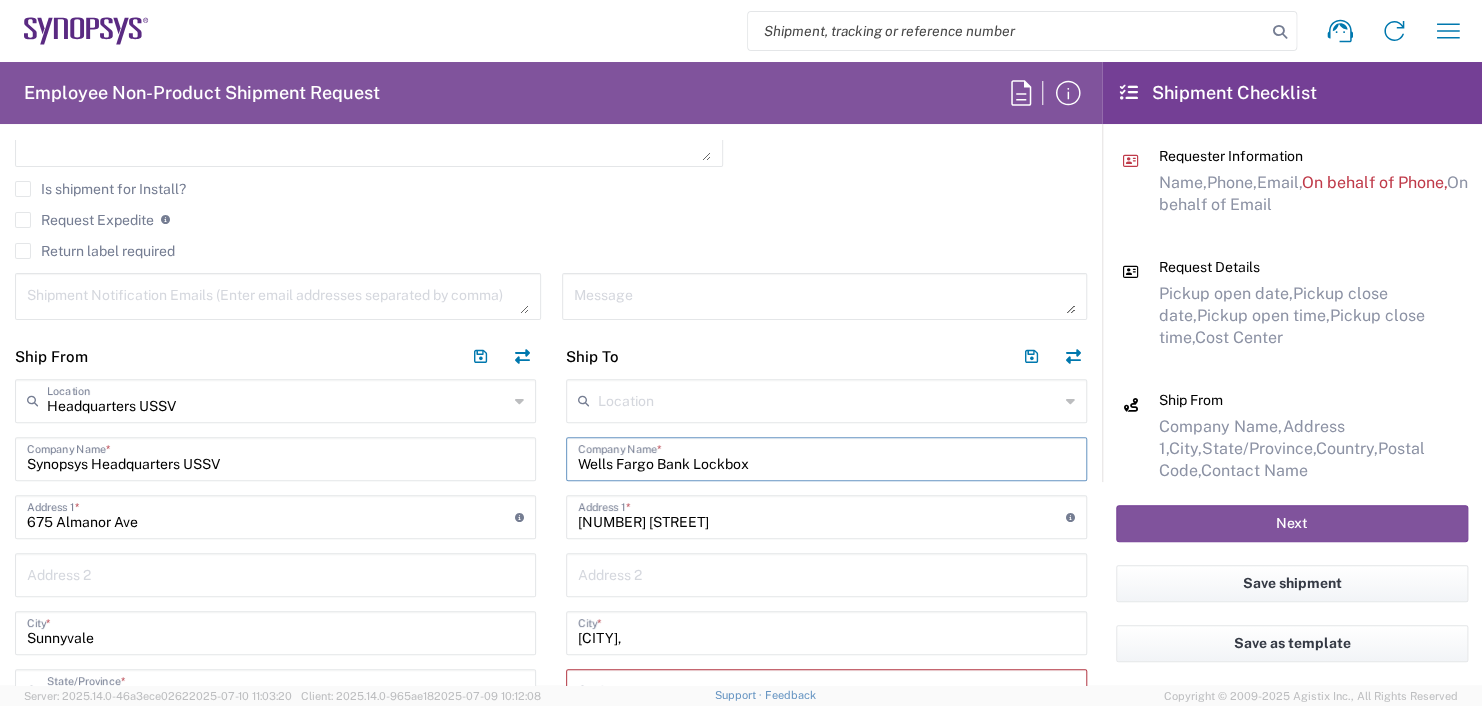 drag, startPoint x: 757, startPoint y: 451, endPoint x: 497, endPoint y: 446, distance: 260.04807 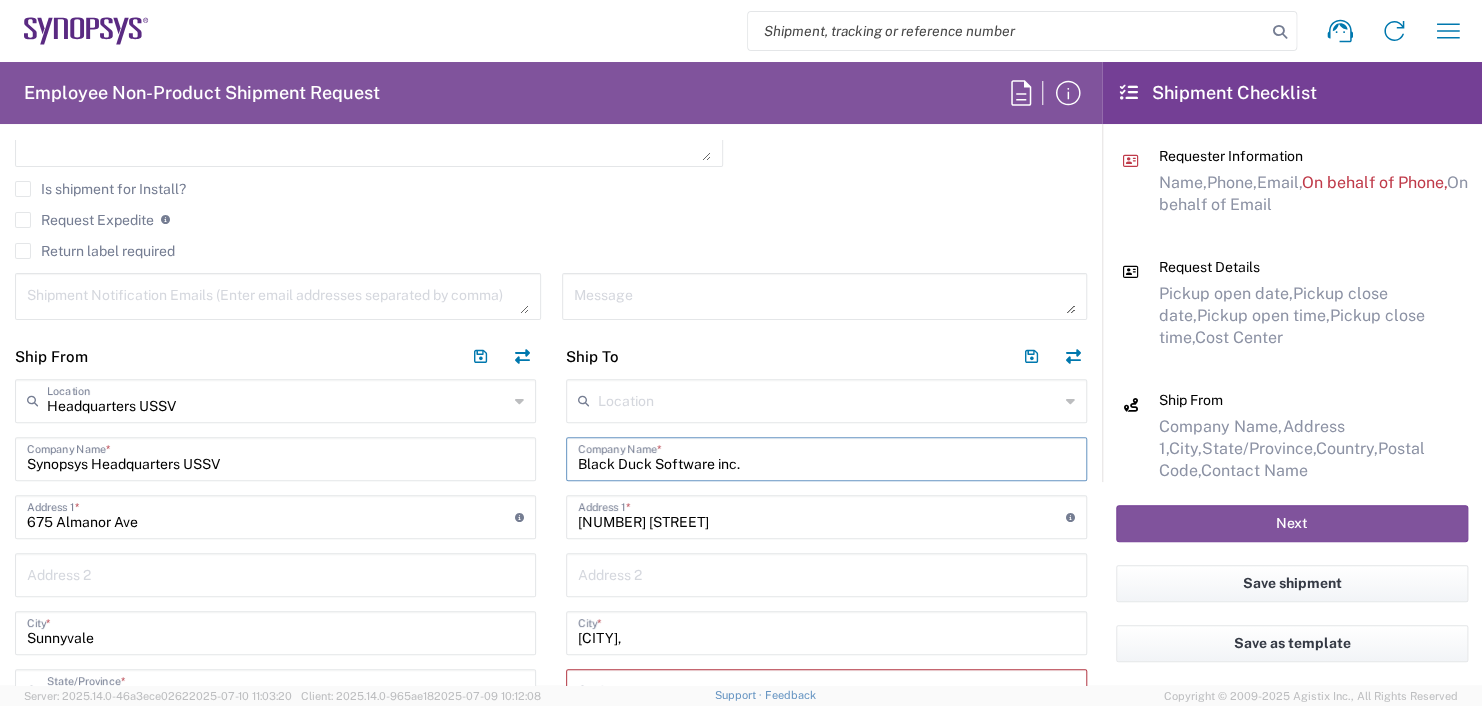 click on "Black Duck Software inc." at bounding box center (826, 457) 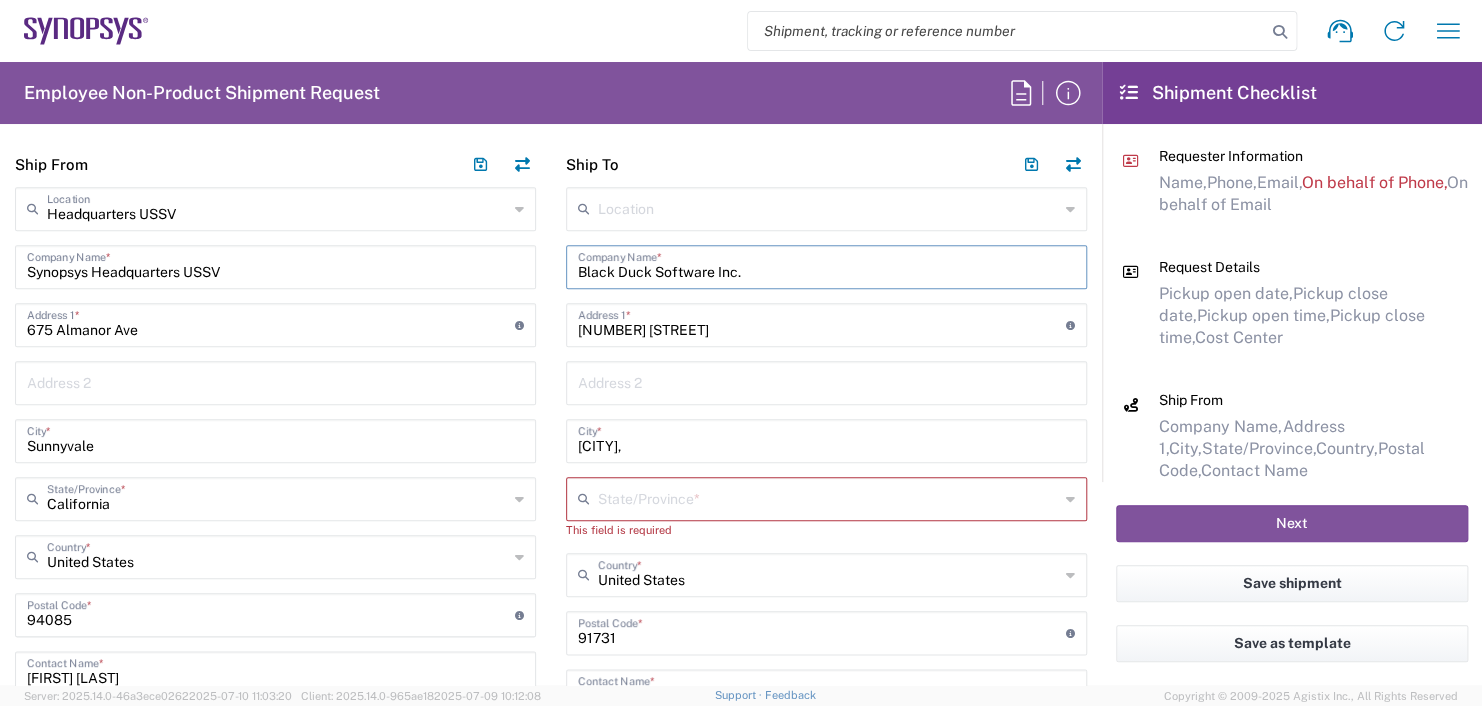 scroll, scrollTop: 900, scrollLeft: 0, axis: vertical 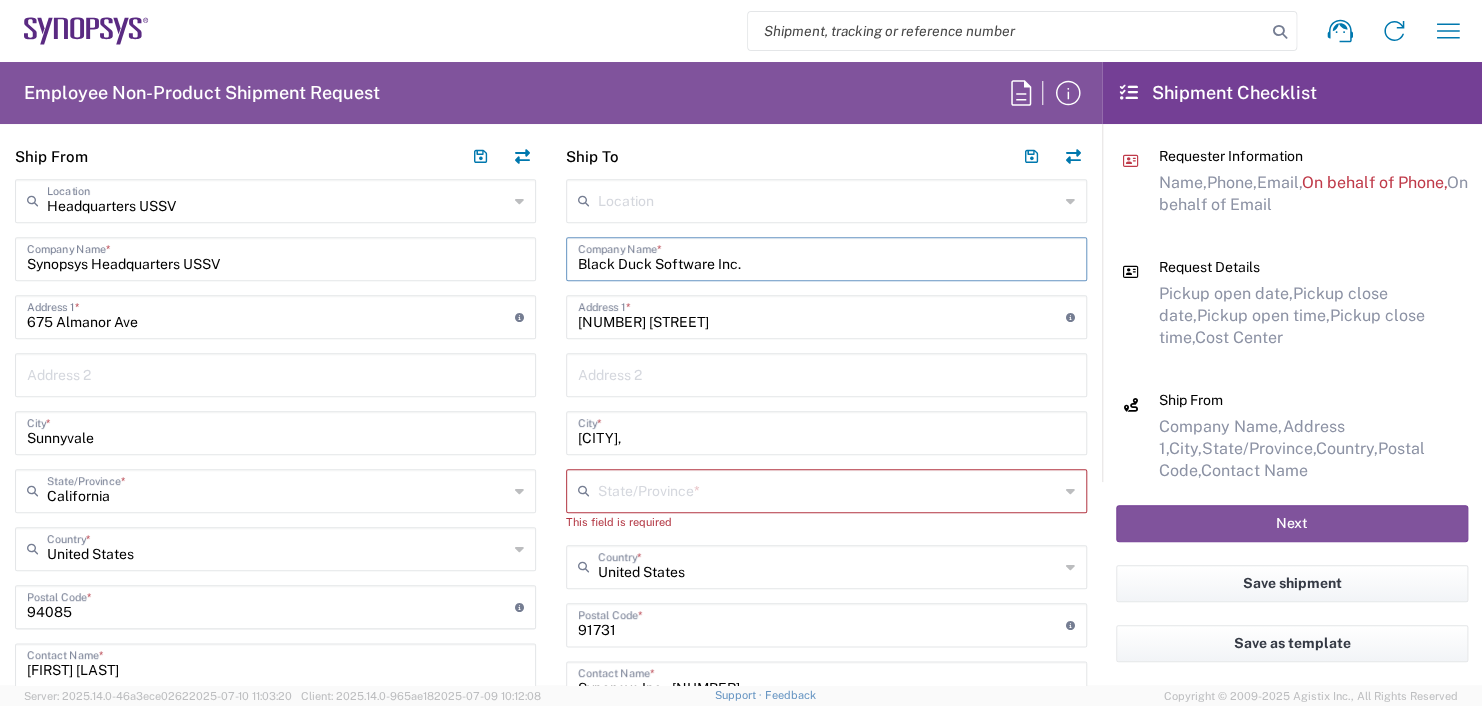 type on "Black Duck Software Inc." 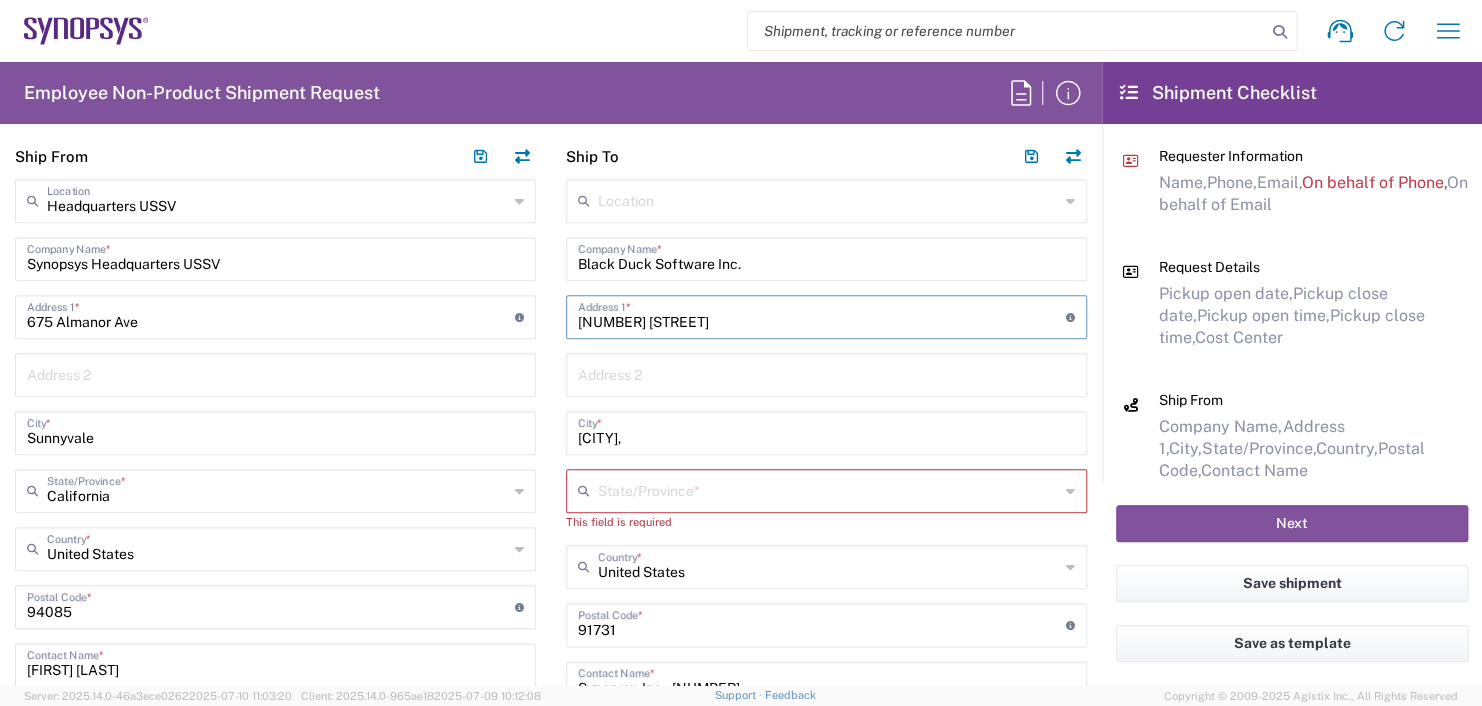 click on "[NUMBER] [STREET]" at bounding box center [822, 315] 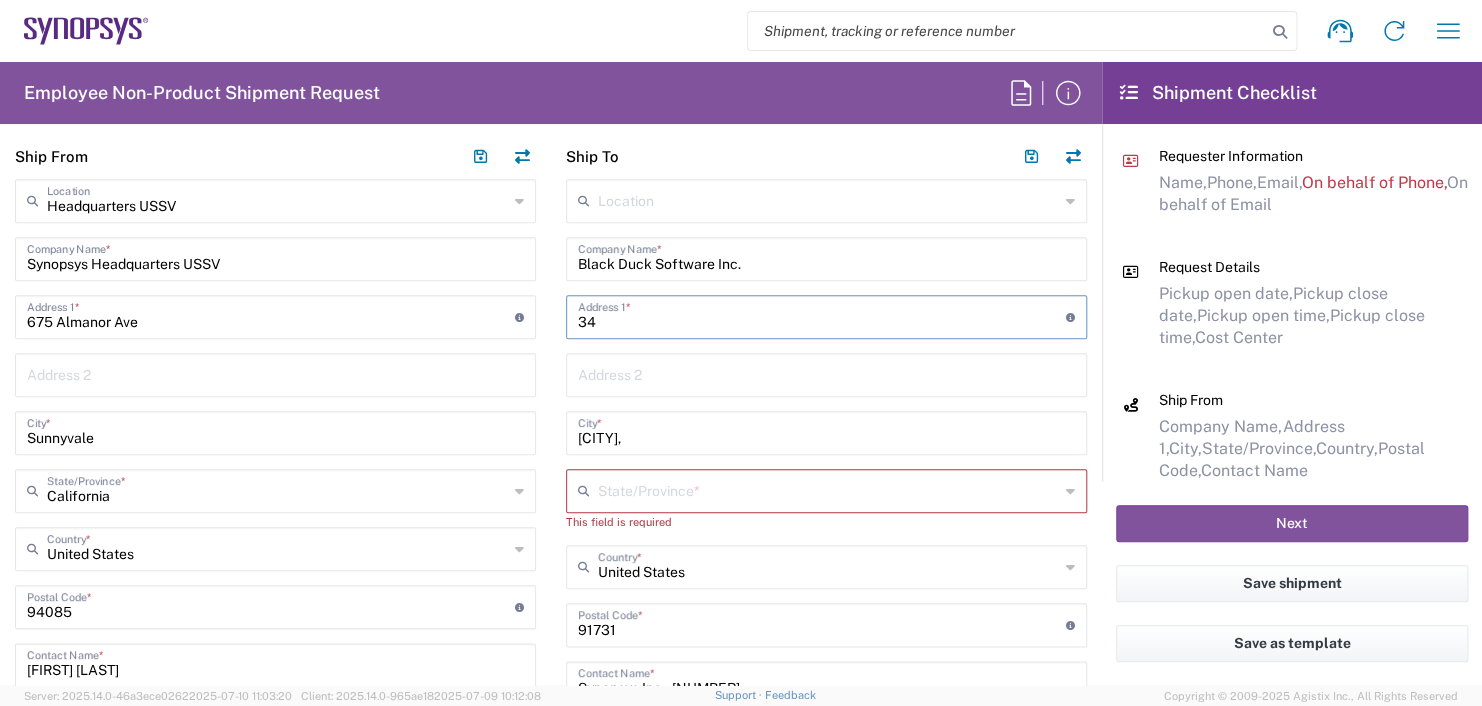 type on "3" 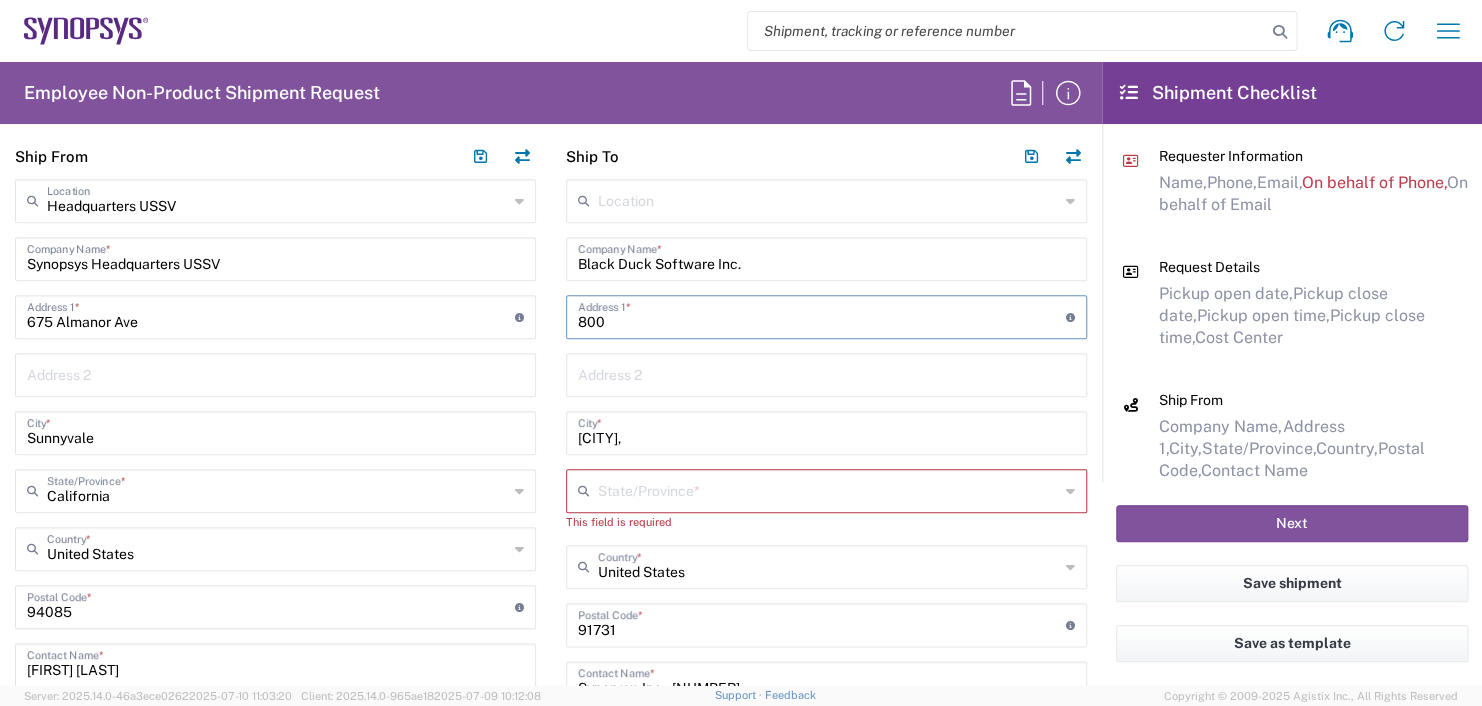 type on "[NUMBER] [STREET] Suite [NUMBER]" 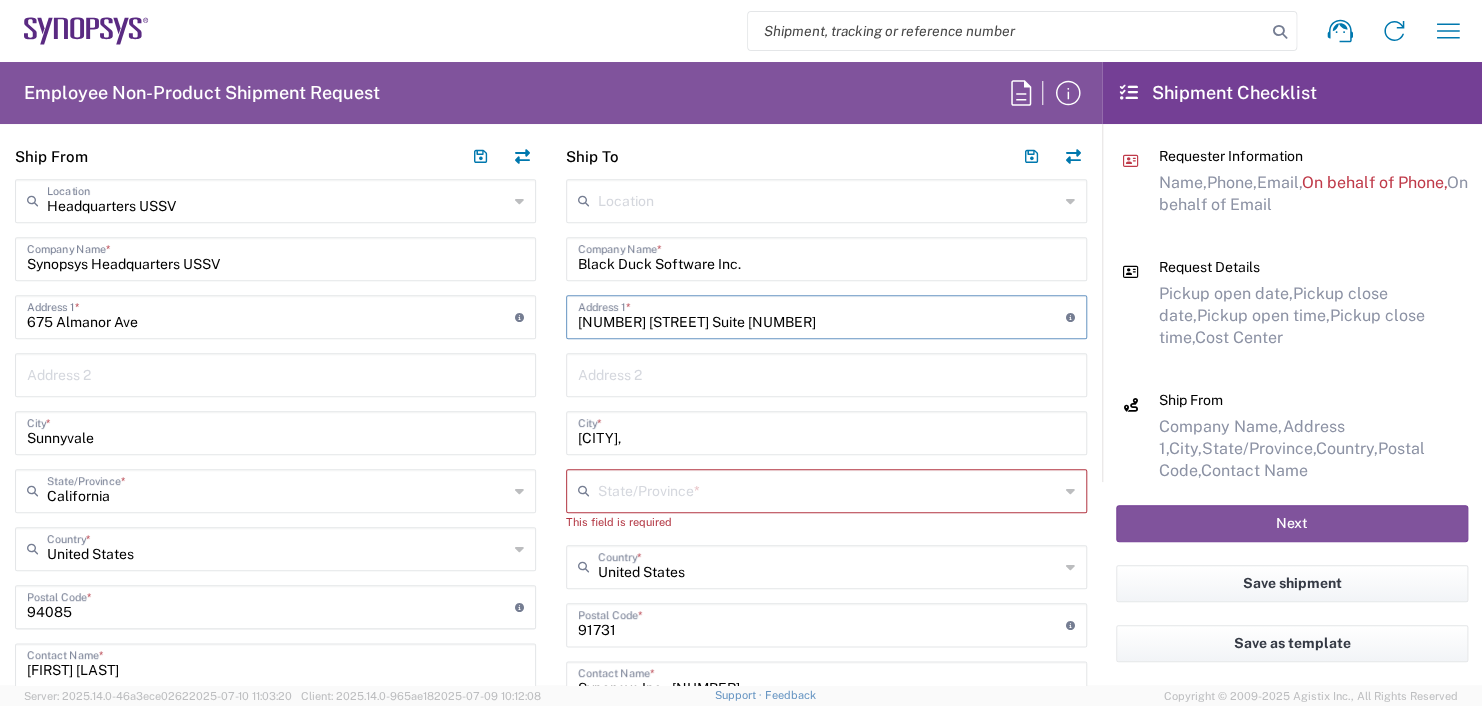 type on "Massachusetts" 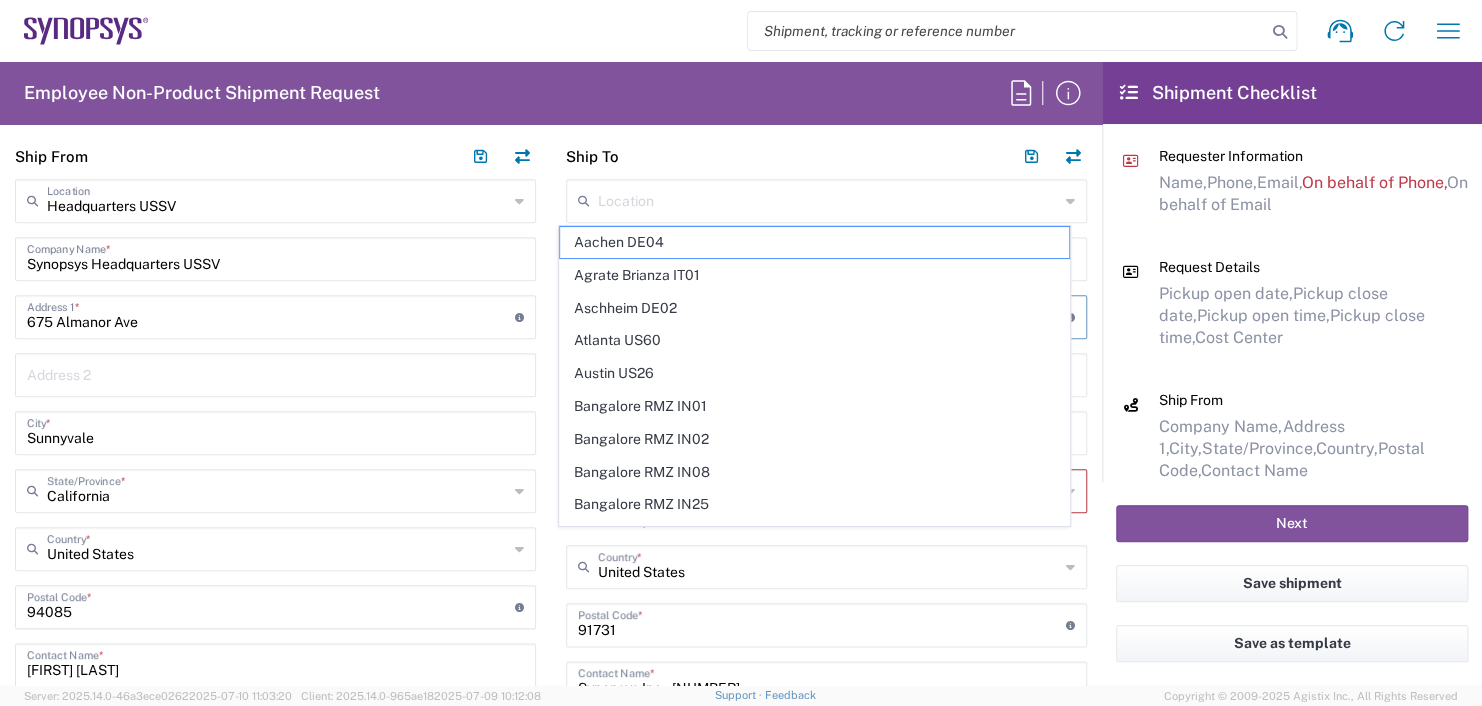 click on "Pickup open date,   Pickup close date,   Pickup open time,   Pickup close time,   Cost Center" 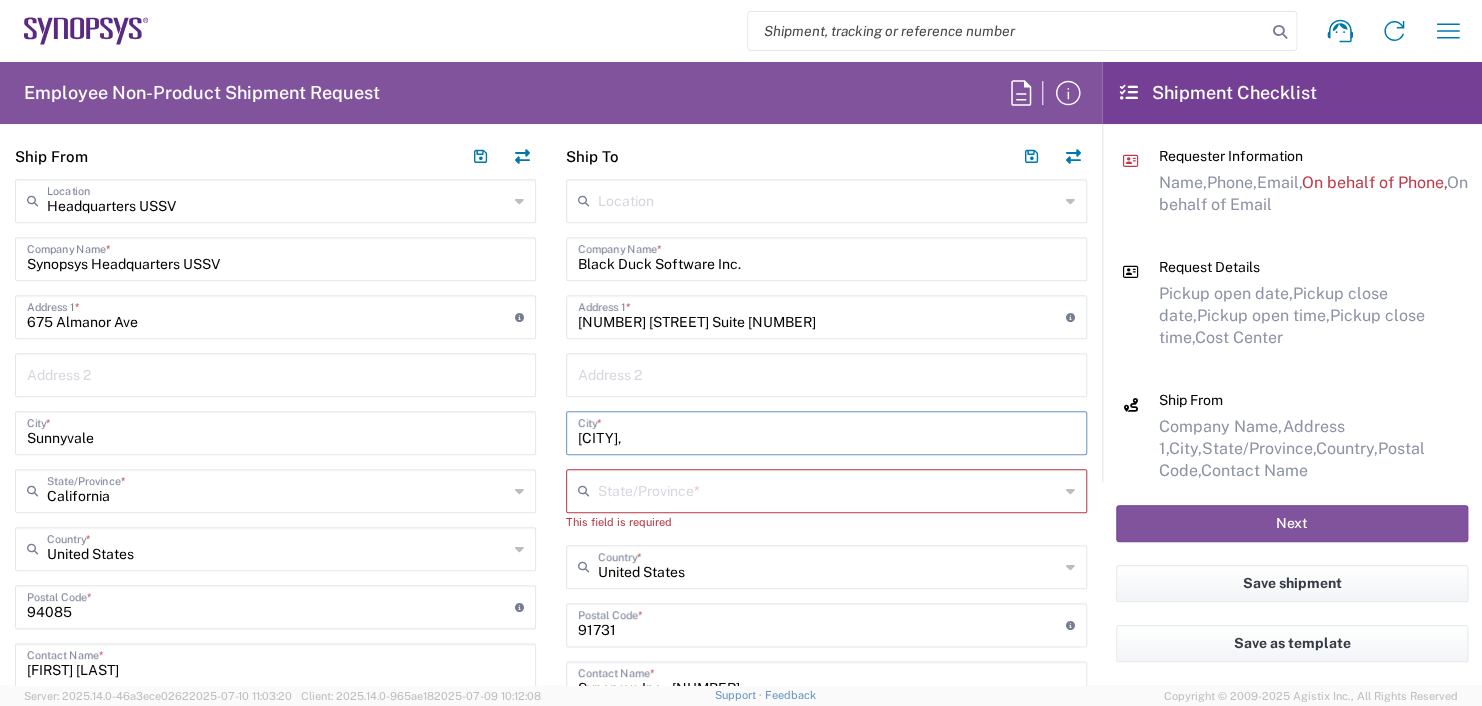 drag, startPoint x: 651, startPoint y: 438, endPoint x: 497, endPoint y: 470, distance: 157.28954 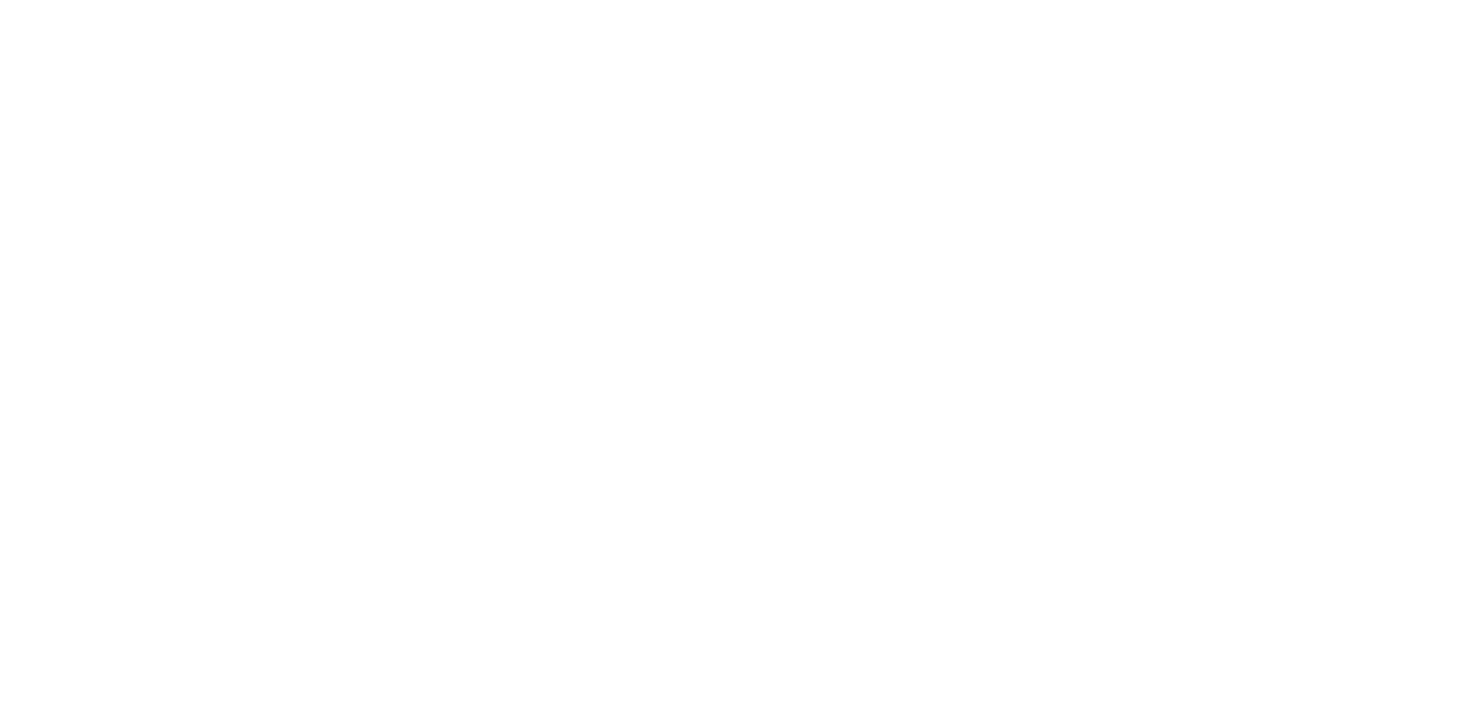 scroll, scrollTop: 0, scrollLeft: 0, axis: both 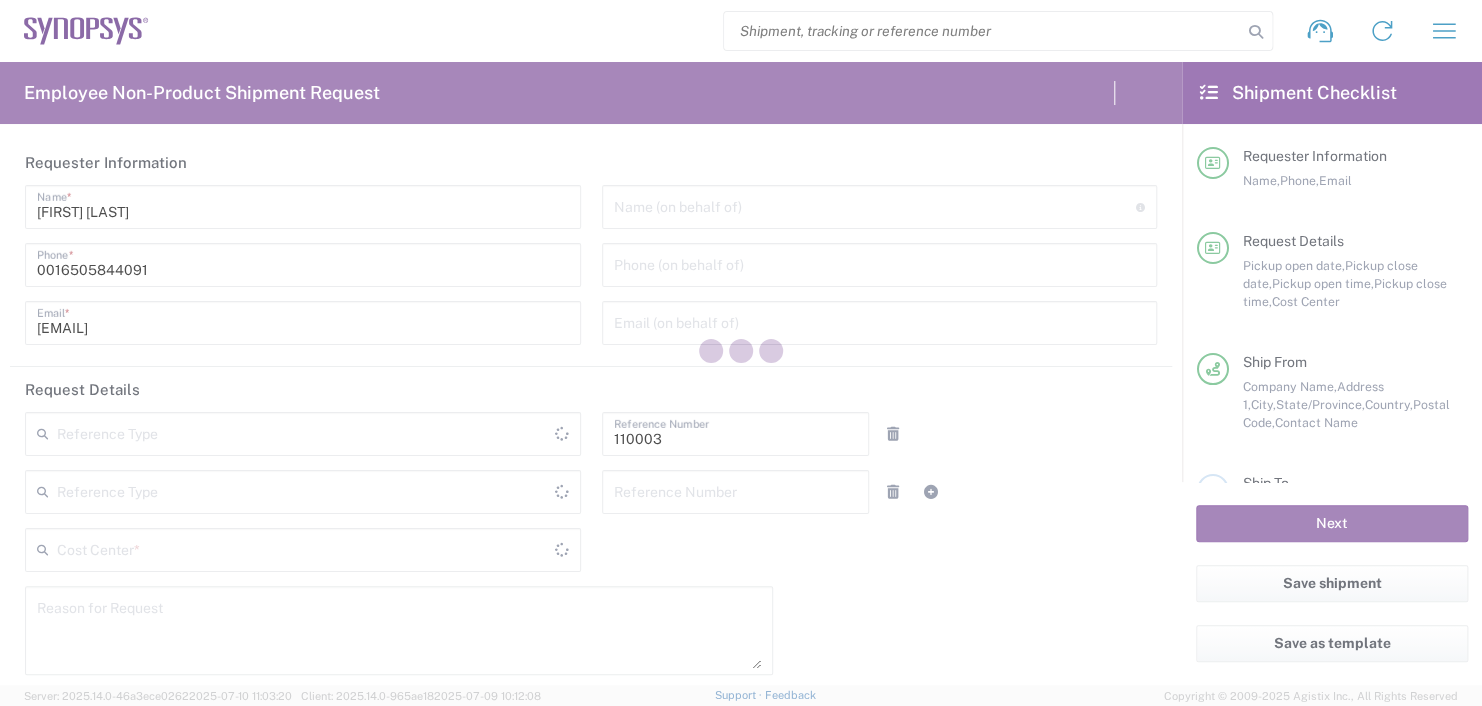 type on "United States" 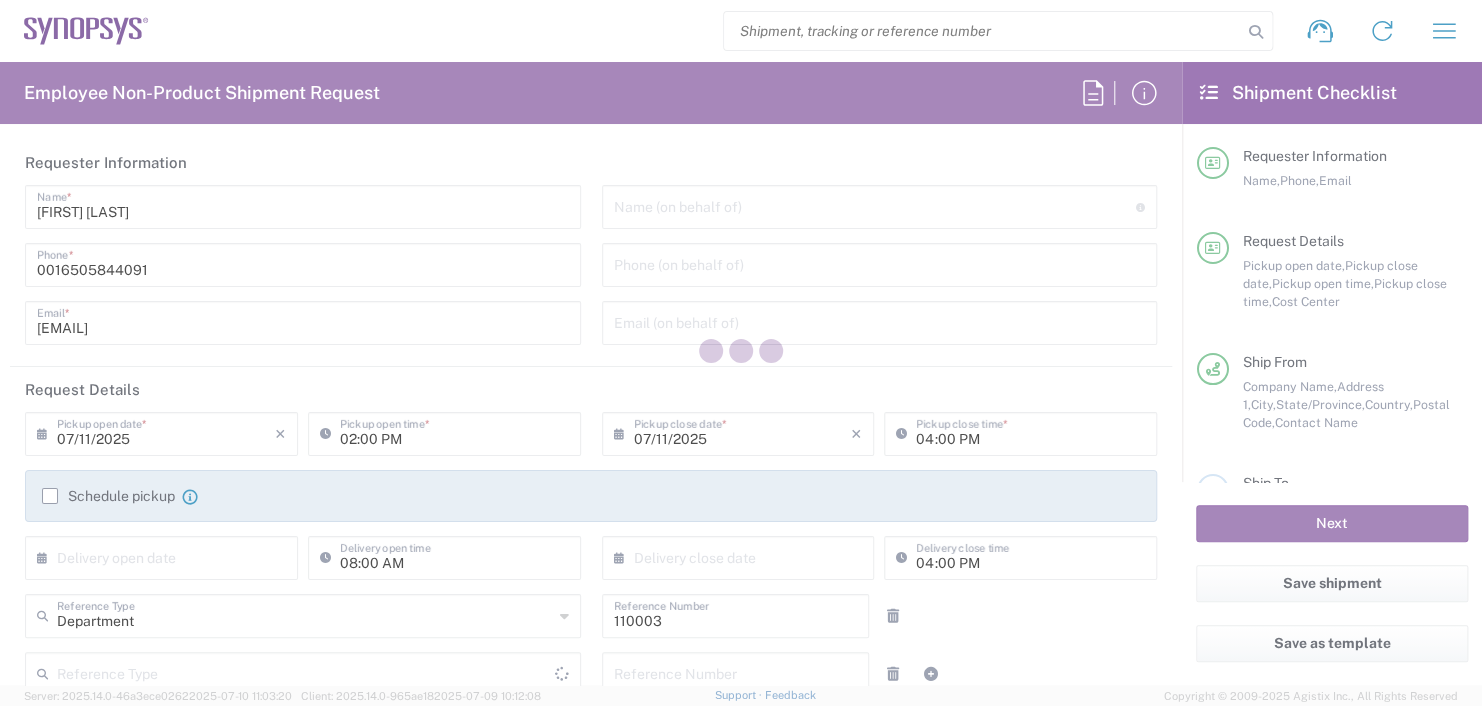 type on "United States" 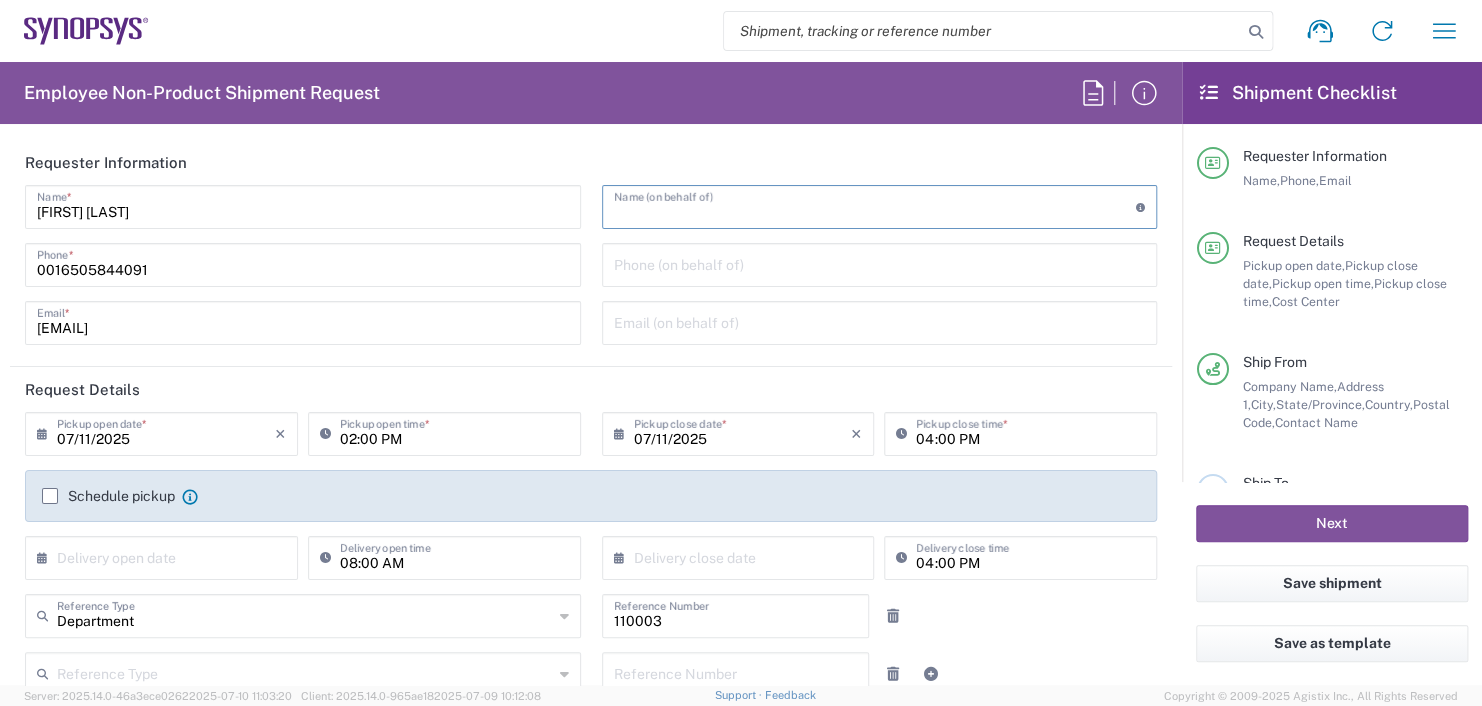 click at bounding box center [875, 205] 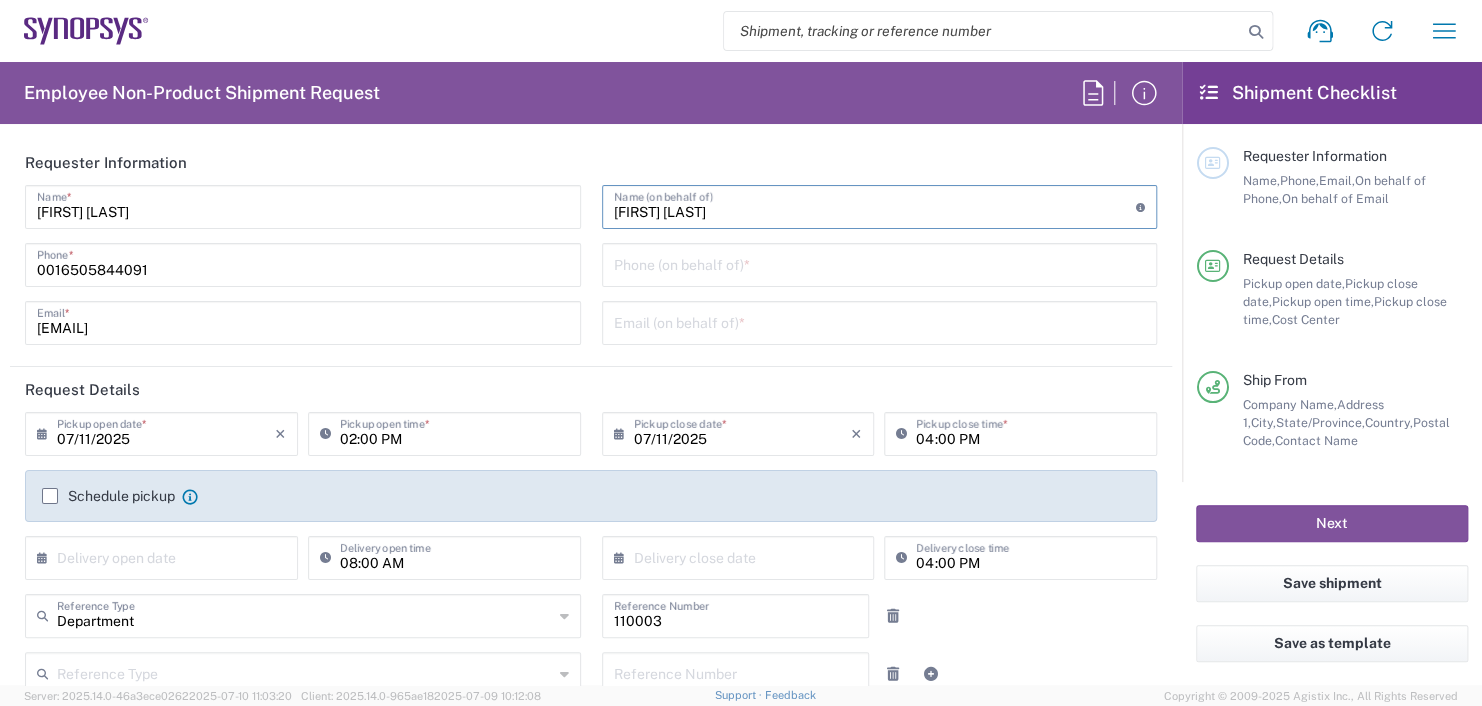 scroll, scrollTop: 100, scrollLeft: 0, axis: vertical 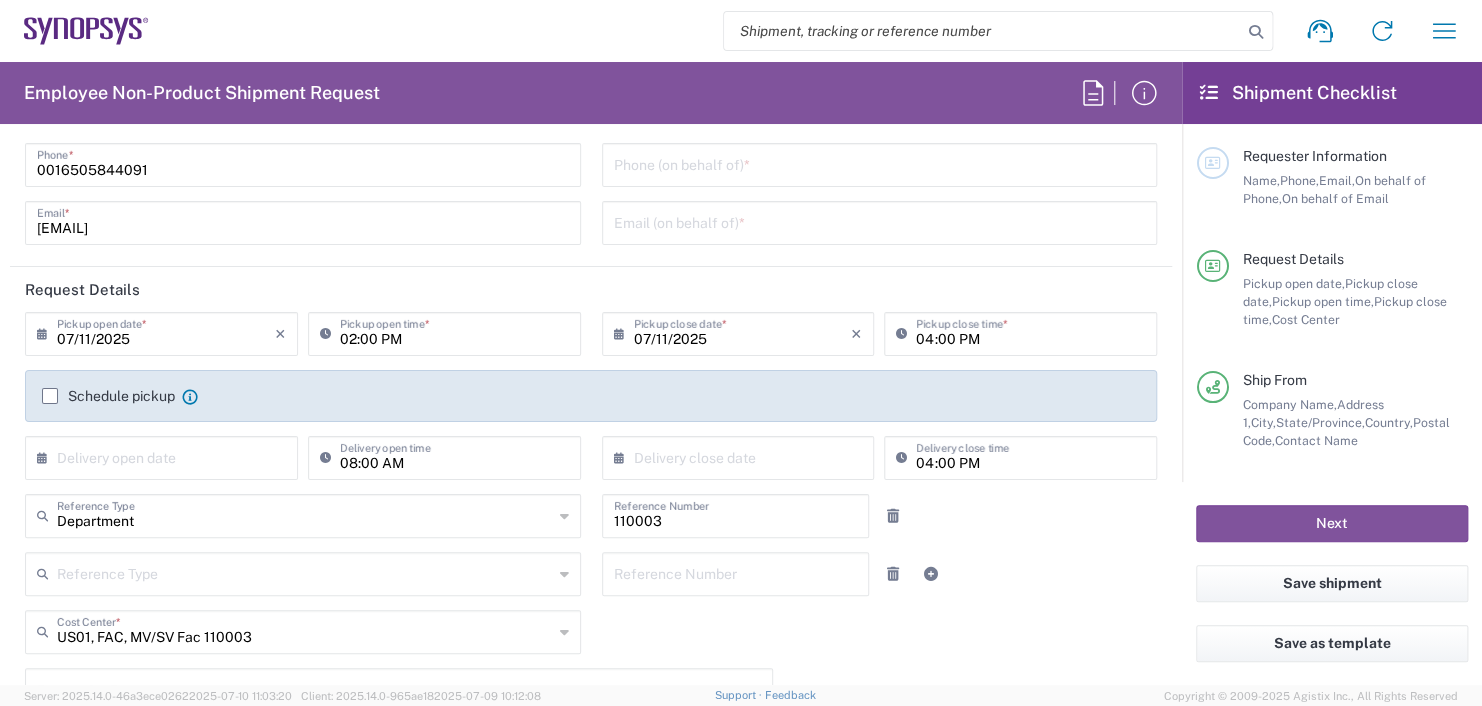 type on "[FIRST] [LAST]" 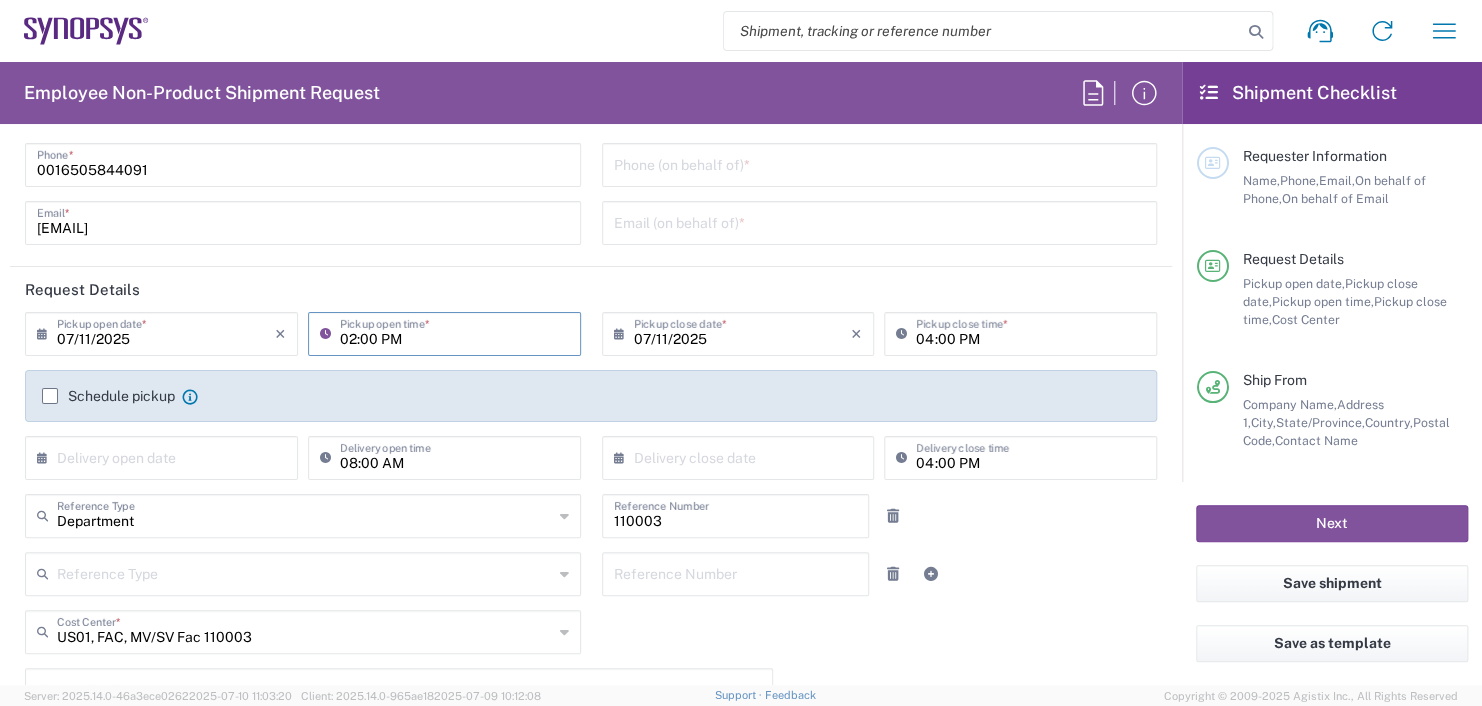 click on "02:00 PM" at bounding box center [454, 332] 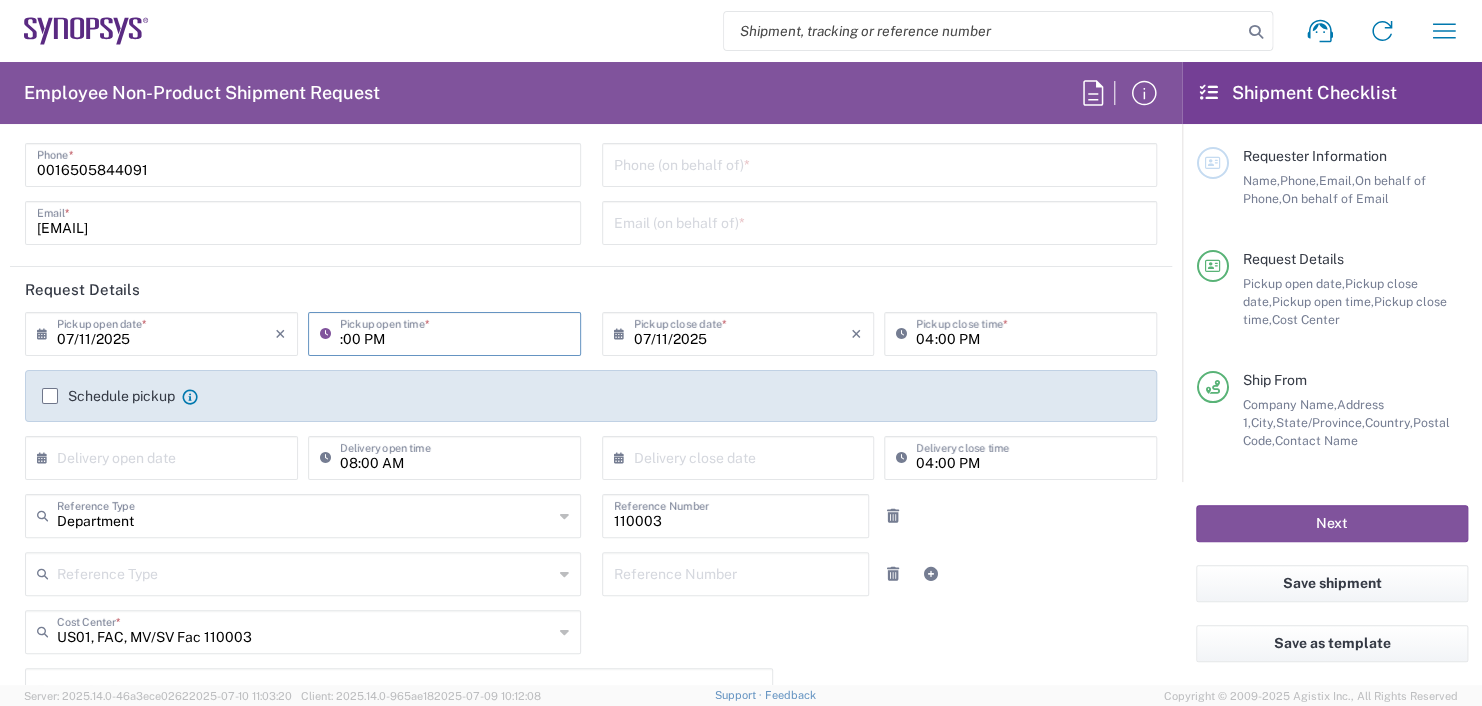 click on ":00 PM" at bounding box center [454, 332] 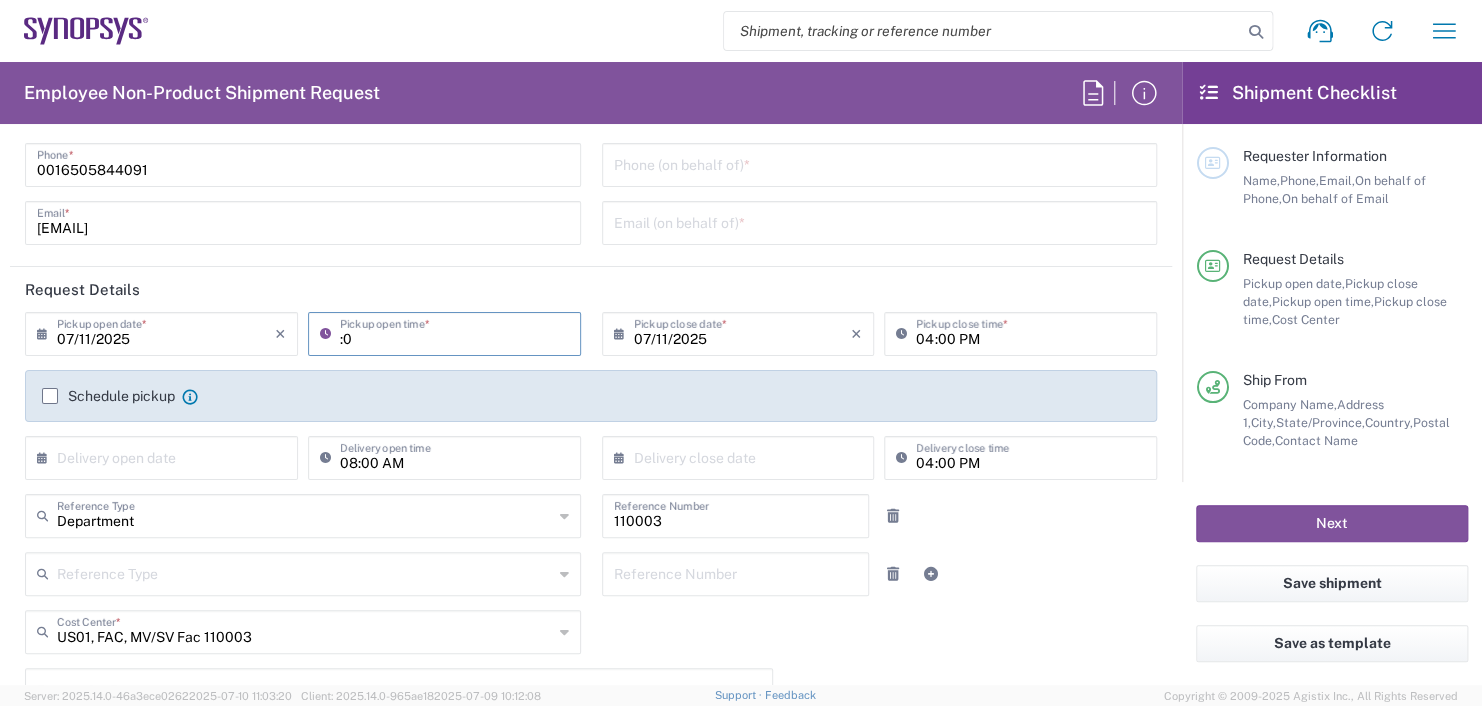 type on ":" 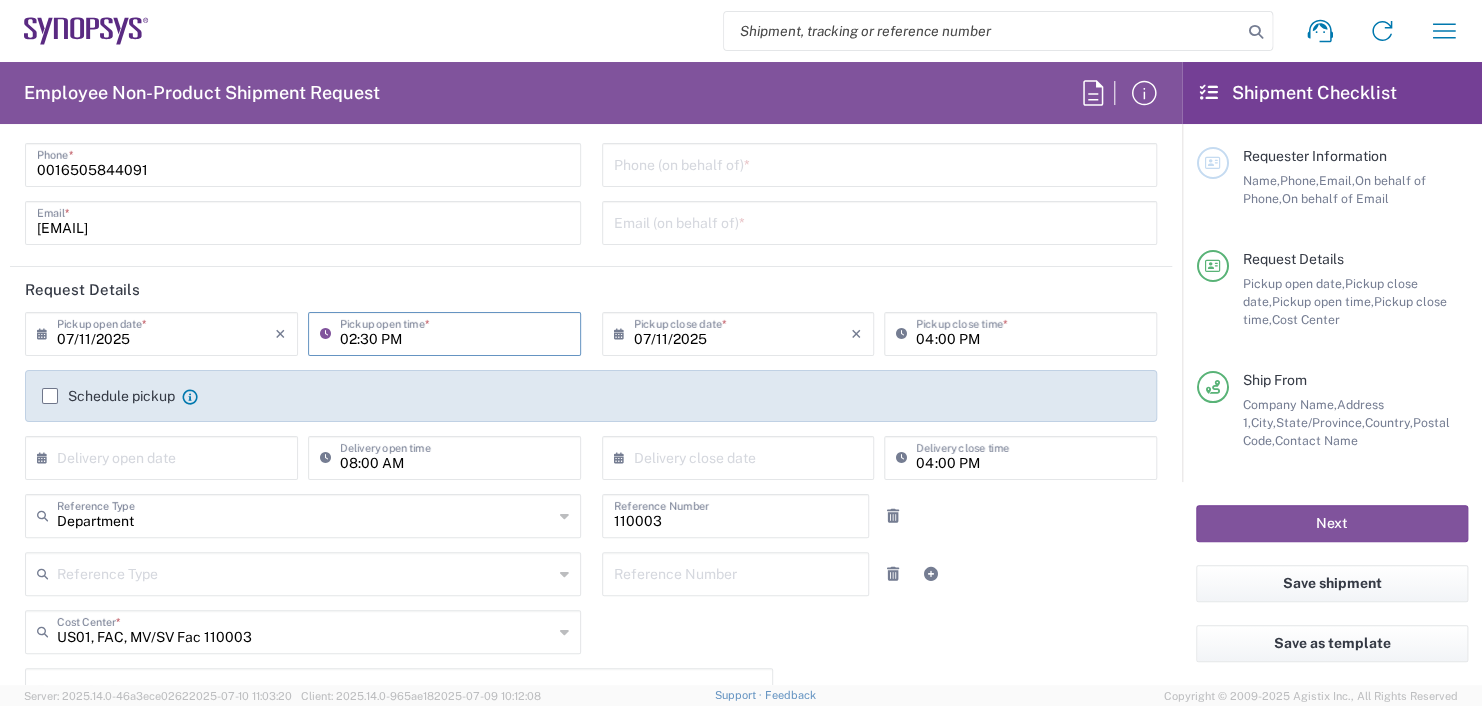 type on "02:30 PM" 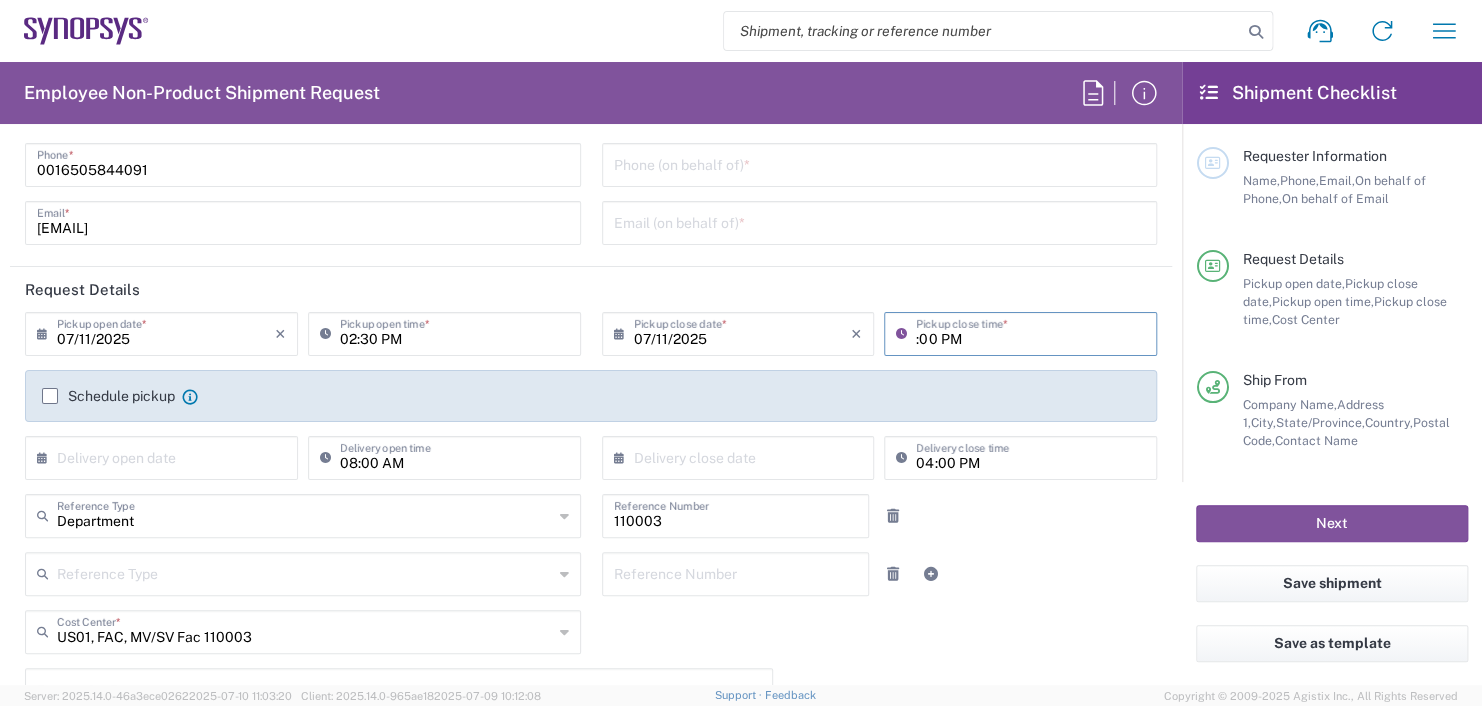 click on ":00 PM" at bounding box center (1030, 332) 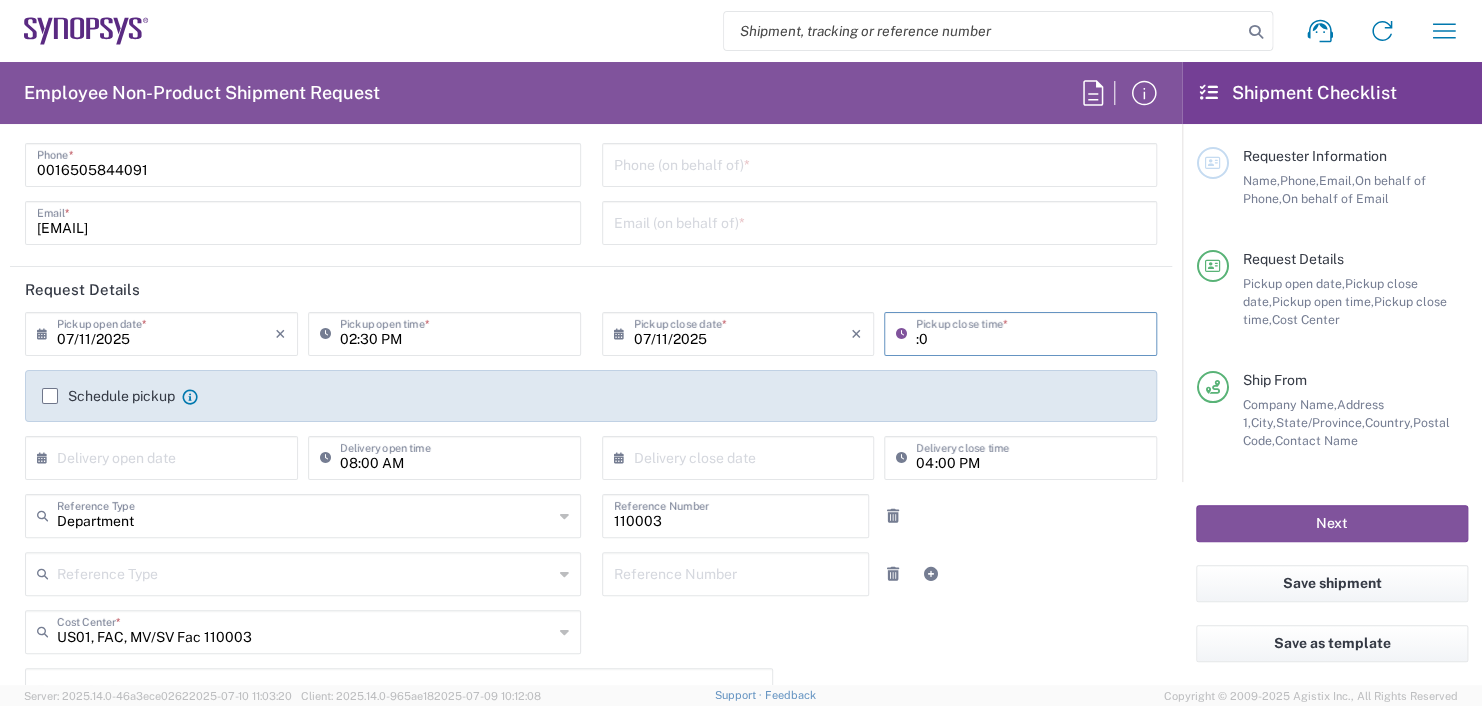 type on ":" 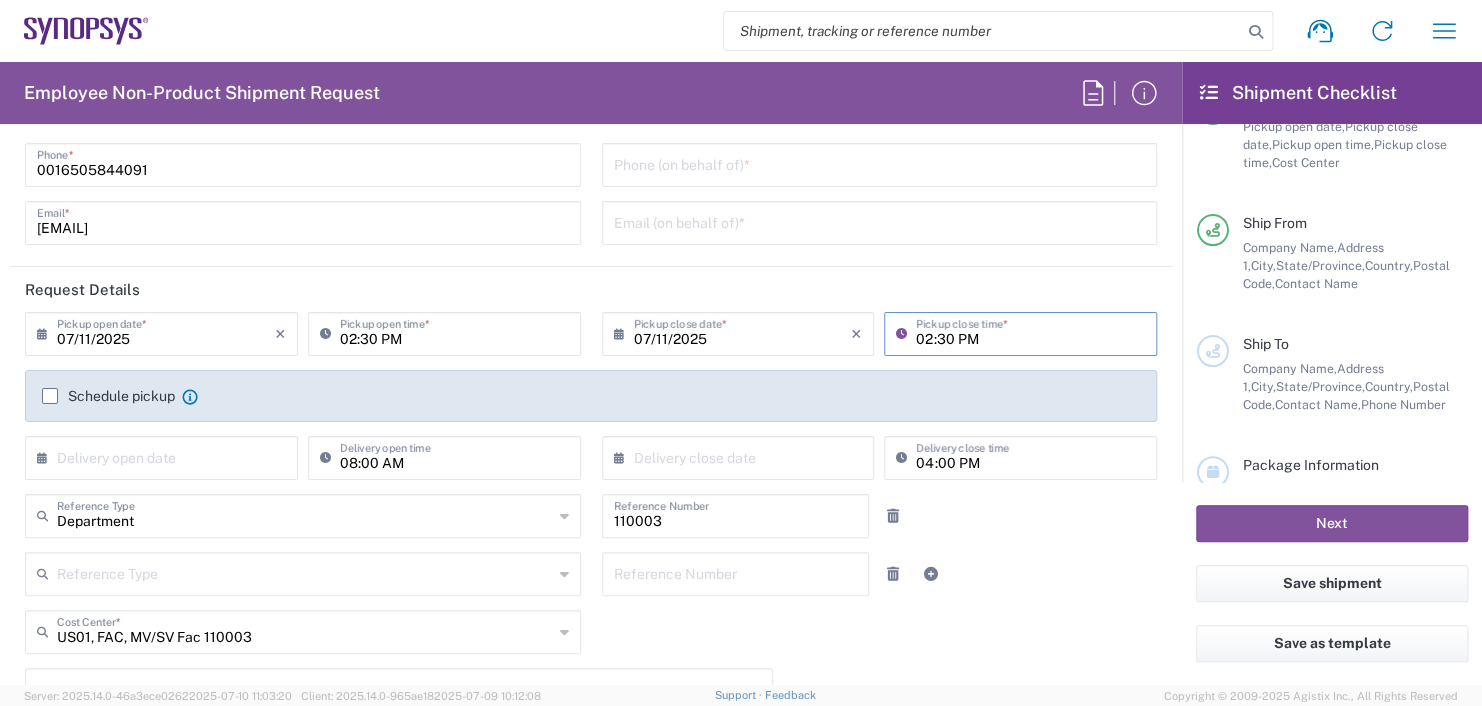 scroll, scrollTop: 200, scrollLeft: 0, axis: vertical 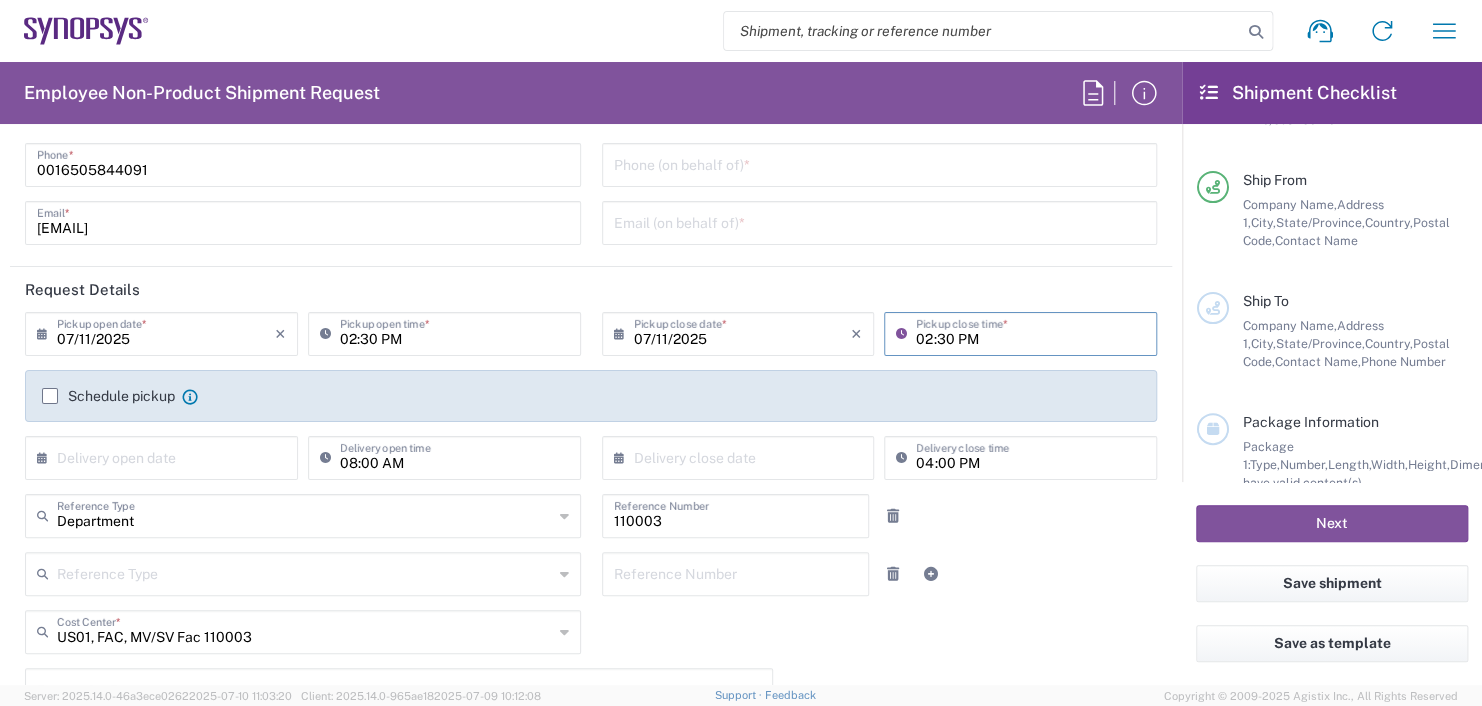 type on "02:30 PM" 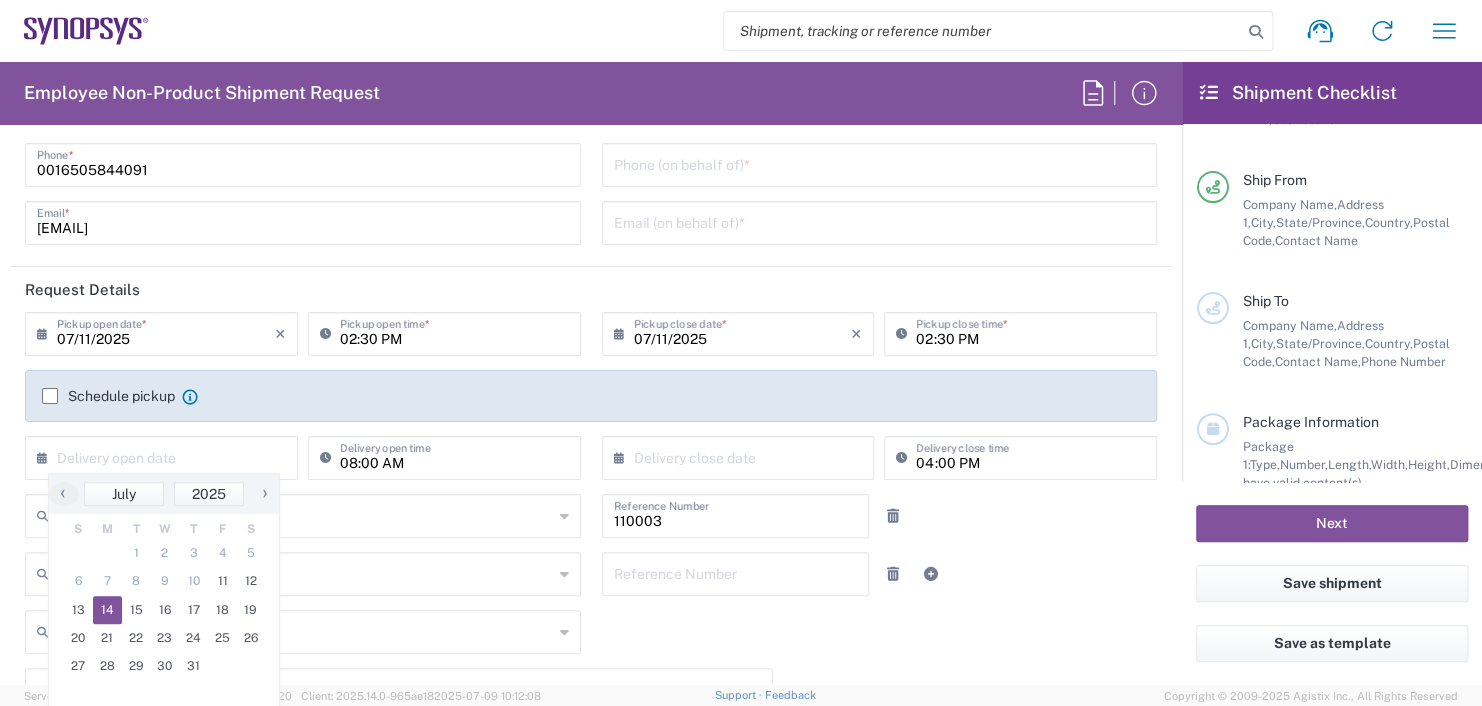 click on "14" 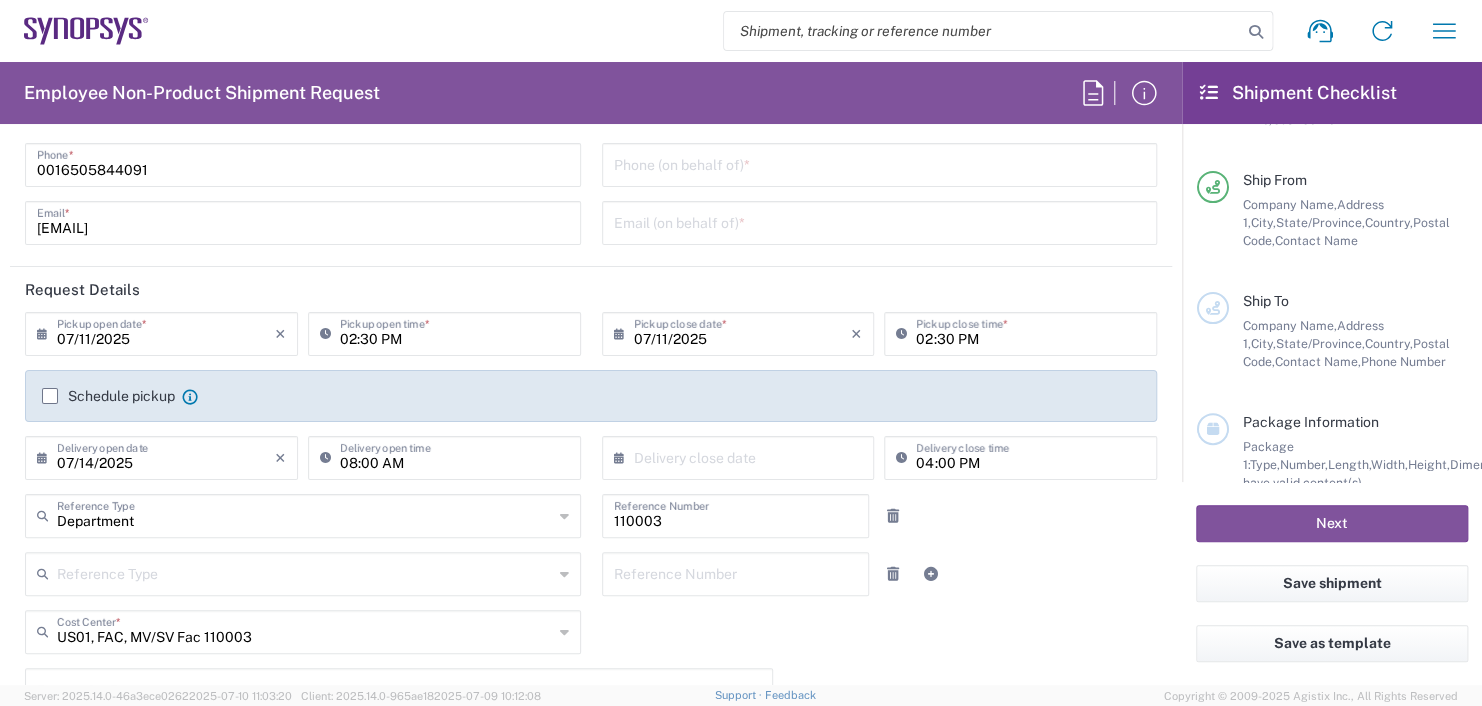 click on "08:00 AM" at bounding box center (454, 456) 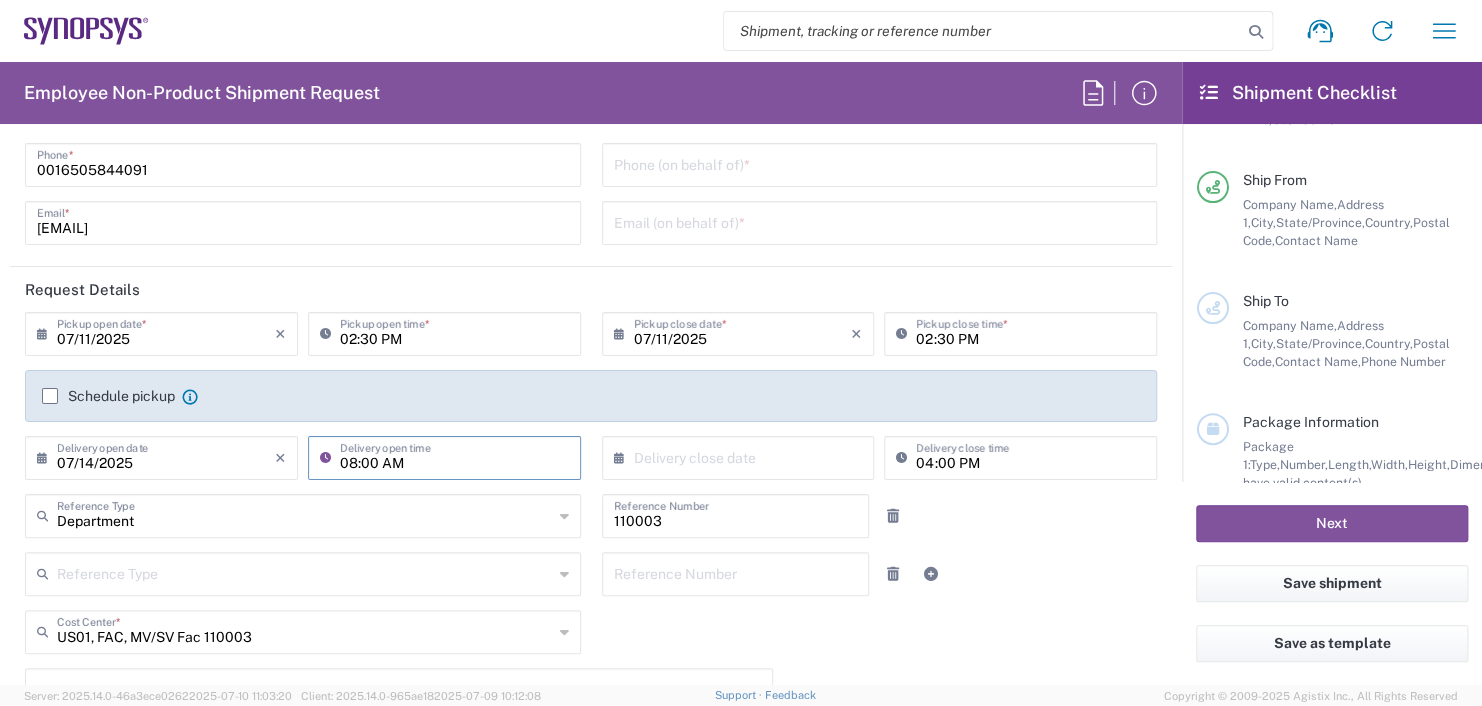 click on "08:00 AM" at bounding box center (454, 456) 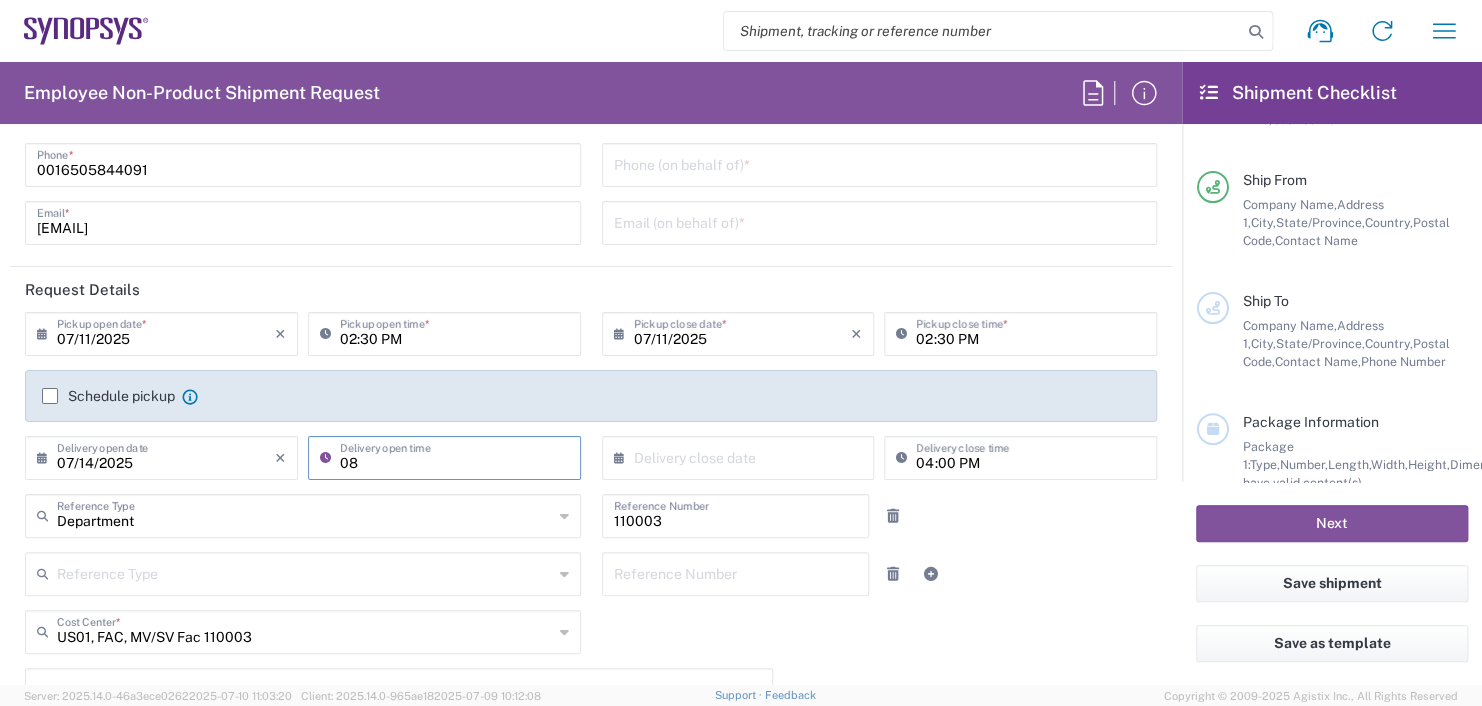 type on "0" 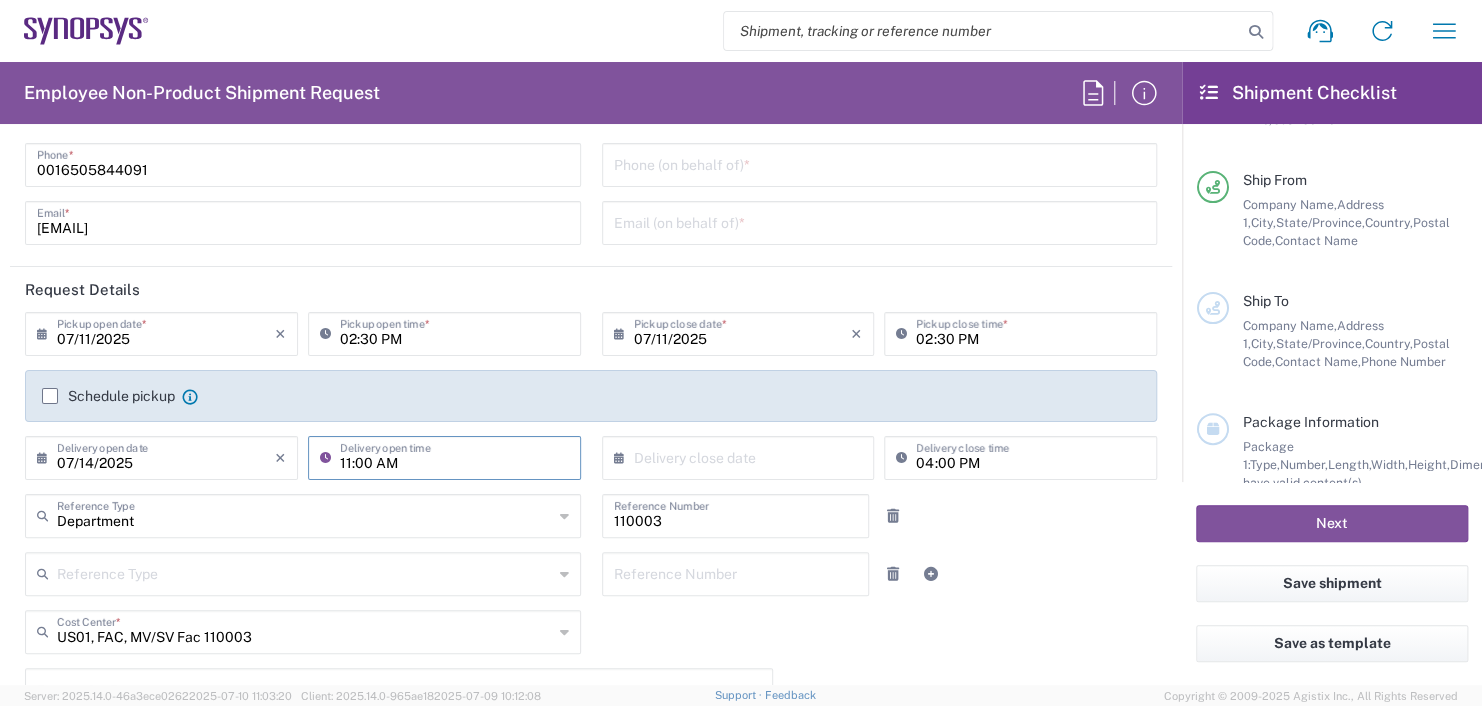 type on "11:00 AM" 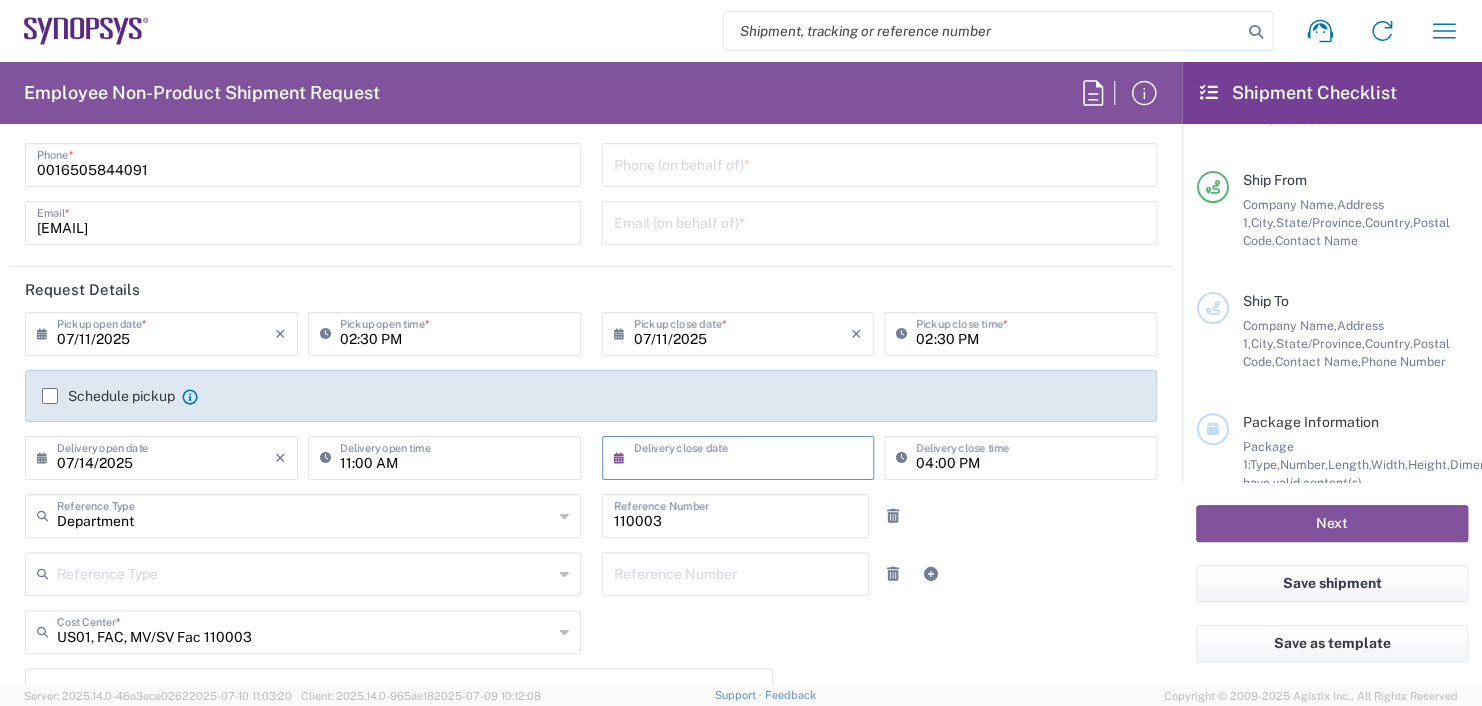 click at bounding box center (743, 456) 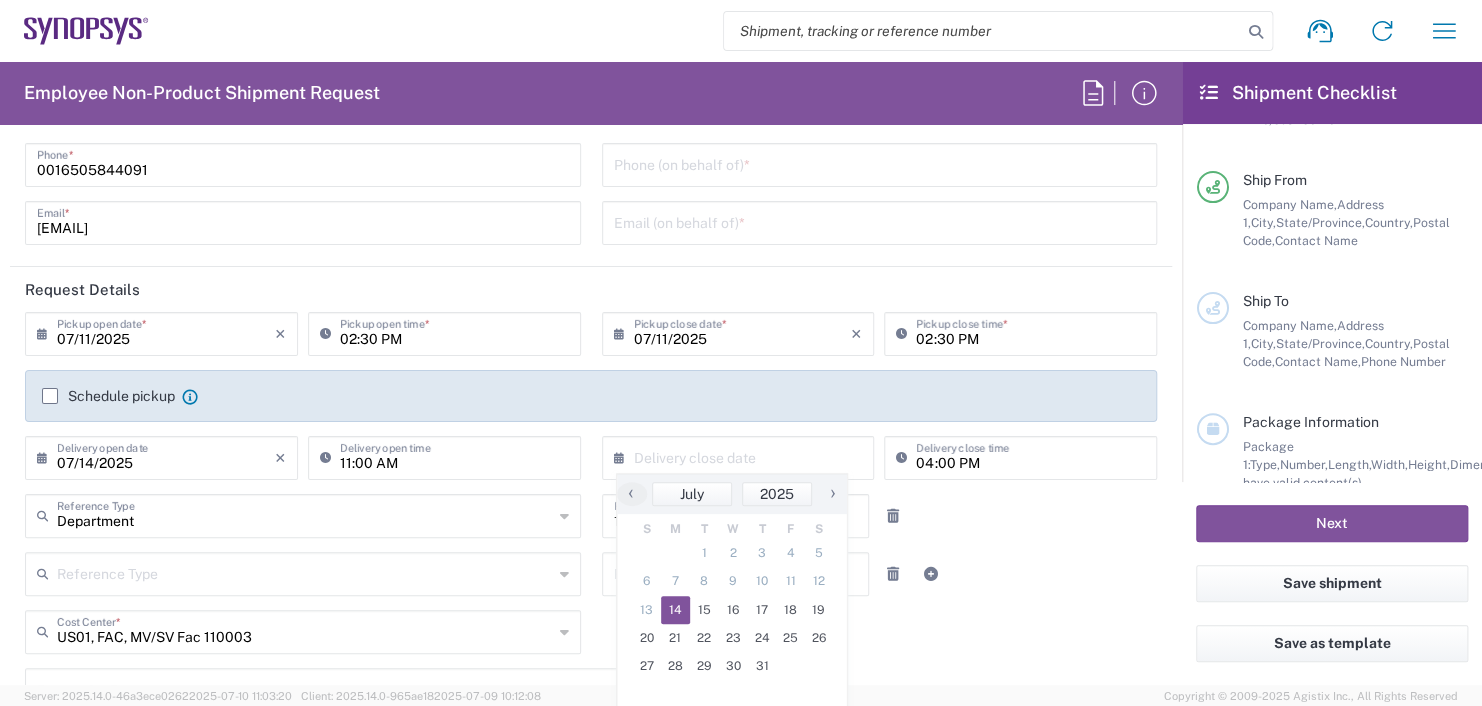 click on "14" 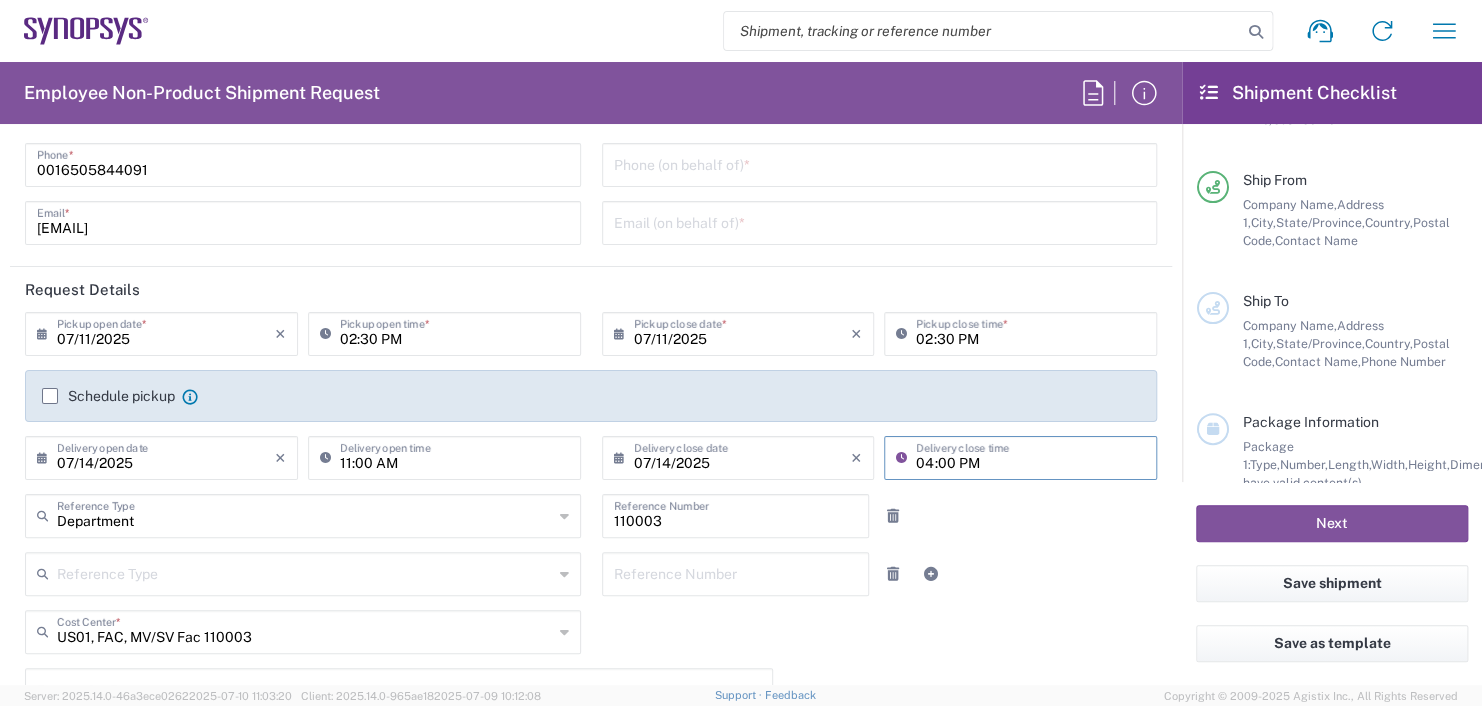 click on "04:00 PM" at bounding box center (1030, 456) 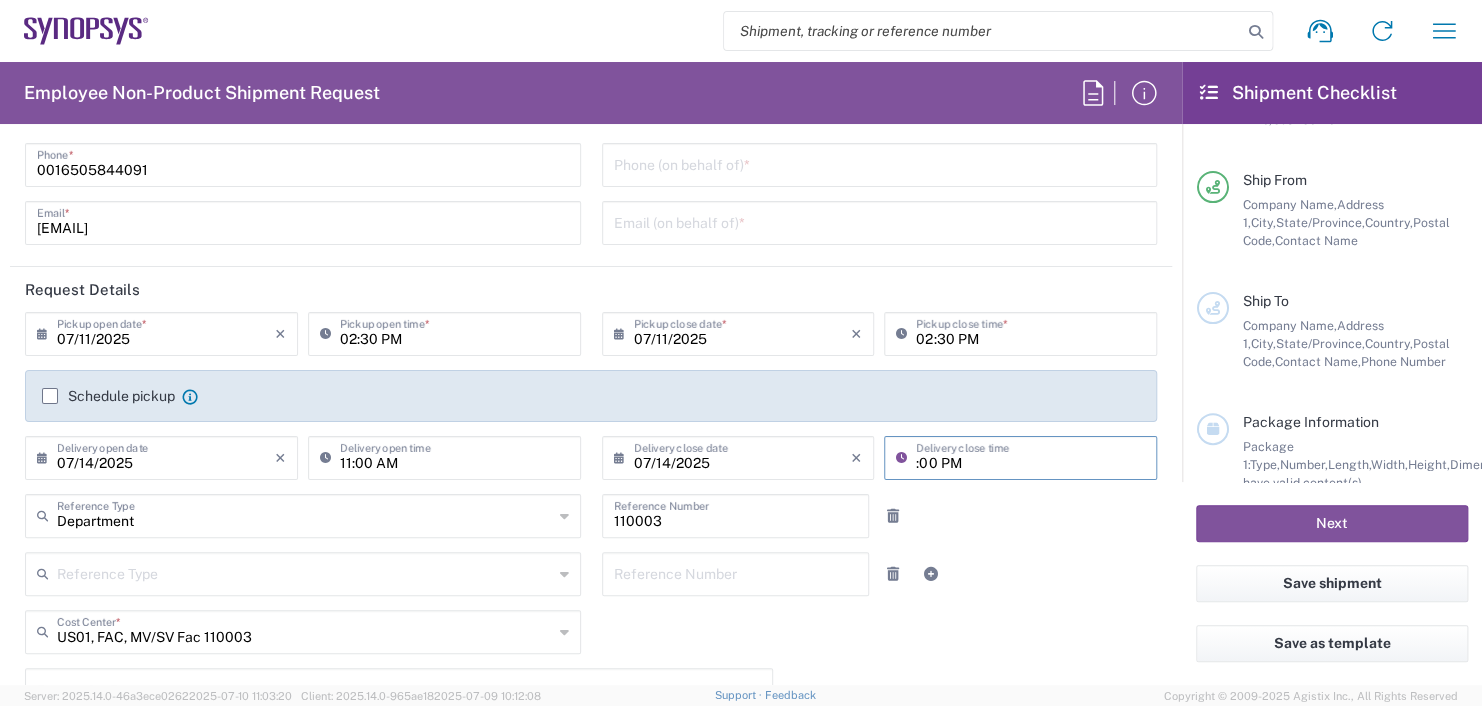 click on ":00 PM" at bounding box center [1030, 456] 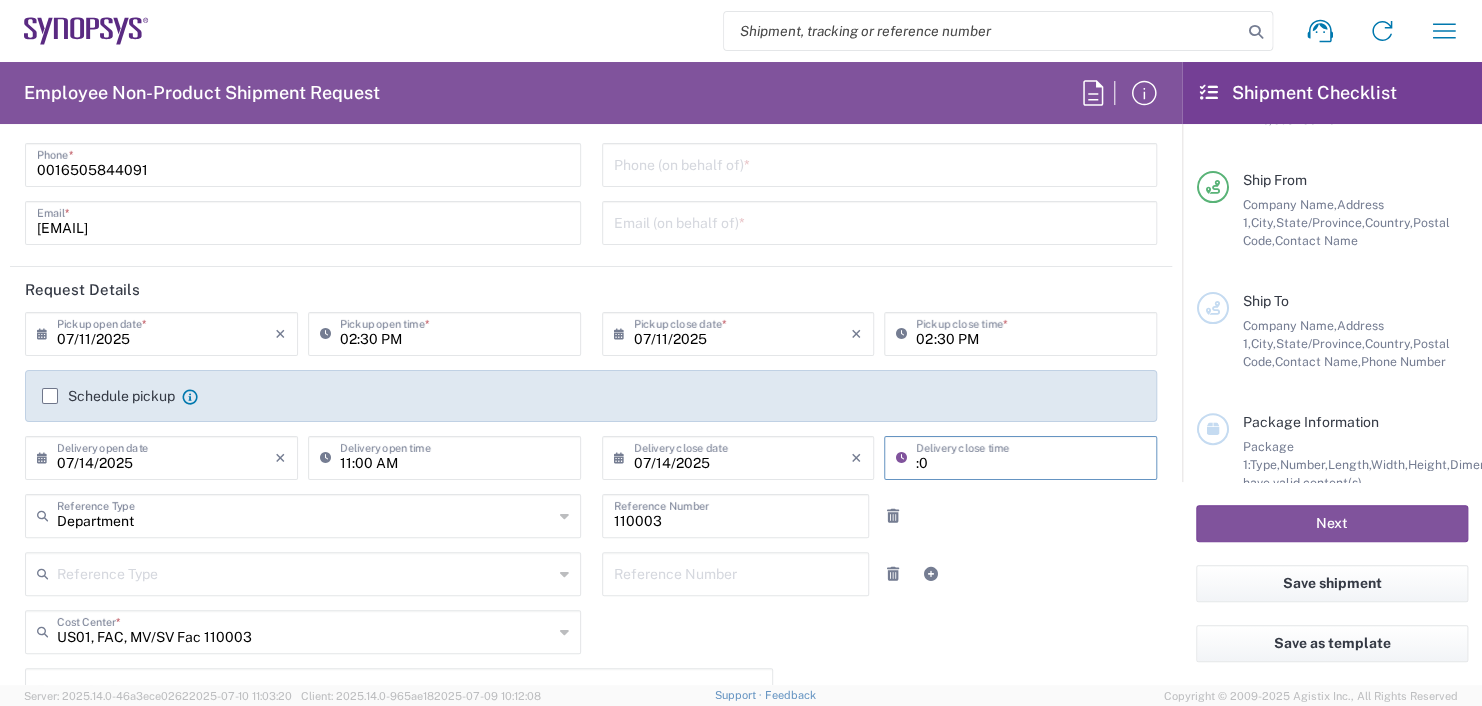 type on ":" 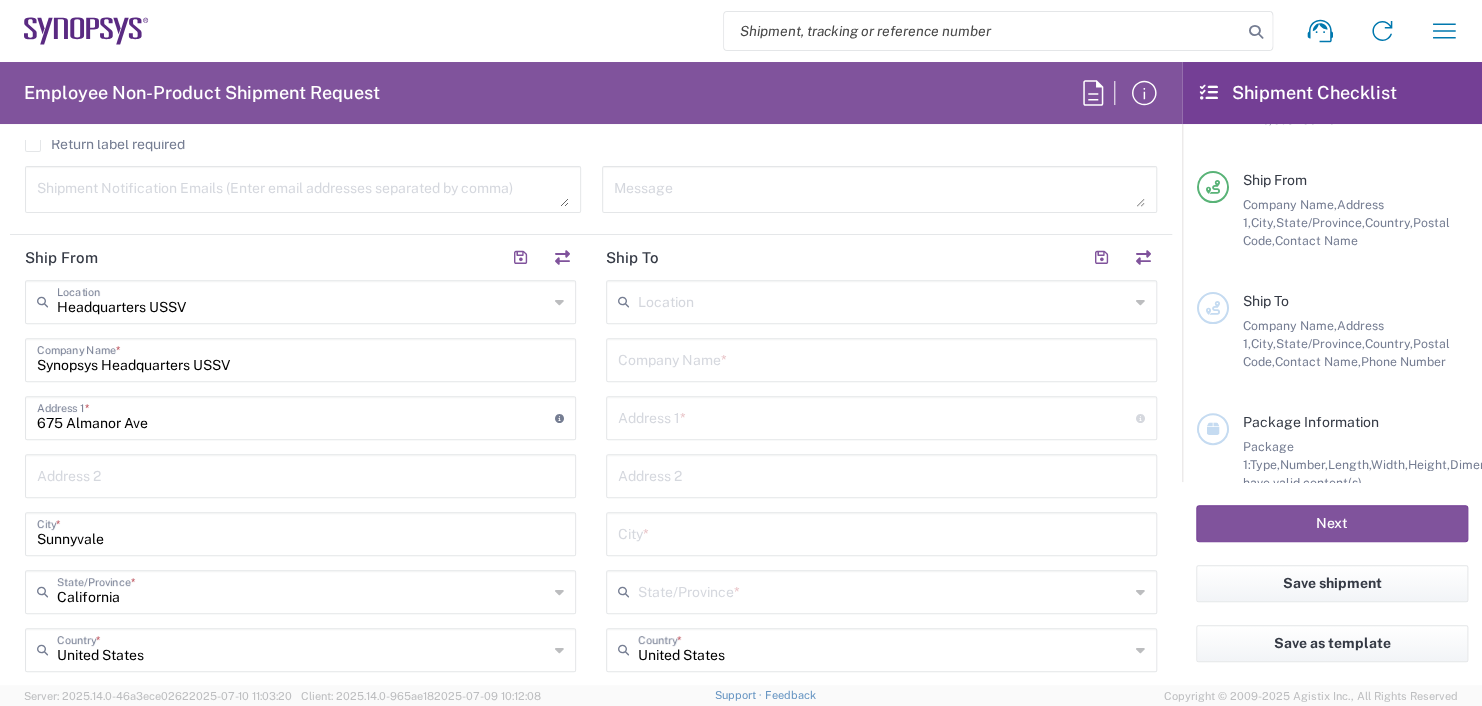 scroll, scrollTop: 800, scrollLeft: 0, axis: vertical 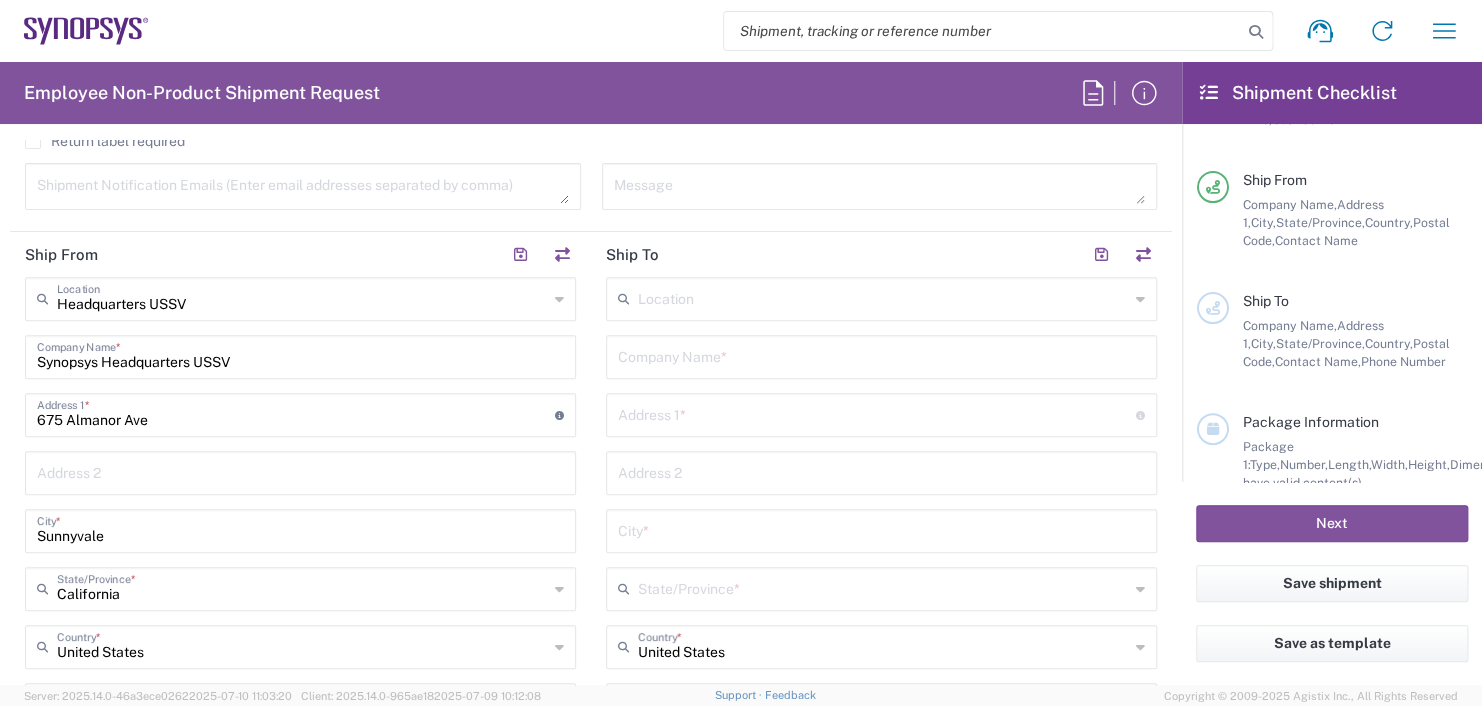 type on "11:00 AM" 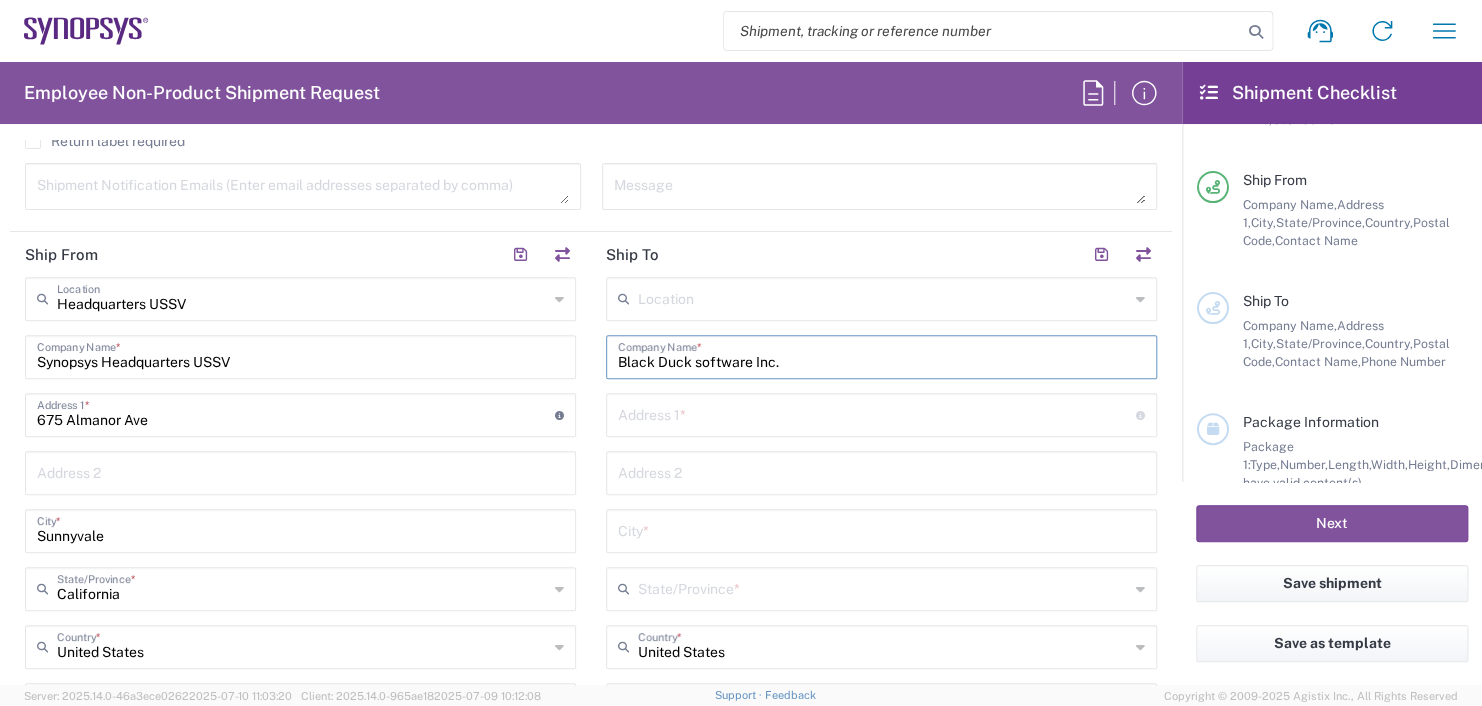 click on "Black Duck software Inc." at bounding box center (881, 355) 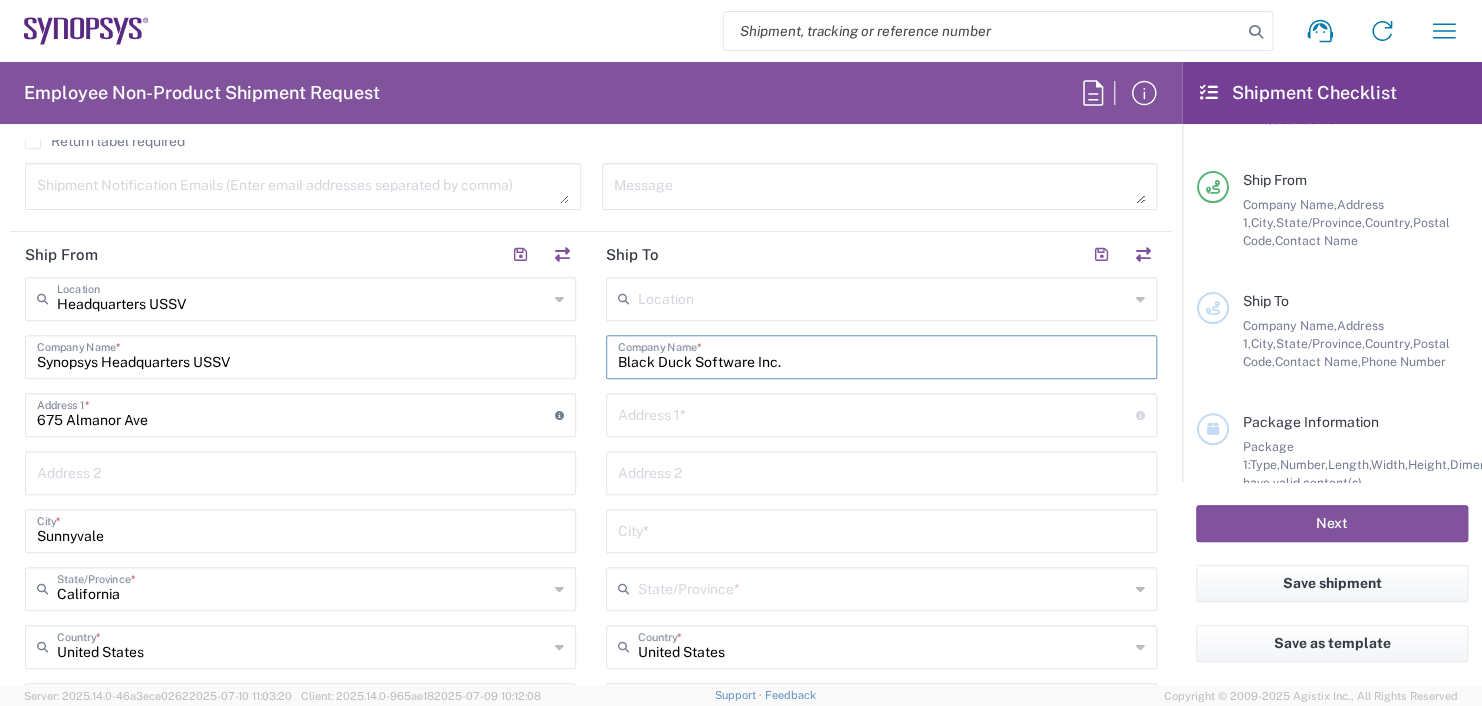 type on "Black Duck Software Inc." 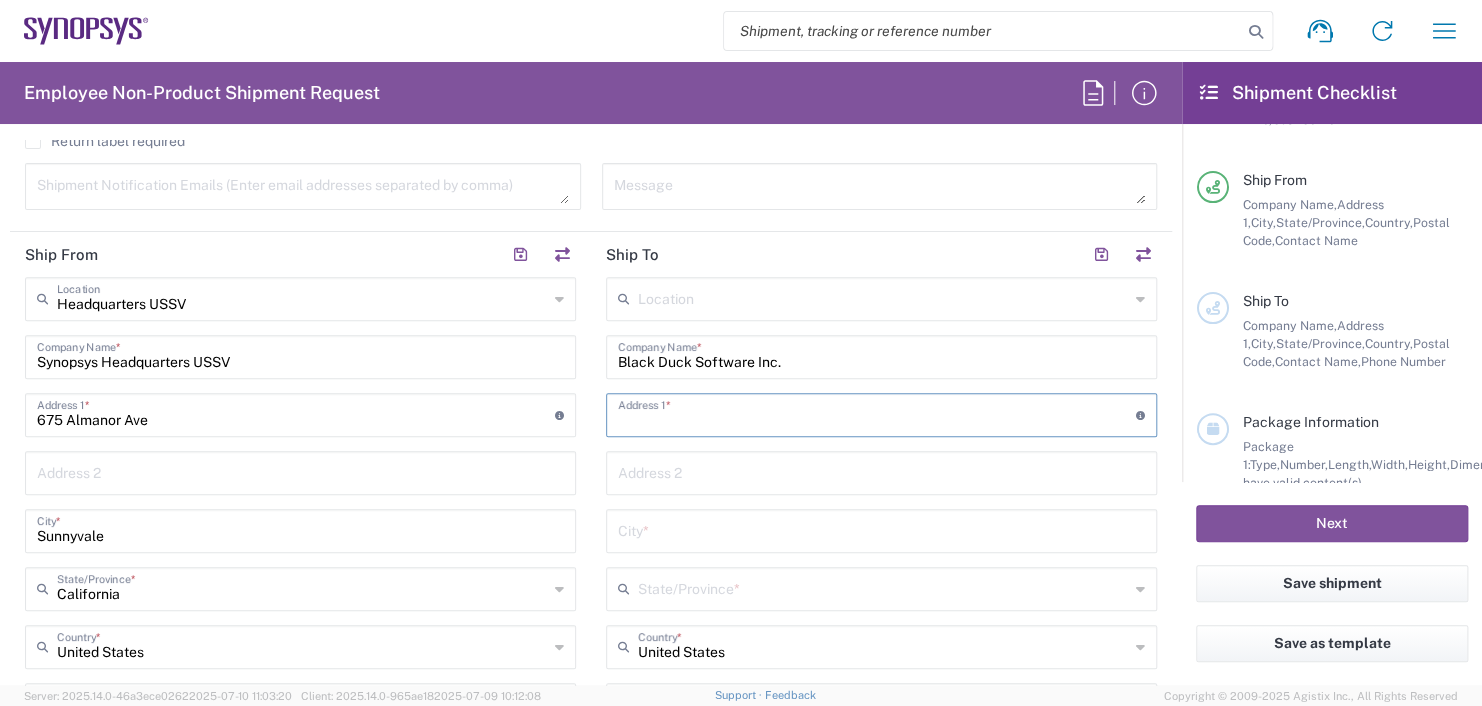 type on "[NUMBER] [STREET] Suite [NUMBER]" 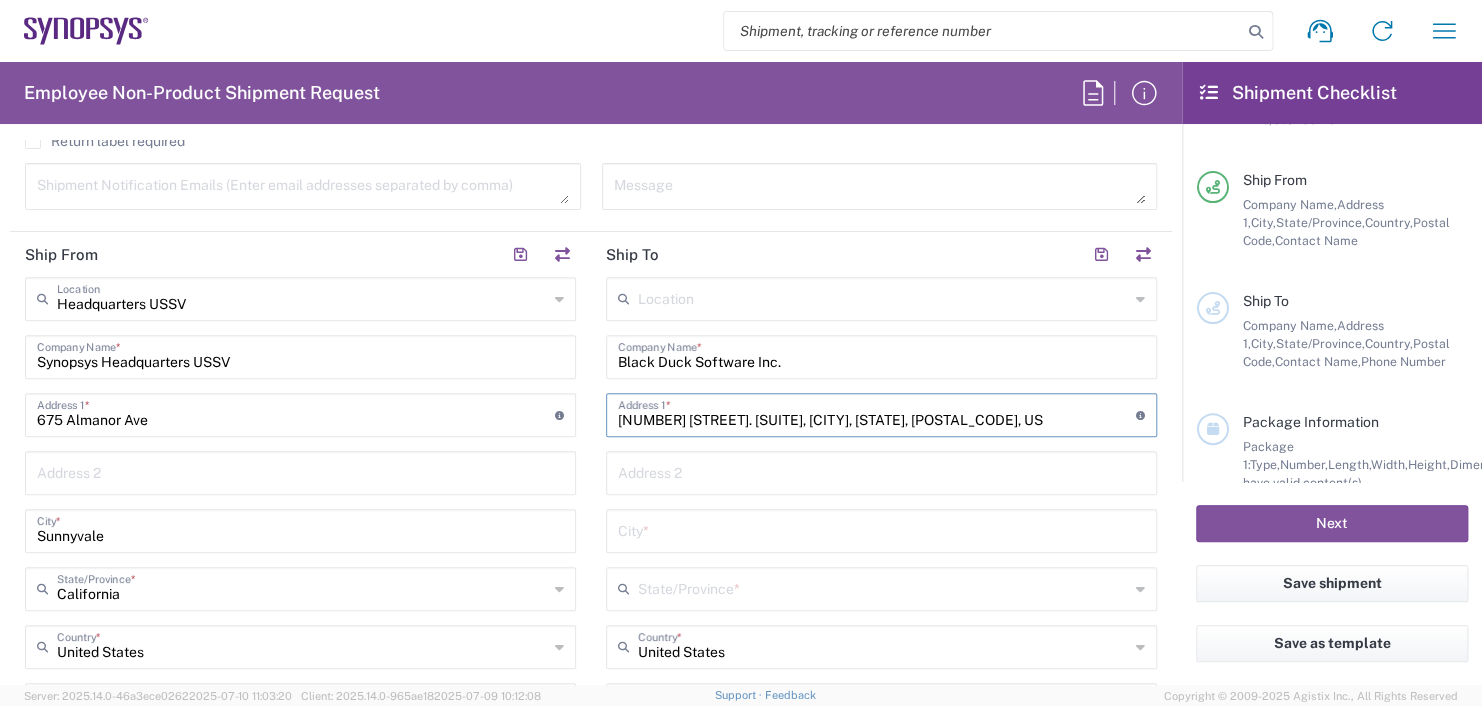 type on "[EMAIL]" 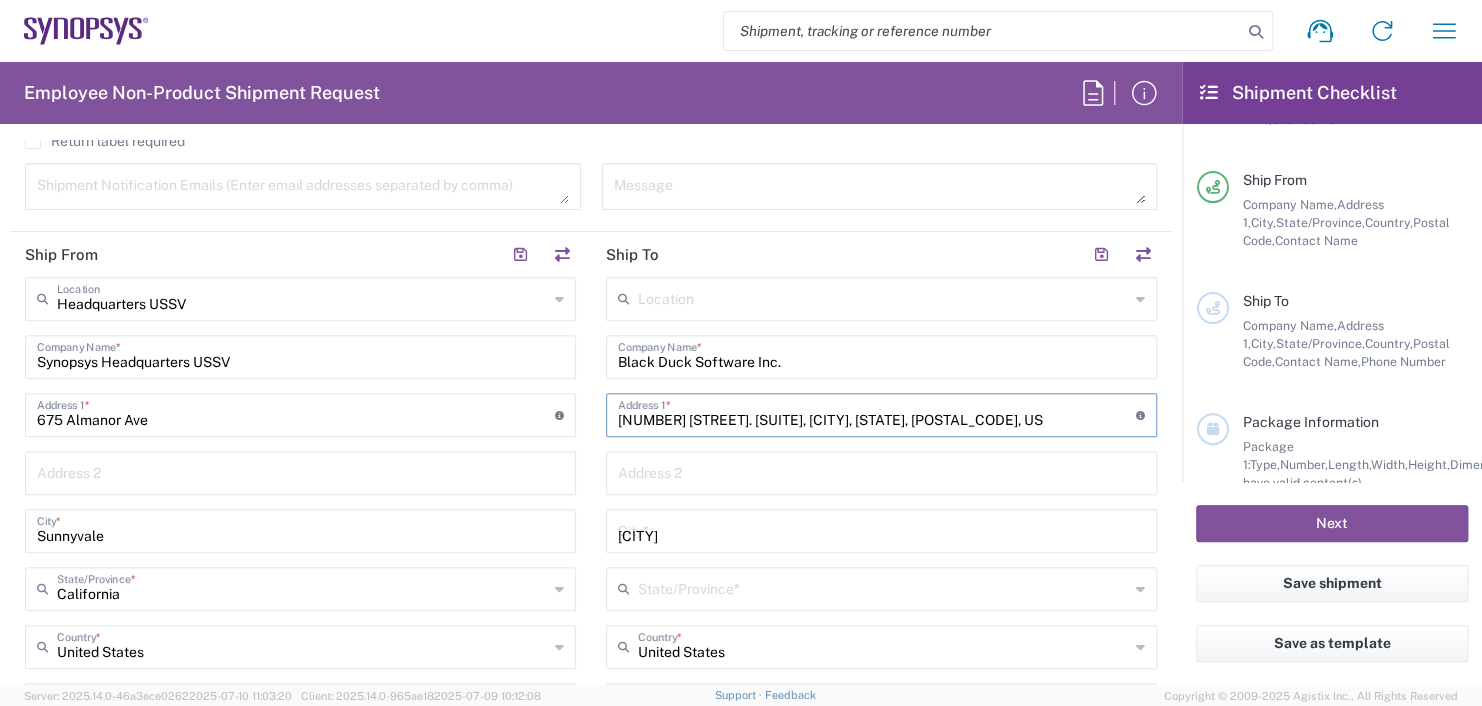type on "Massachusetts" 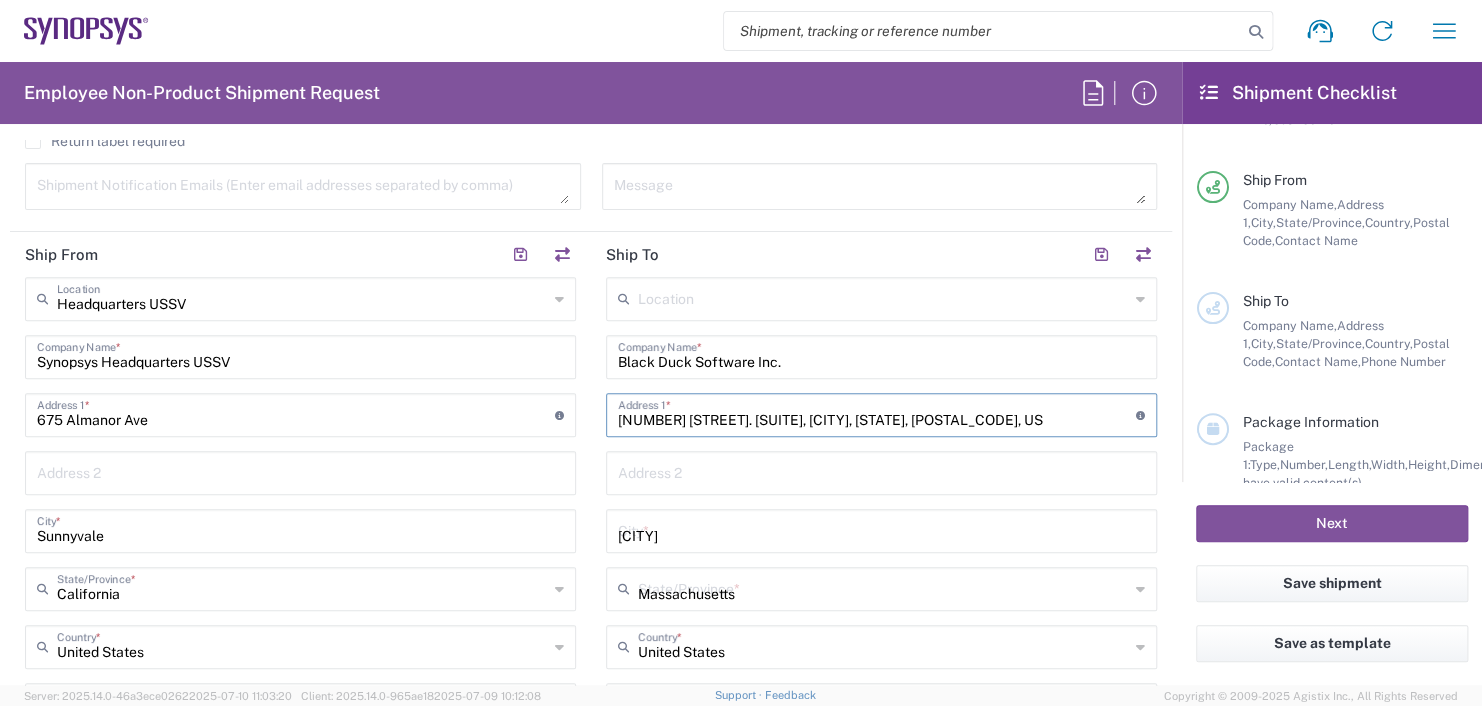 type on "91731" 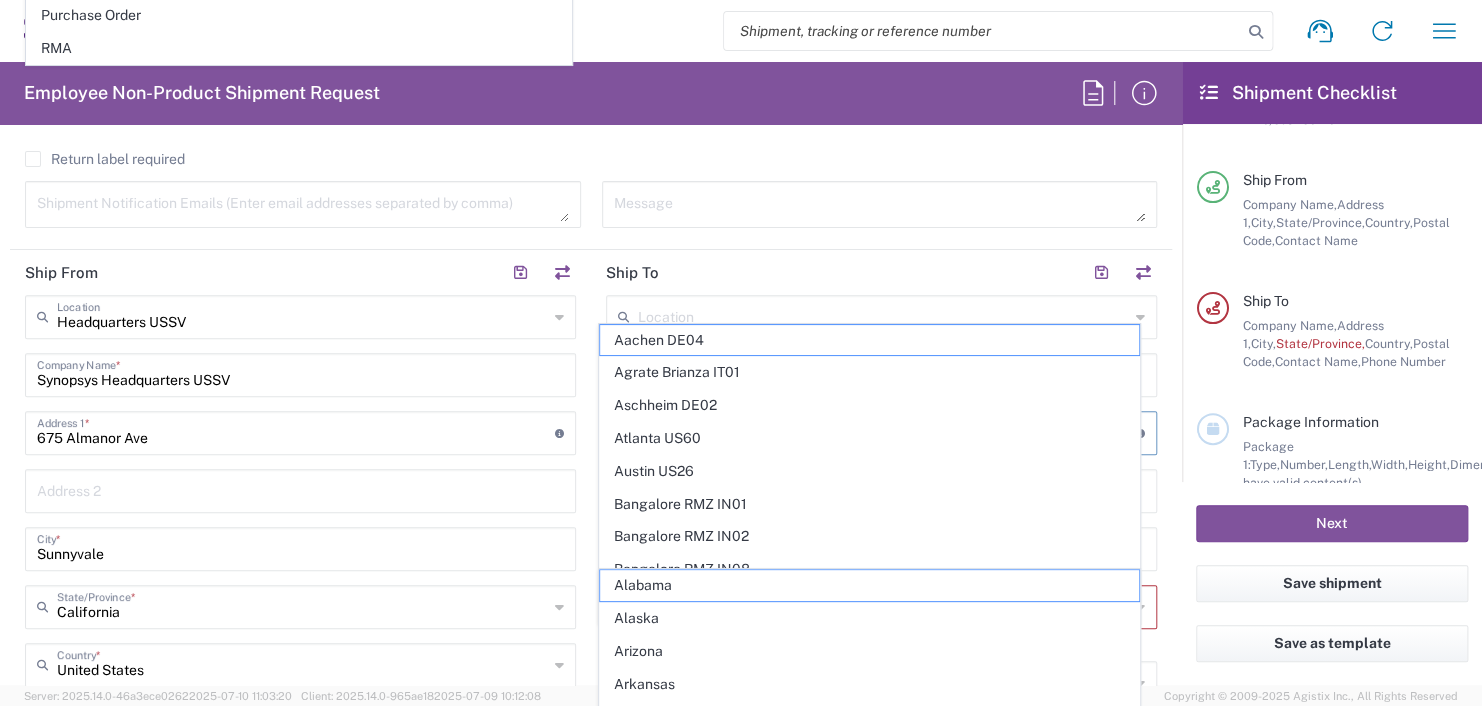 scroll, scrollTop: 1285, scrollLeft: 0, axis: vertical 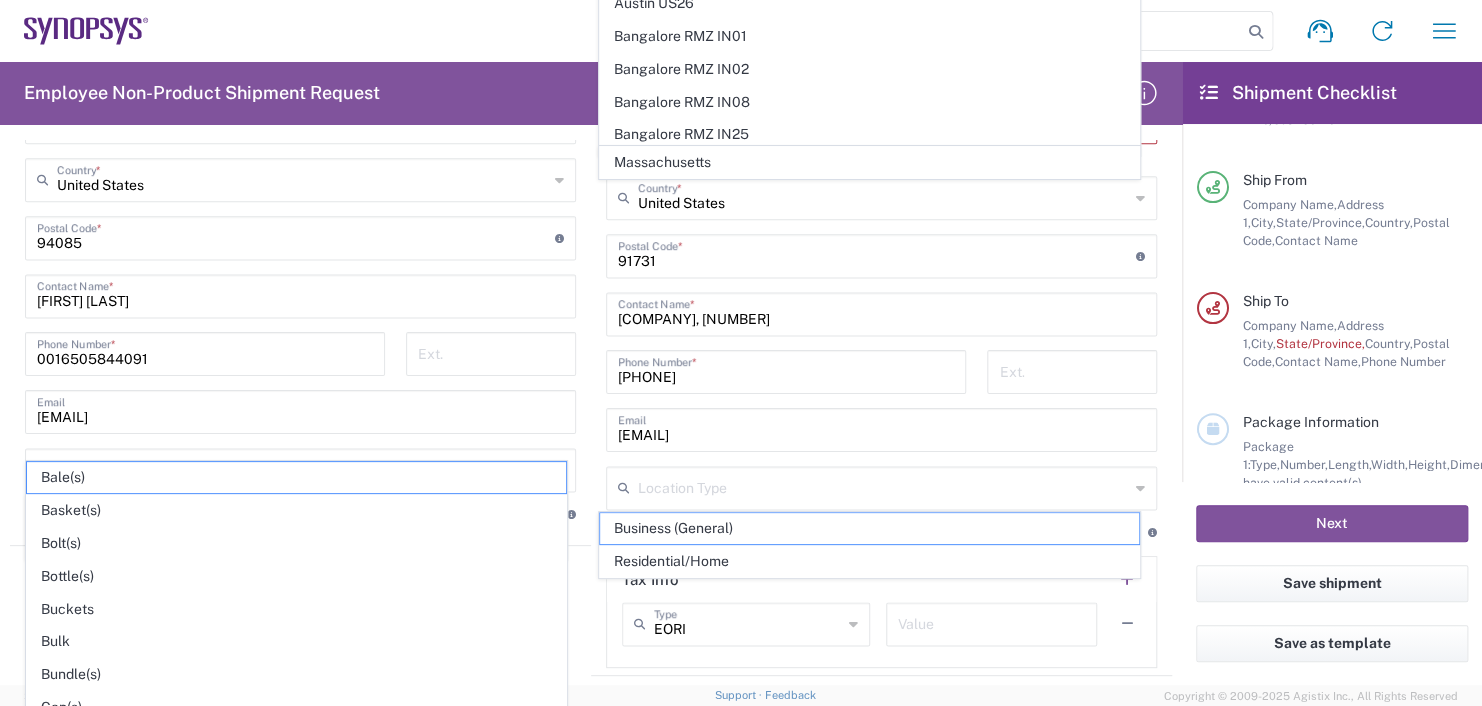 click 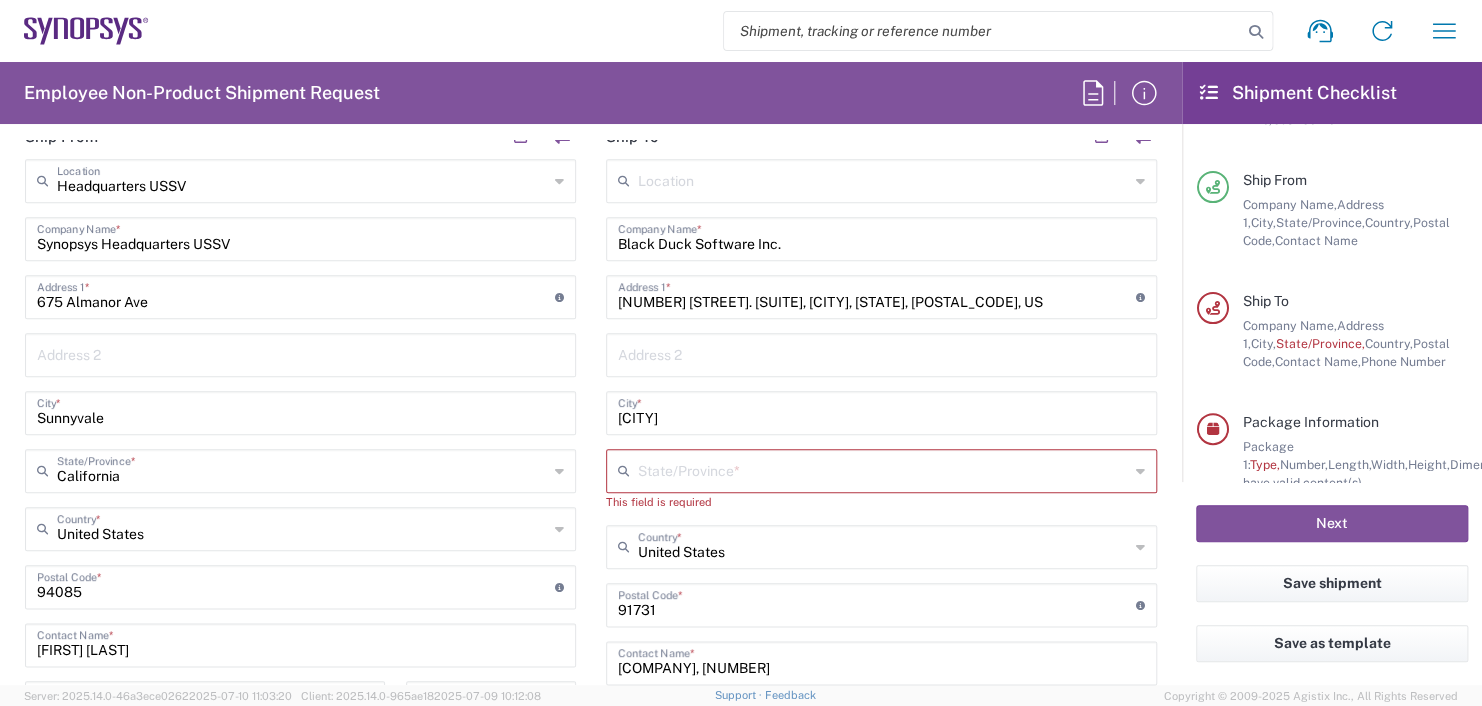scroll, scrollTop: 985, scrollLeft: 0, axis: vertical 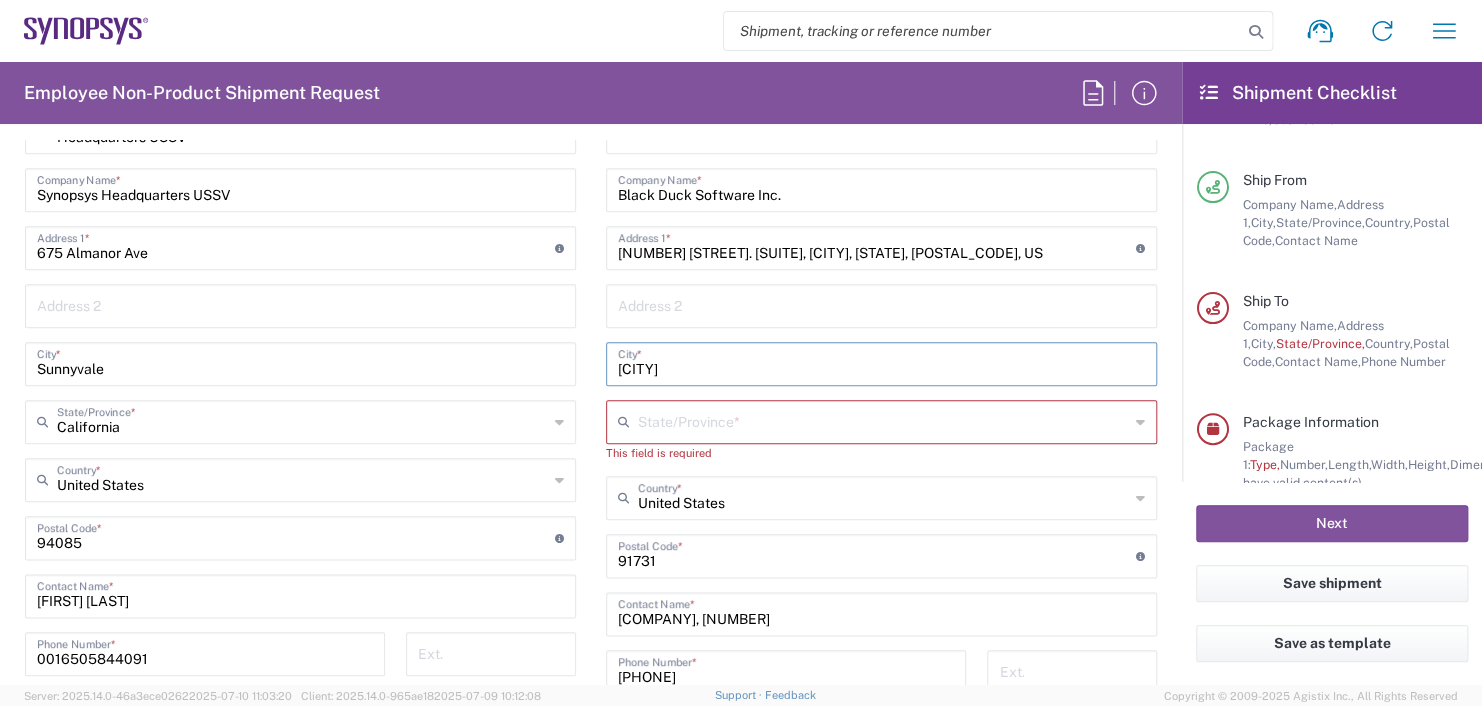 click on "[CITY]," at bounding box center (881, 362) 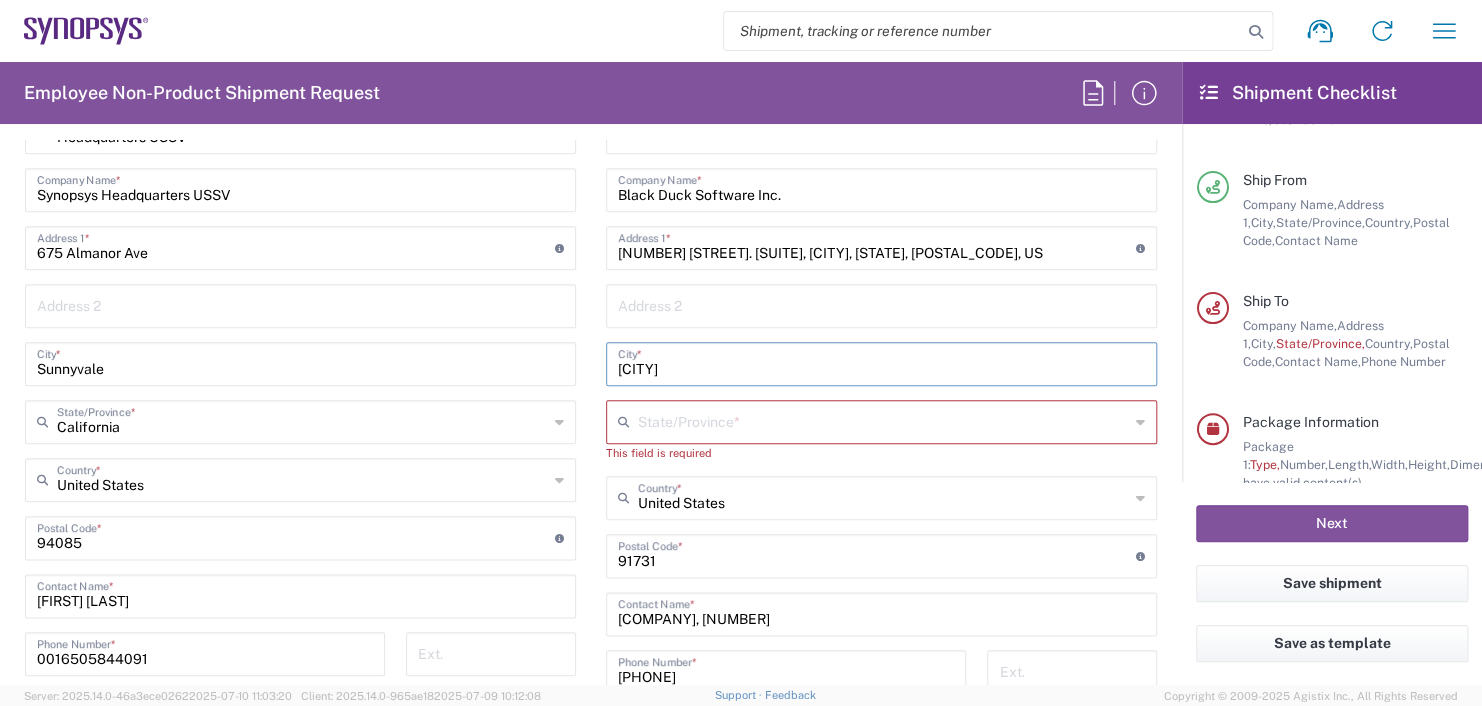 drag, startPoint x: 689, startPoint y: 358, endPoint x: 553, endPoint y: 357, distance: 136.00368 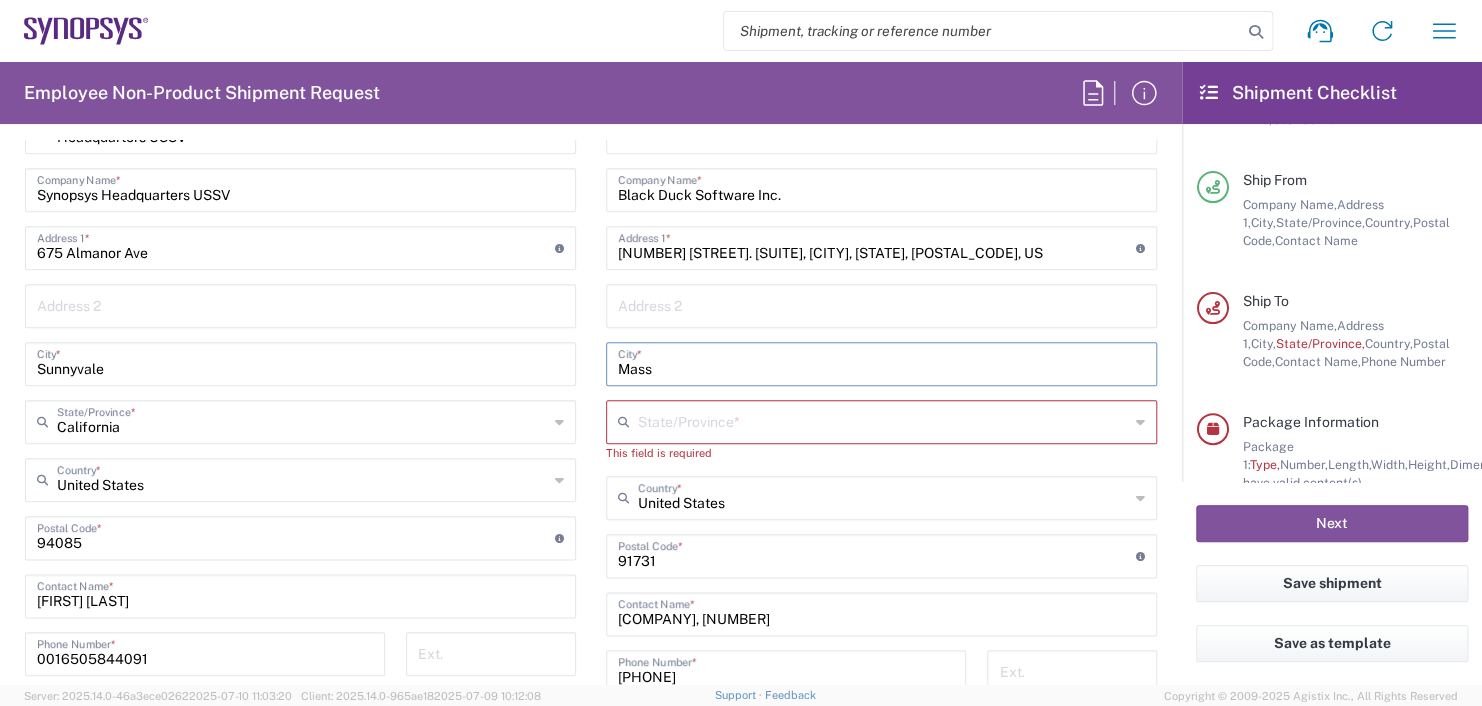 type on "Mass" 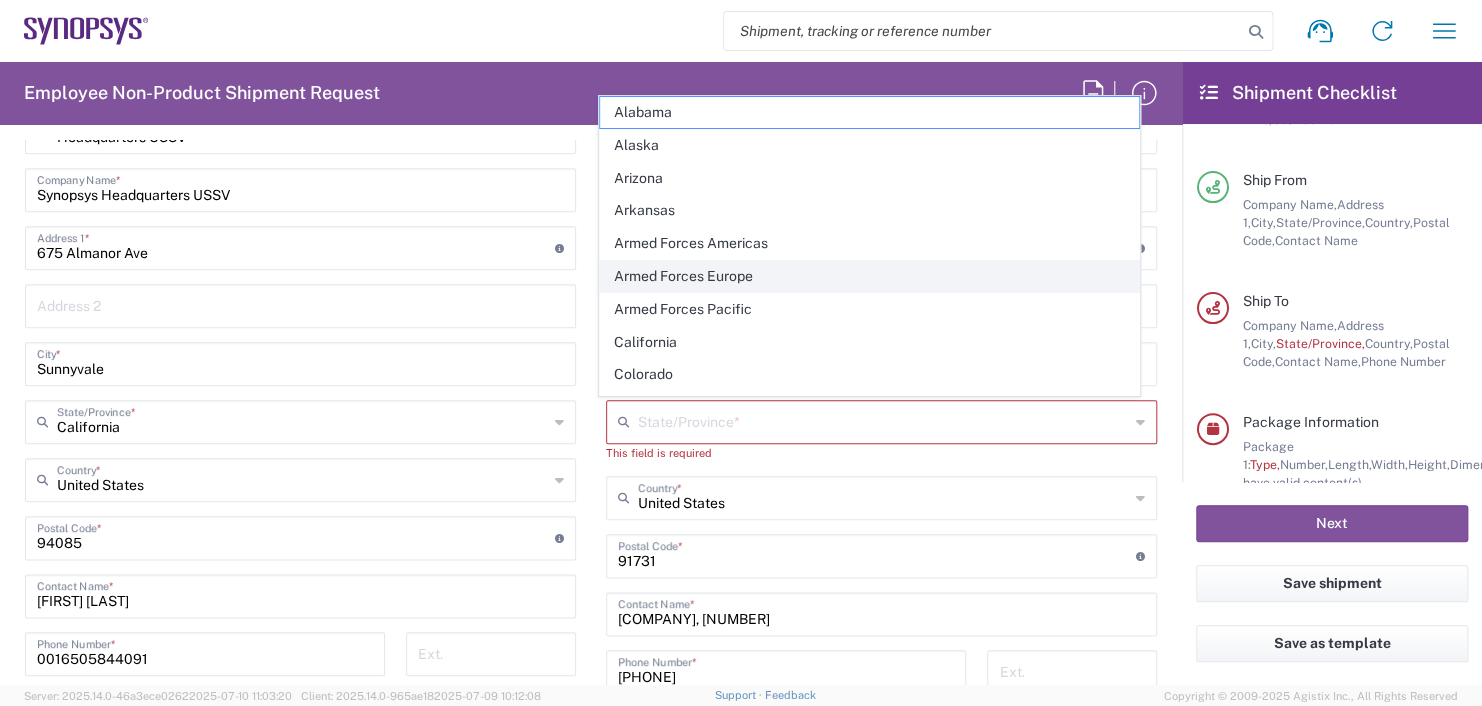 click on "Armed Forces Europe" 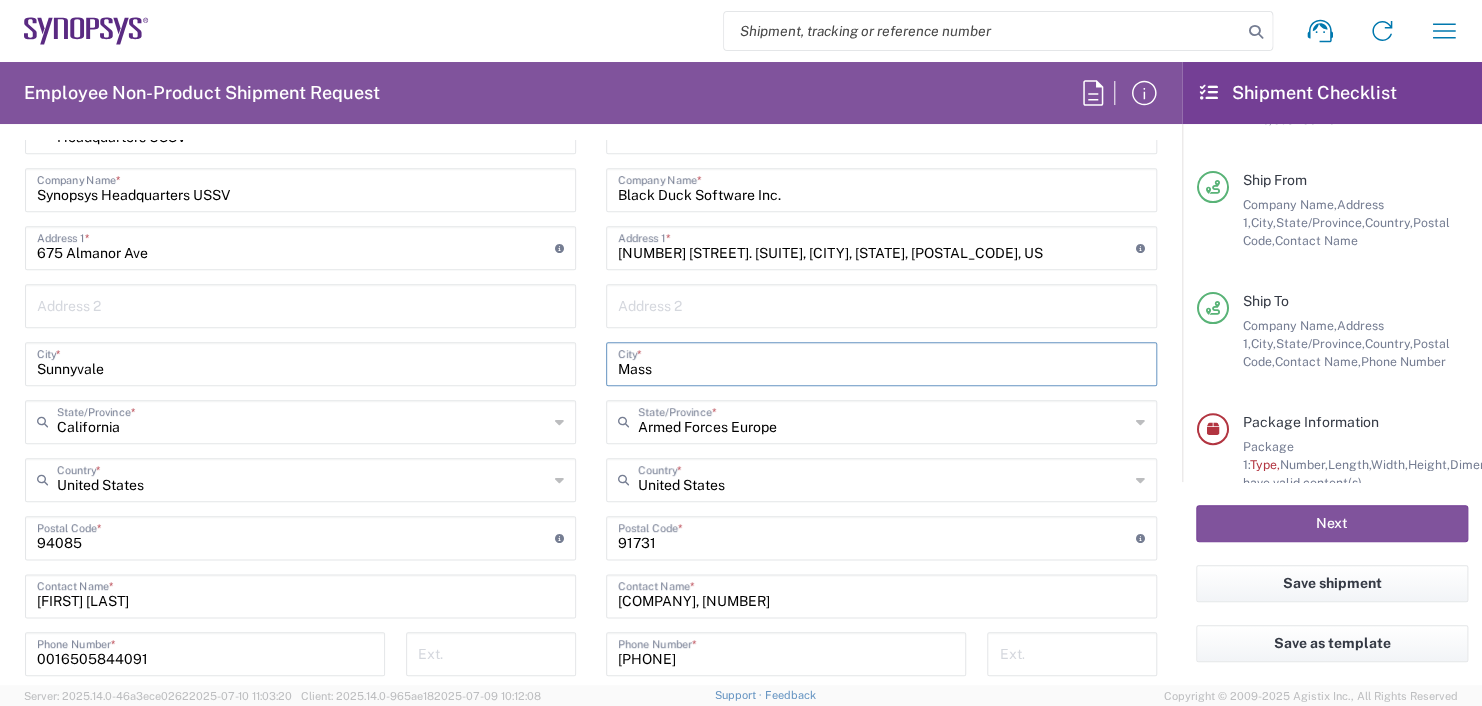 drag, startPoint x: 658, startPoint y: 354, endPoint x: 537, endPoint y: 361, distance: 121.20231 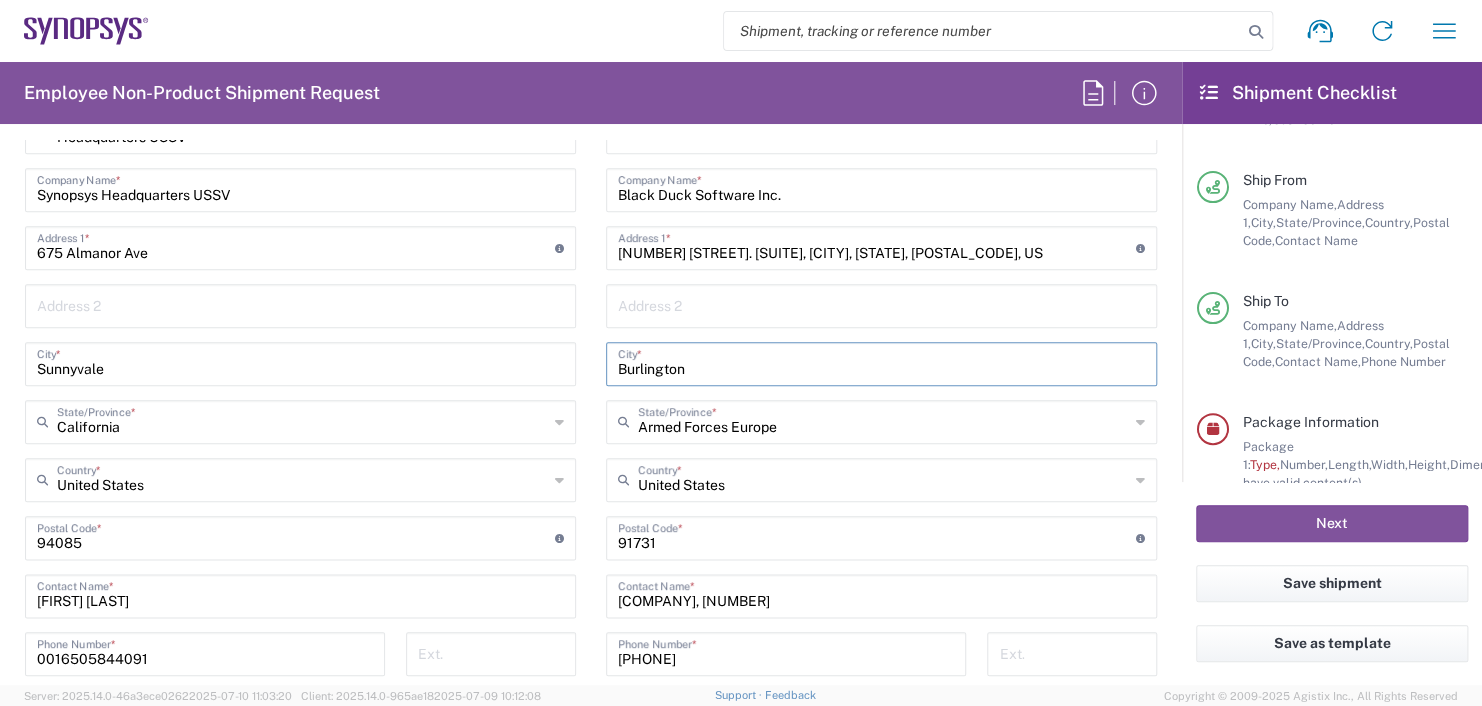 type on "Burlington" 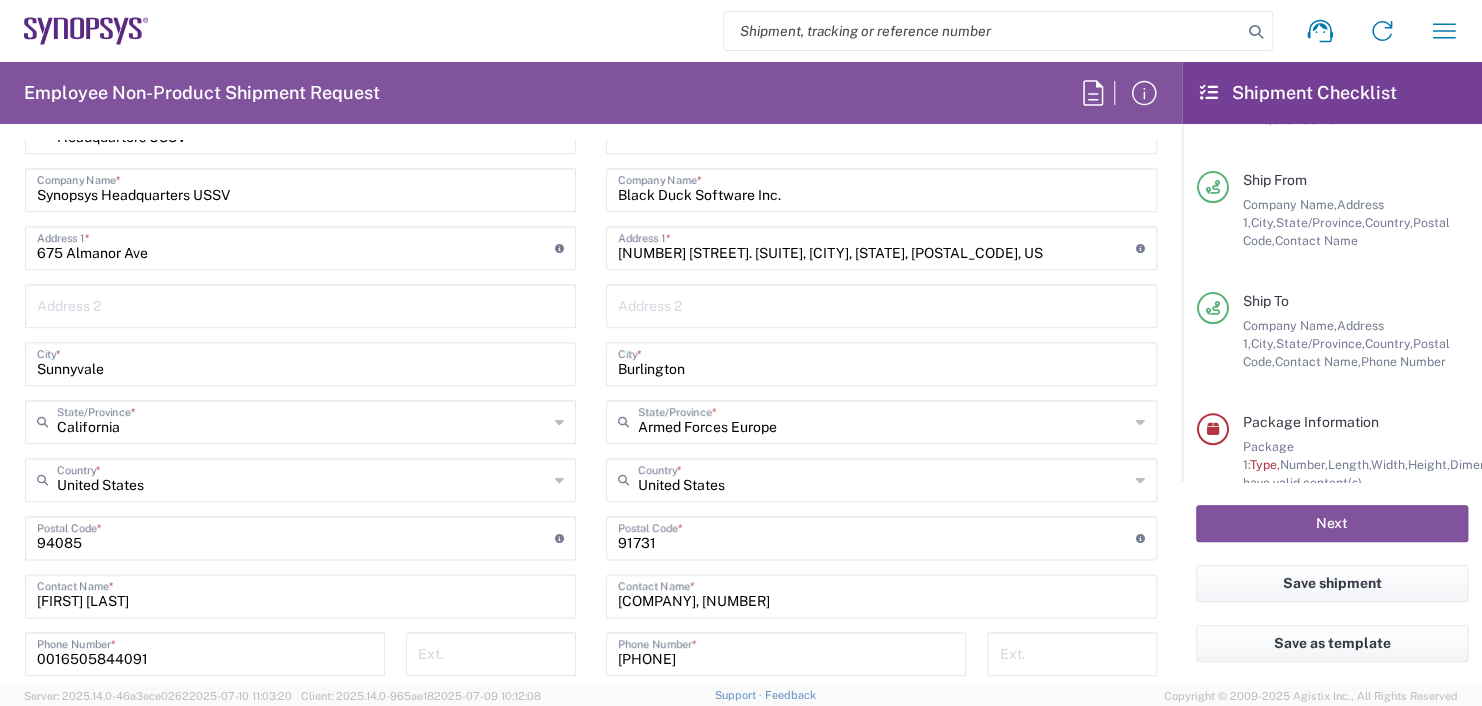 click 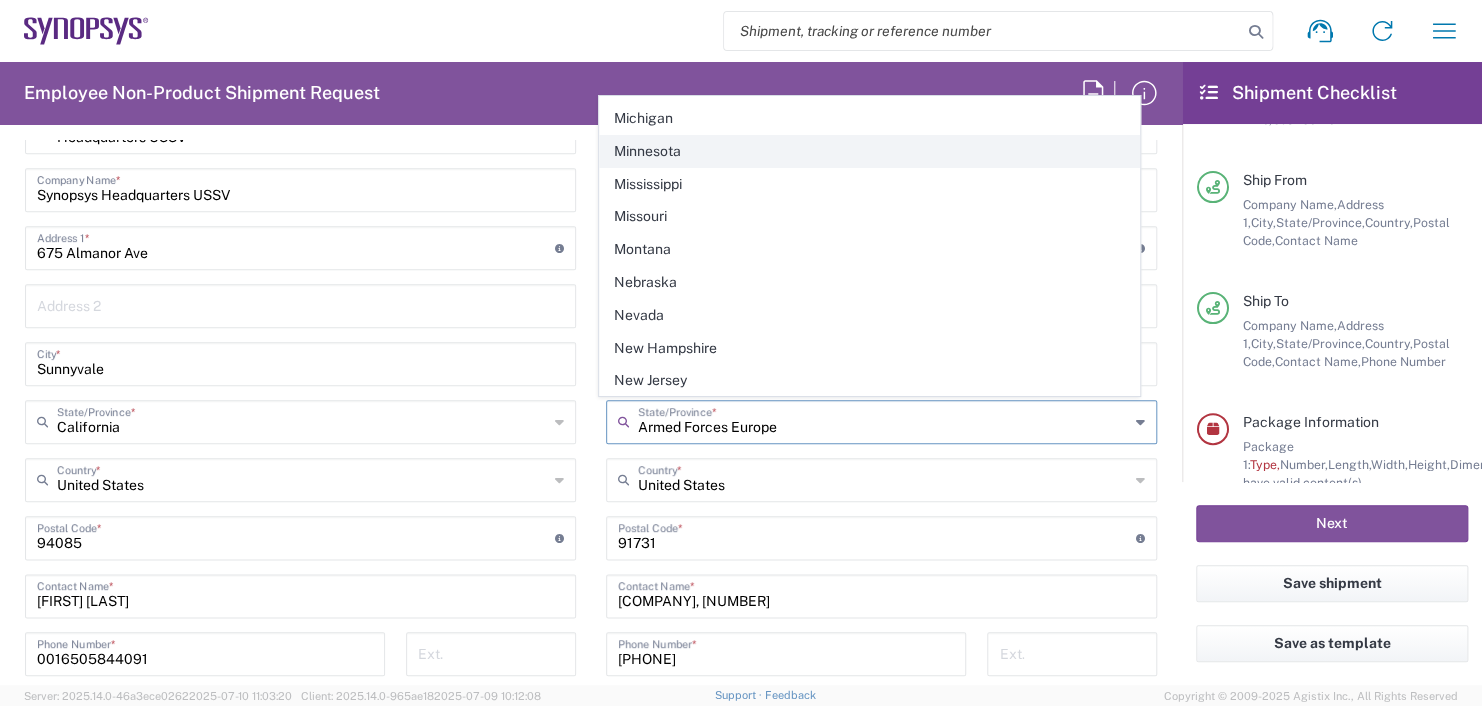 scroll, scrollTop: 714, scrollLeft: 0, axis: vertical 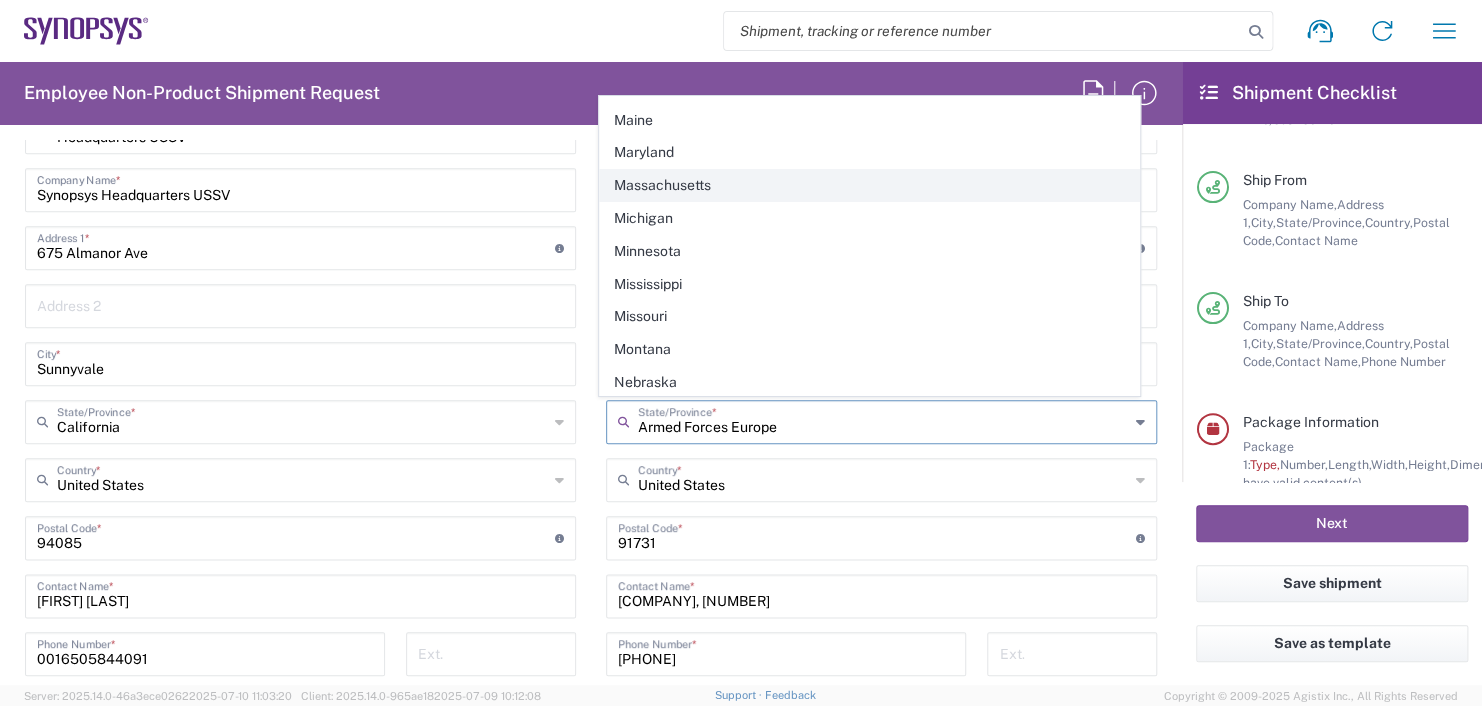 click on "Massachusetts" 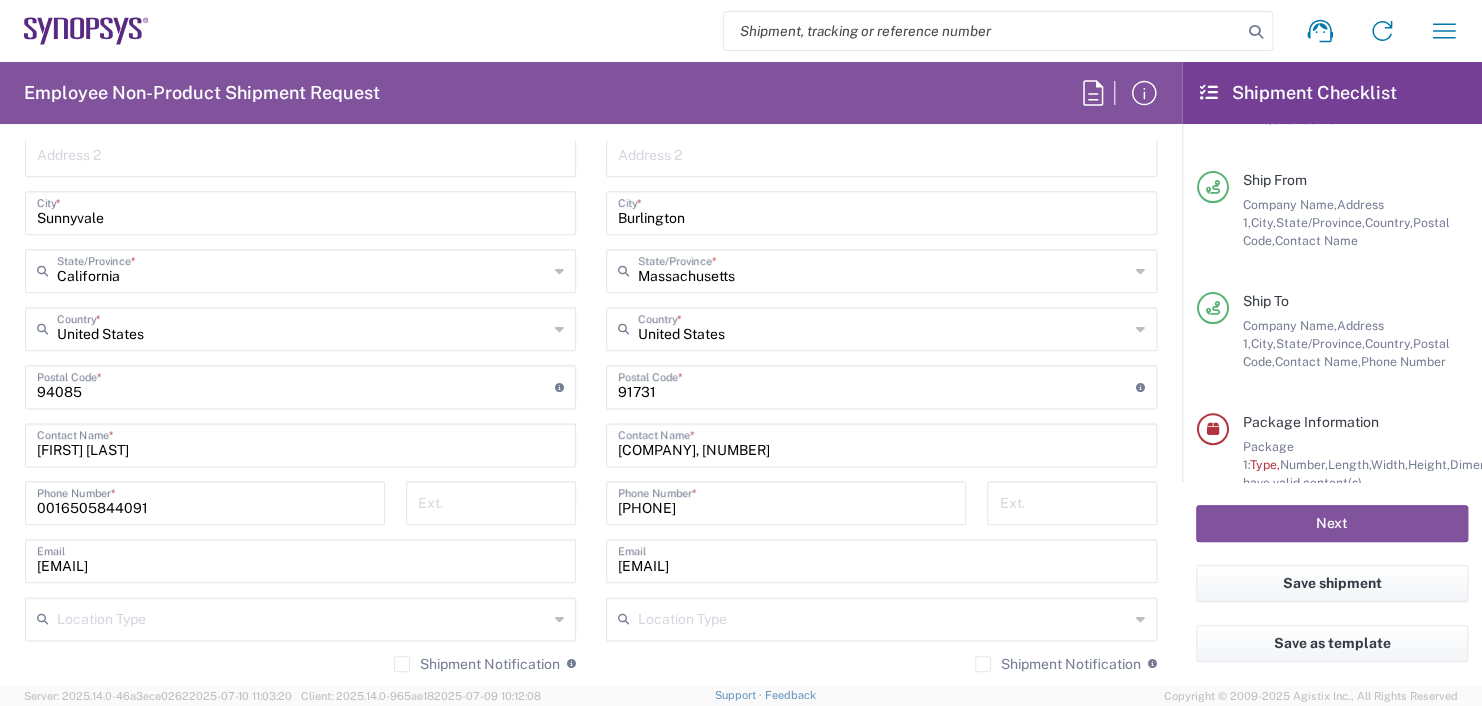 scroll, scrollTop: 1185, scrollLeft: 0, axis: vertical 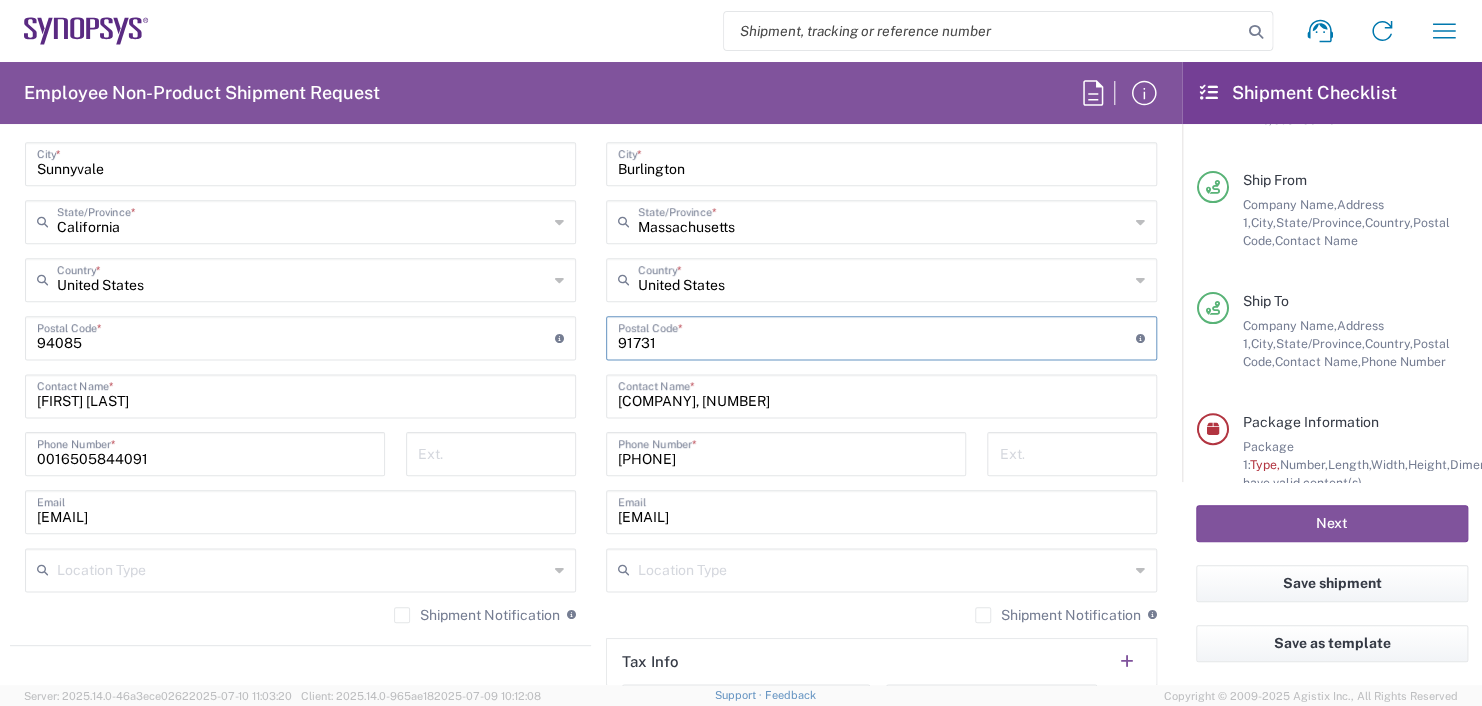 drag, startPoint x: 667, startPoint y: 336, endPoint x: 261, endPoint y: 344, distance: 406.0788 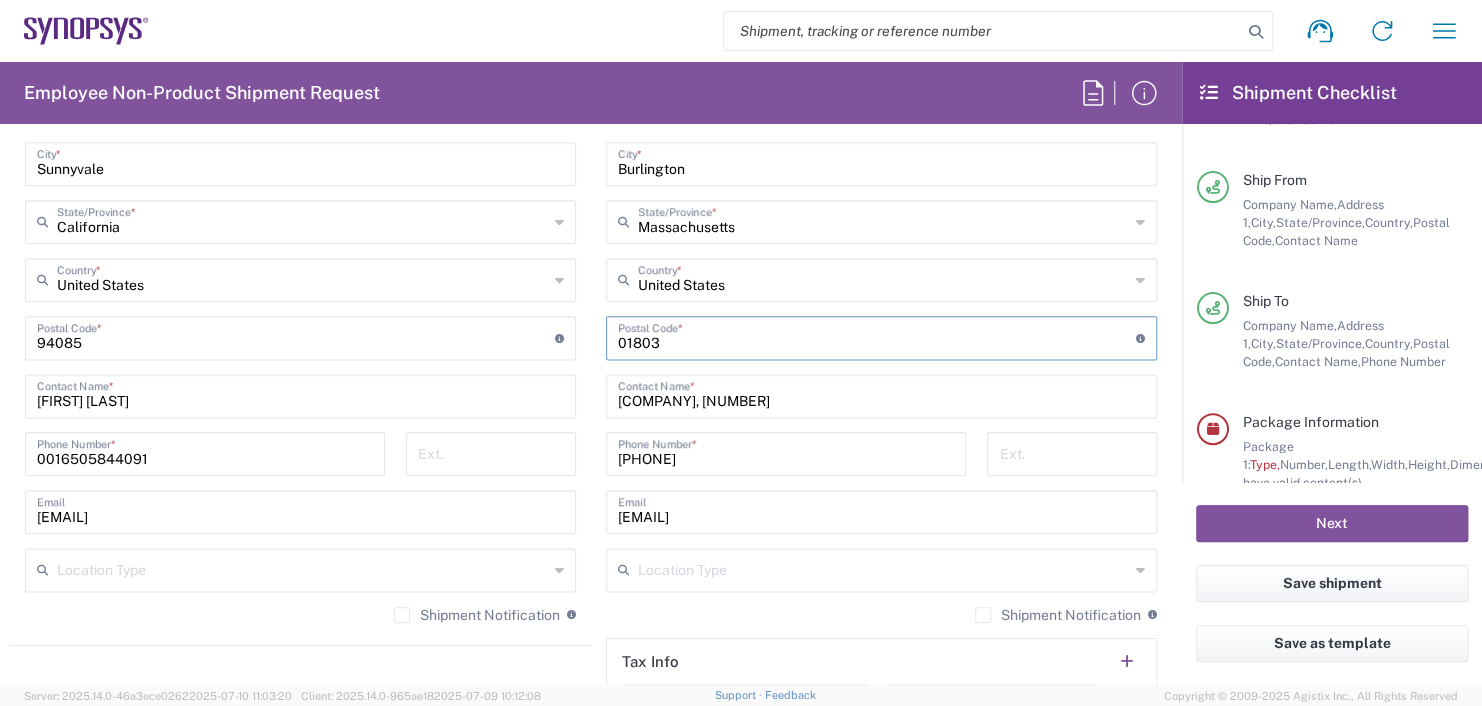 type on "01803" 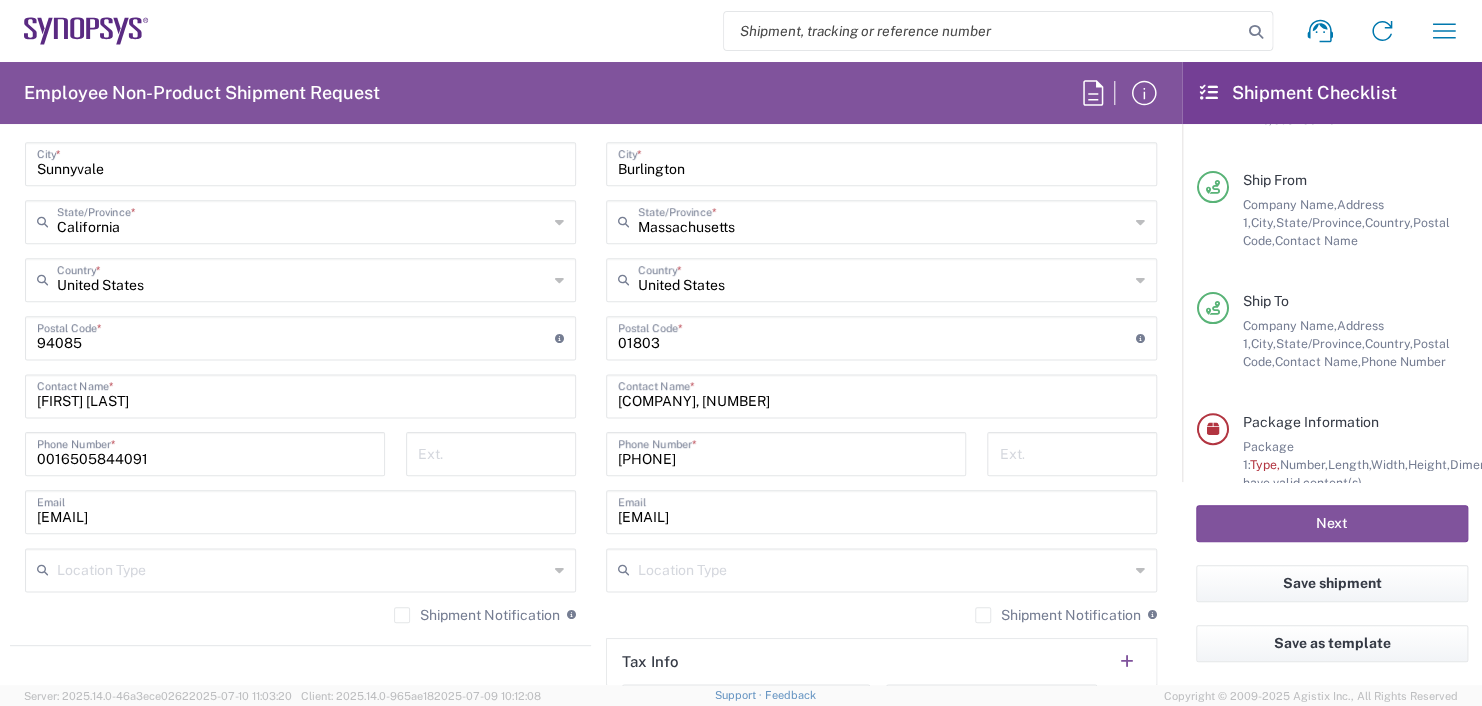 click on "Requester Information  Kathy Stocker  Name  * 0016505844091  Phone  * kstocker@synopsys.com  Email  * Boba Mehic  Name (on behalf of)  Expedite requests must include authorized approver as "on behalf of"  Phone (on behalf of)  * This field is required kstocker@synopsys.com  Email (on behalf of)  *  Request Details  07/11/2025 ×  Pickup open date  * Cancel Apply 02:30 PM  Pickup open time  * 07/11/2025 ×  Pickup close date  * Cancel Apply 02:30 PM  Pickup close time  *  Schedule pickup  When scheduling a pickup please be sure to meet the following criteria:
1. Pickup window should start at least 2 hours after current time.
2.Pickup window needs to be at least 2 hours.
3.Pickup close time should not exceed business hours.
07/14/2025 ×  Delivery open date  Cancel Apply 11:00 AM  Delivery open time  07/14/2025 ×  Delivery close date  Cancel Apply 11:00 AM  Delivery close time  Department  Reference Type  Department Customer Ref Invoice Number Purchase Order RMA 110003  Reference Number   Reference Type" 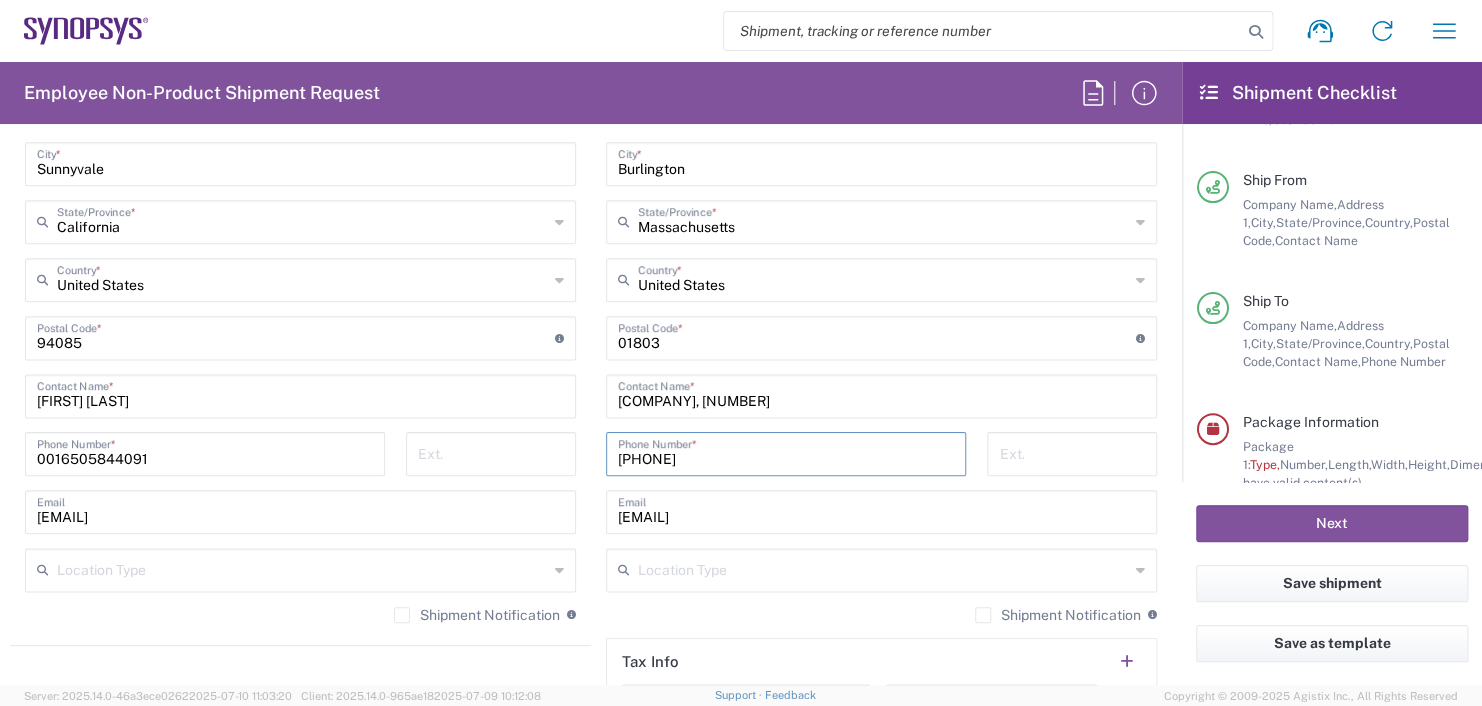 drag, startPoint x: 710, startPoint y: 438, endPoint x: 693, endPoint y: 438, distance: 17 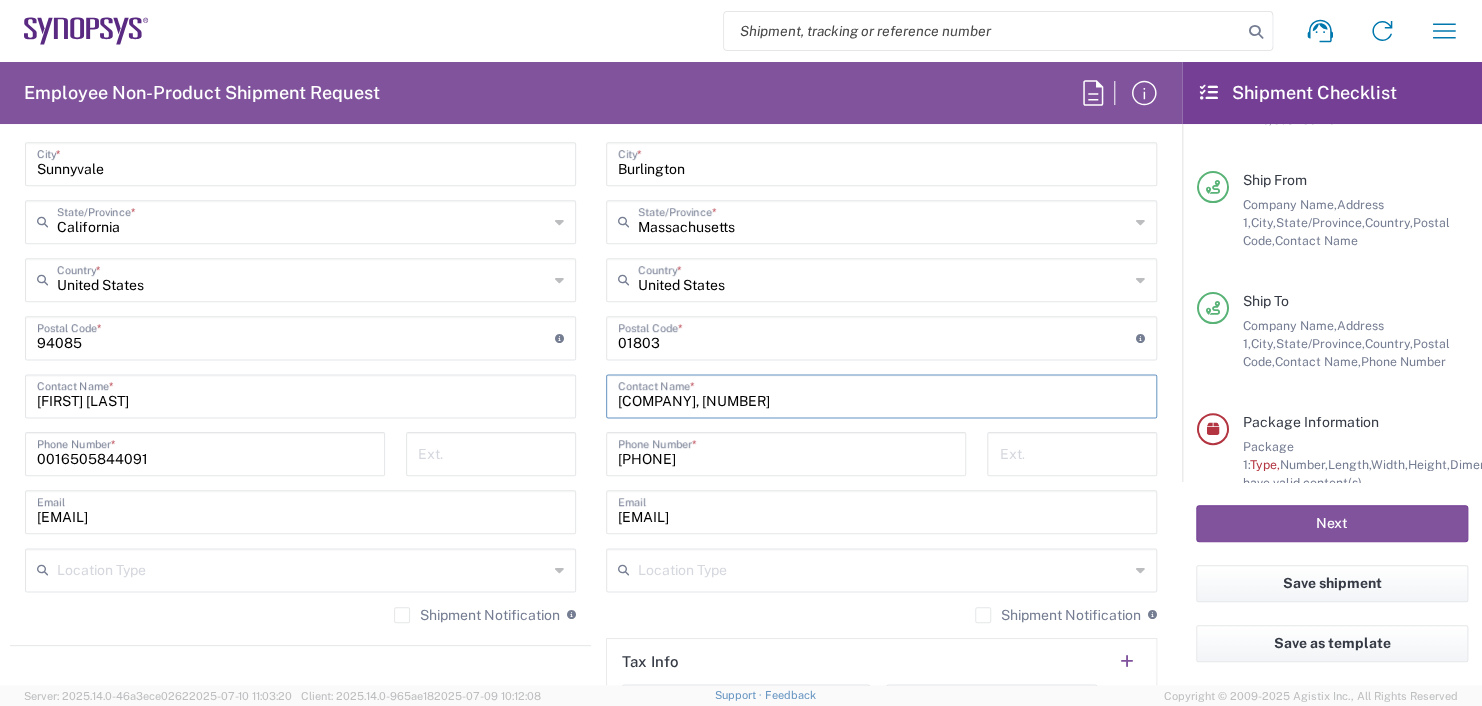drag, startPoint x: 797, startPoint y: 384, endPoint x: 215, endPoint y: 378, distance: 582.03094 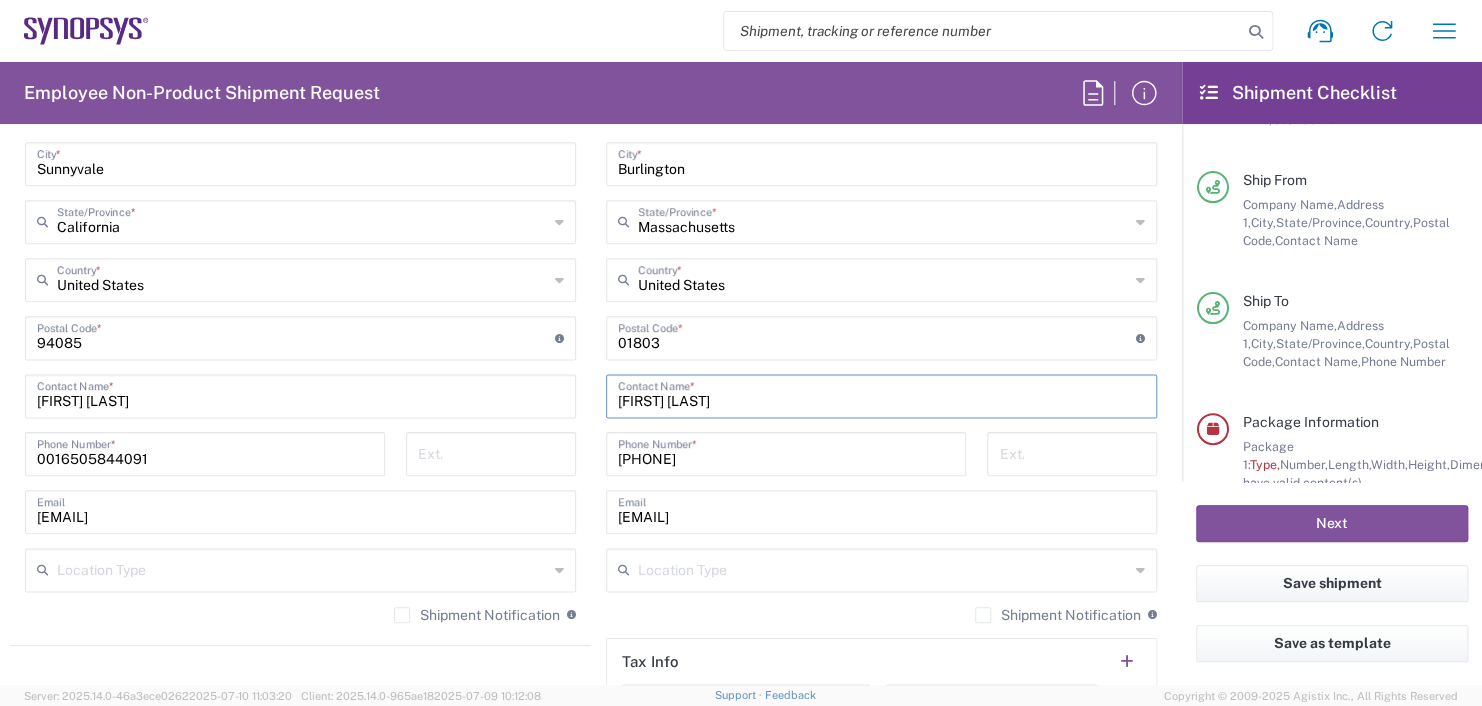 type on "Anita Mcgrath" 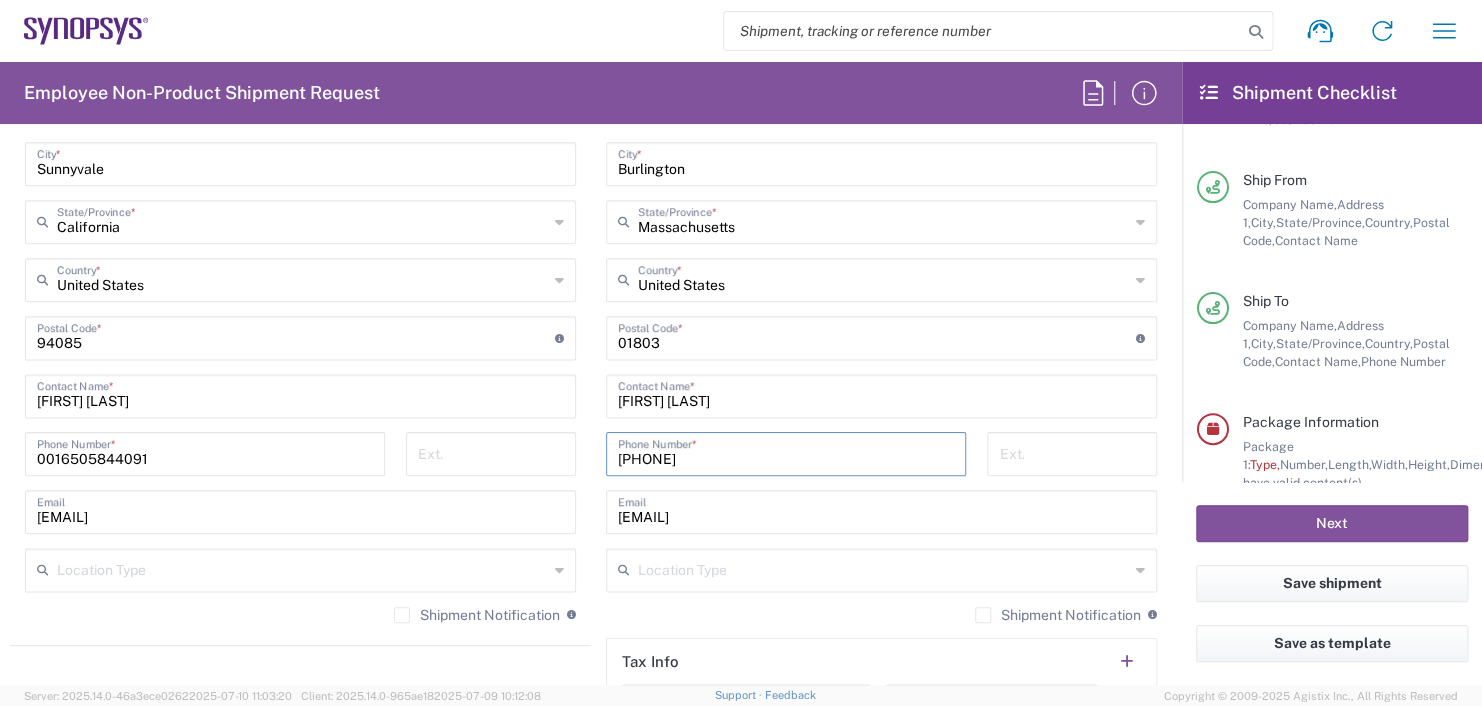 drag, startPoint x: 668, startPoint y: 445, endPoint x: 375, endPoint y: 485, distance: 295.71777 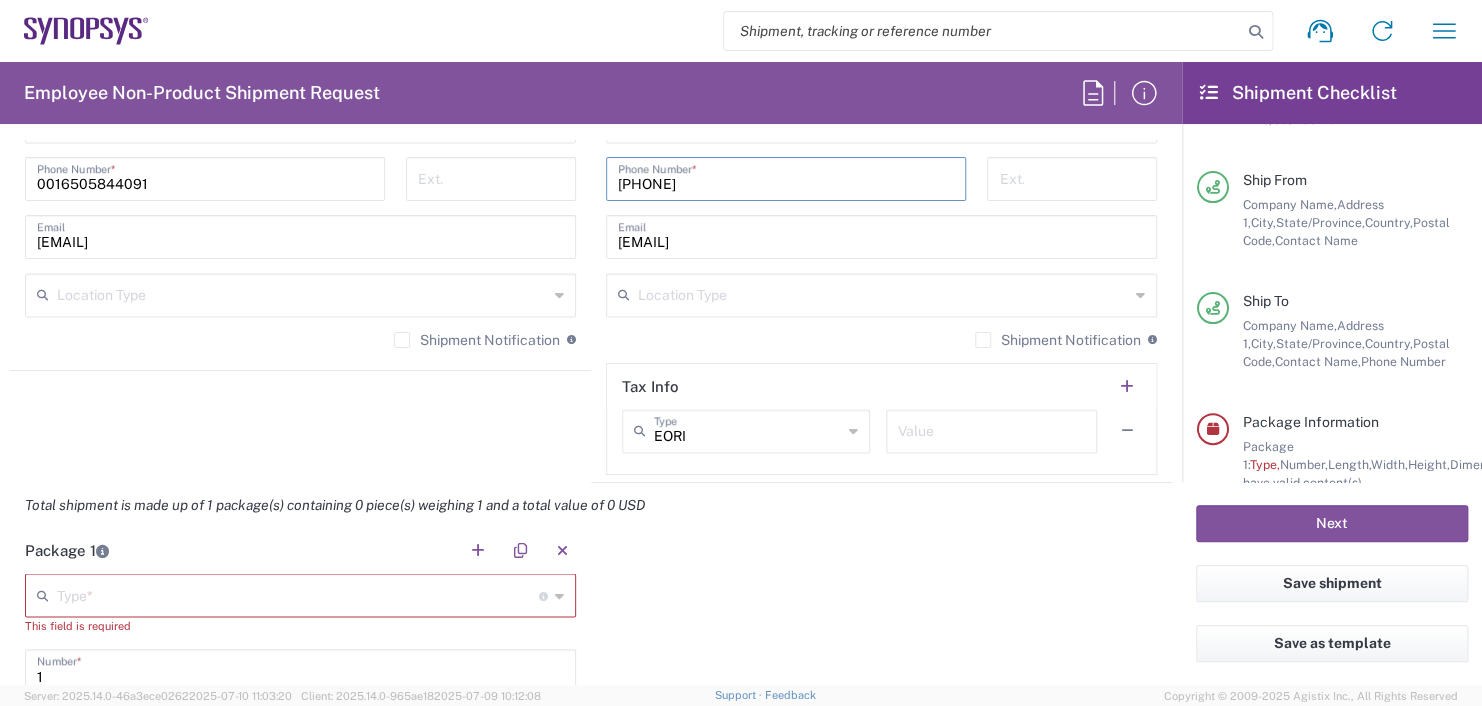 scroll, scrollTop: 1500, scrollLeft: 0, axis: vertical 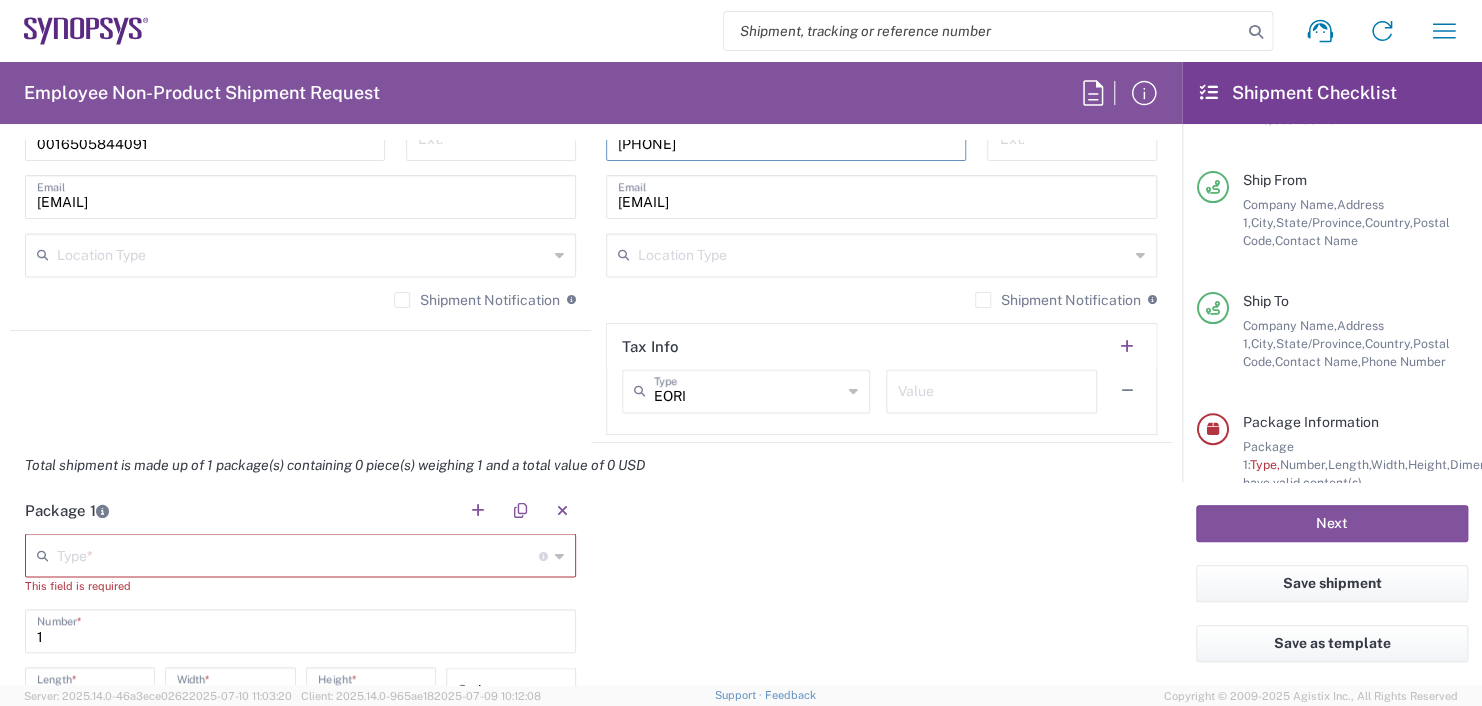 type on "617-275-9575" 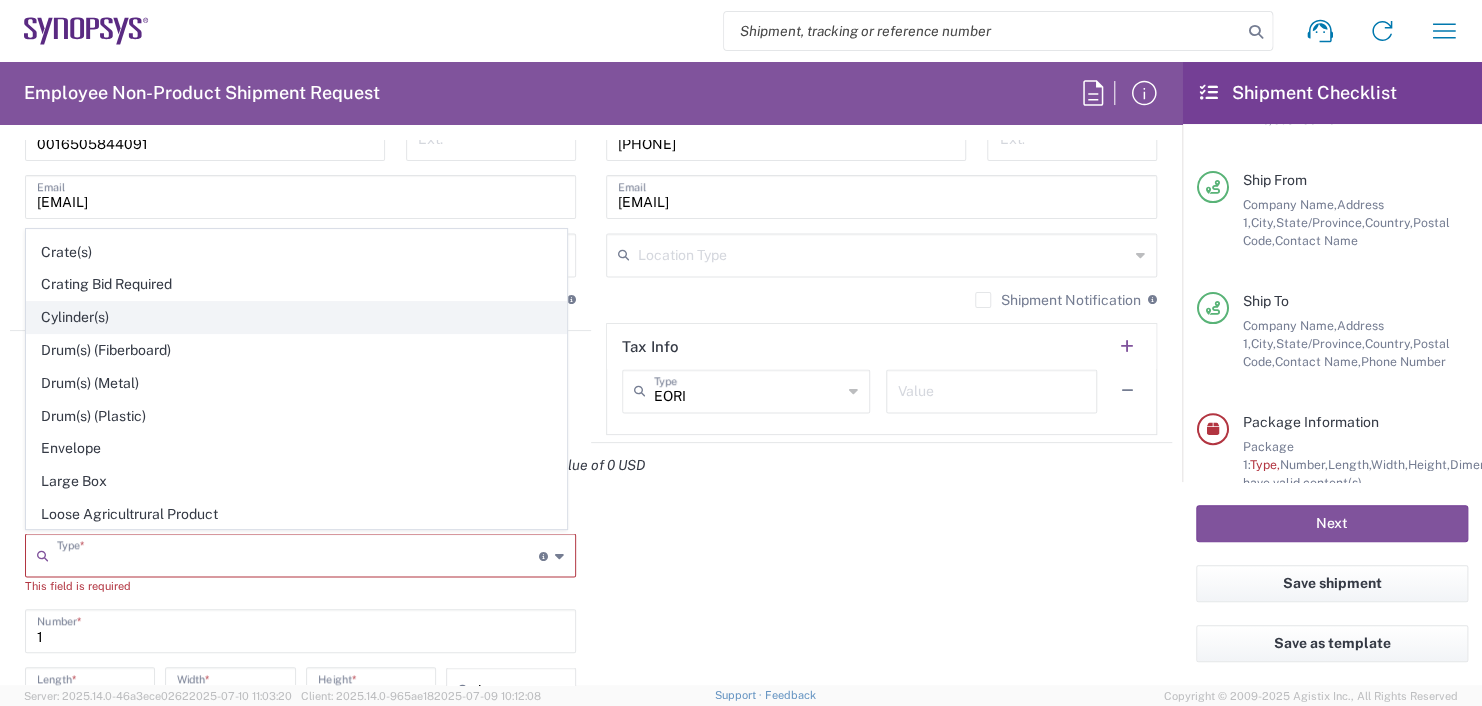 scroll, scrollTop: 400, scrollLeft: 0, axis: vertical 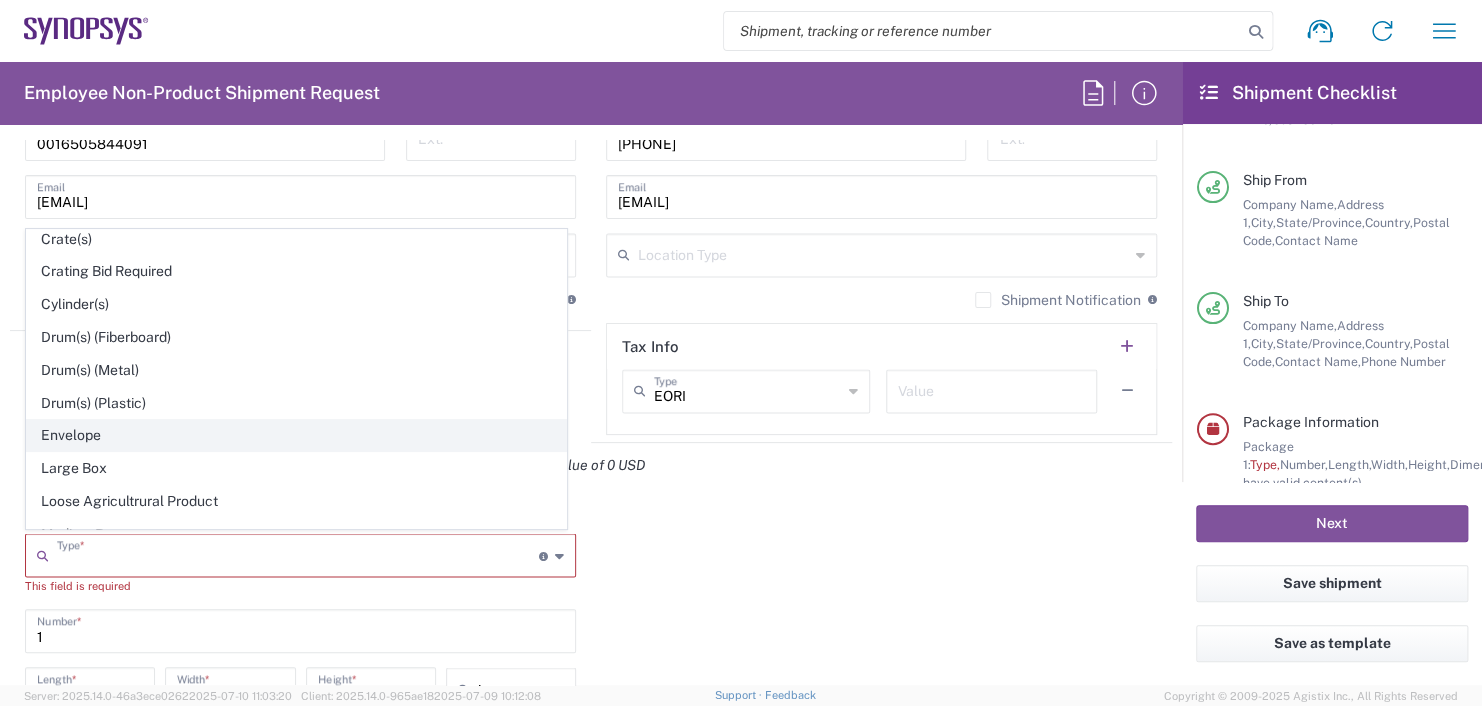 click on "Envelope" 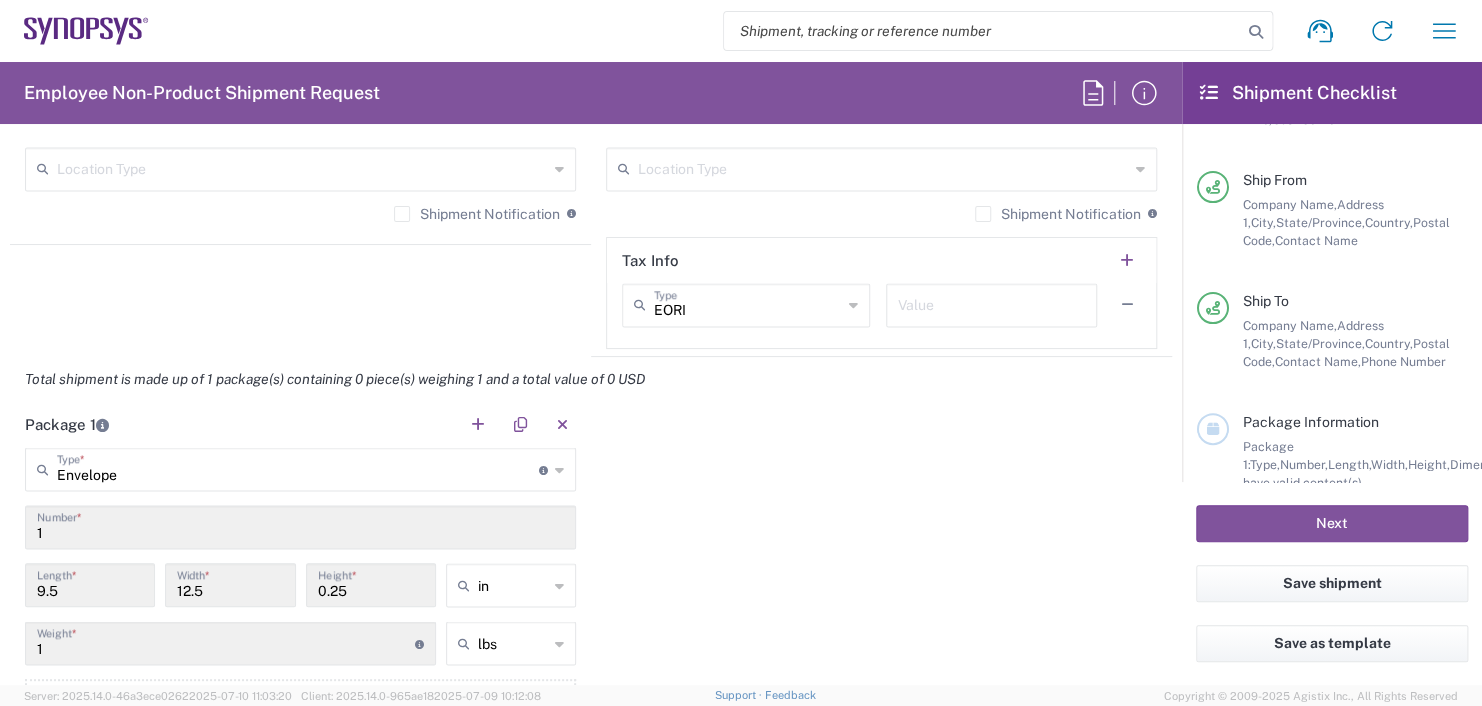 scroll, scrollTop: 1700, scrollLeft: 0, axis: vertical 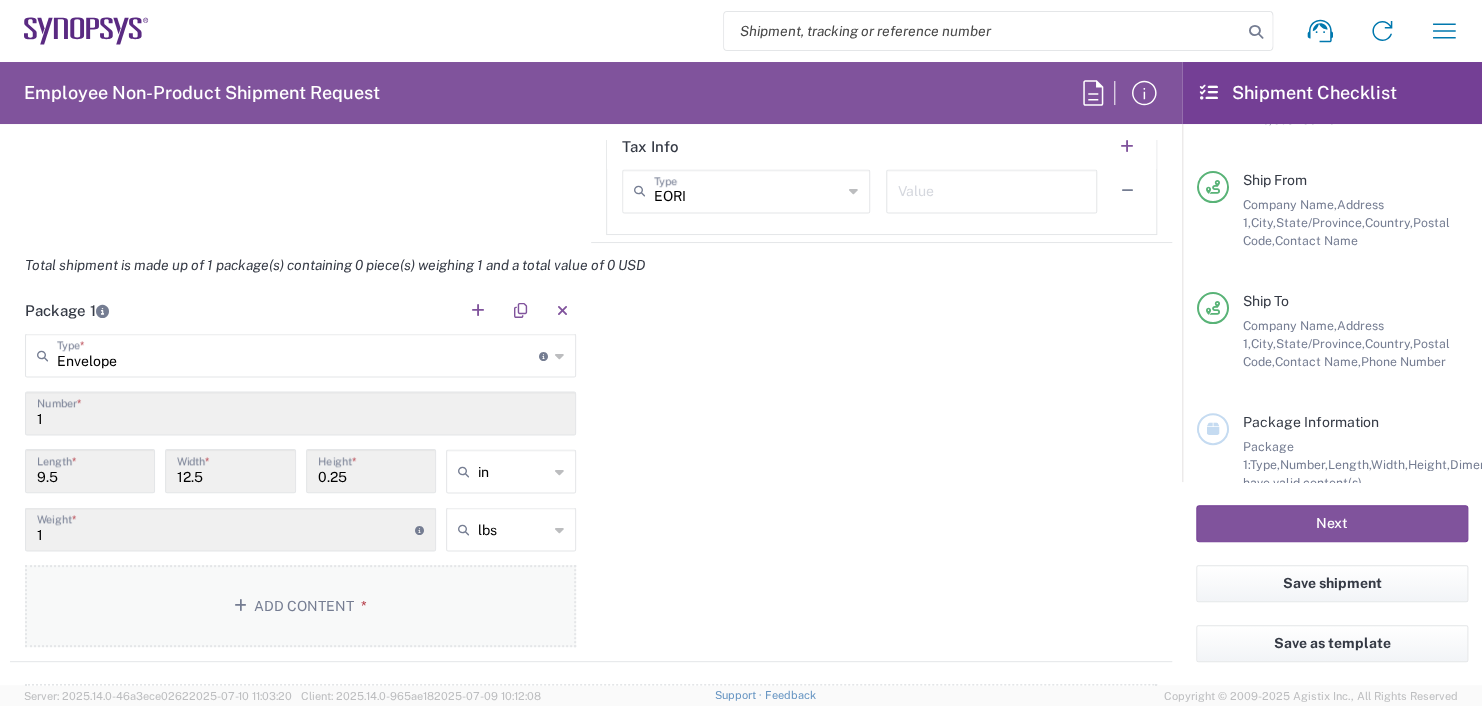 click on "Add Content *" 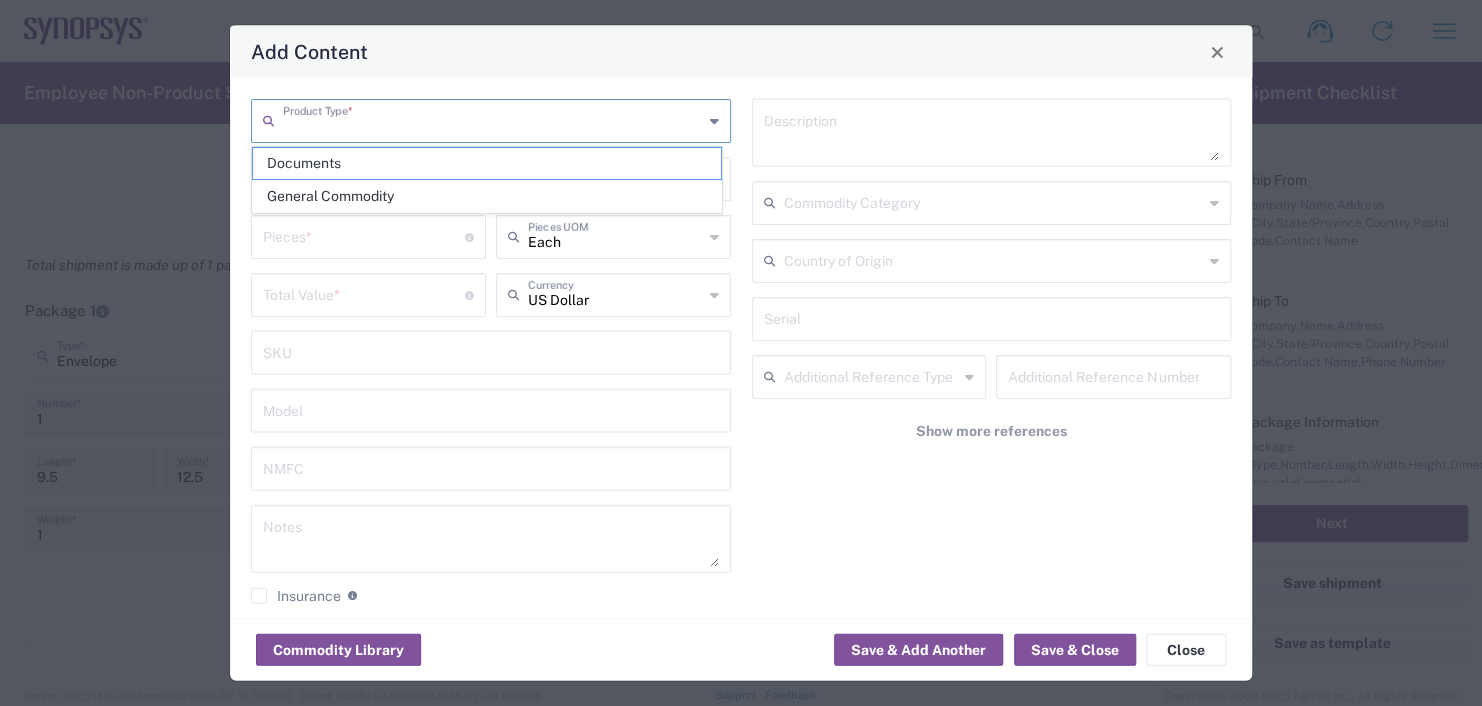 click at bounding box center [493, 119] 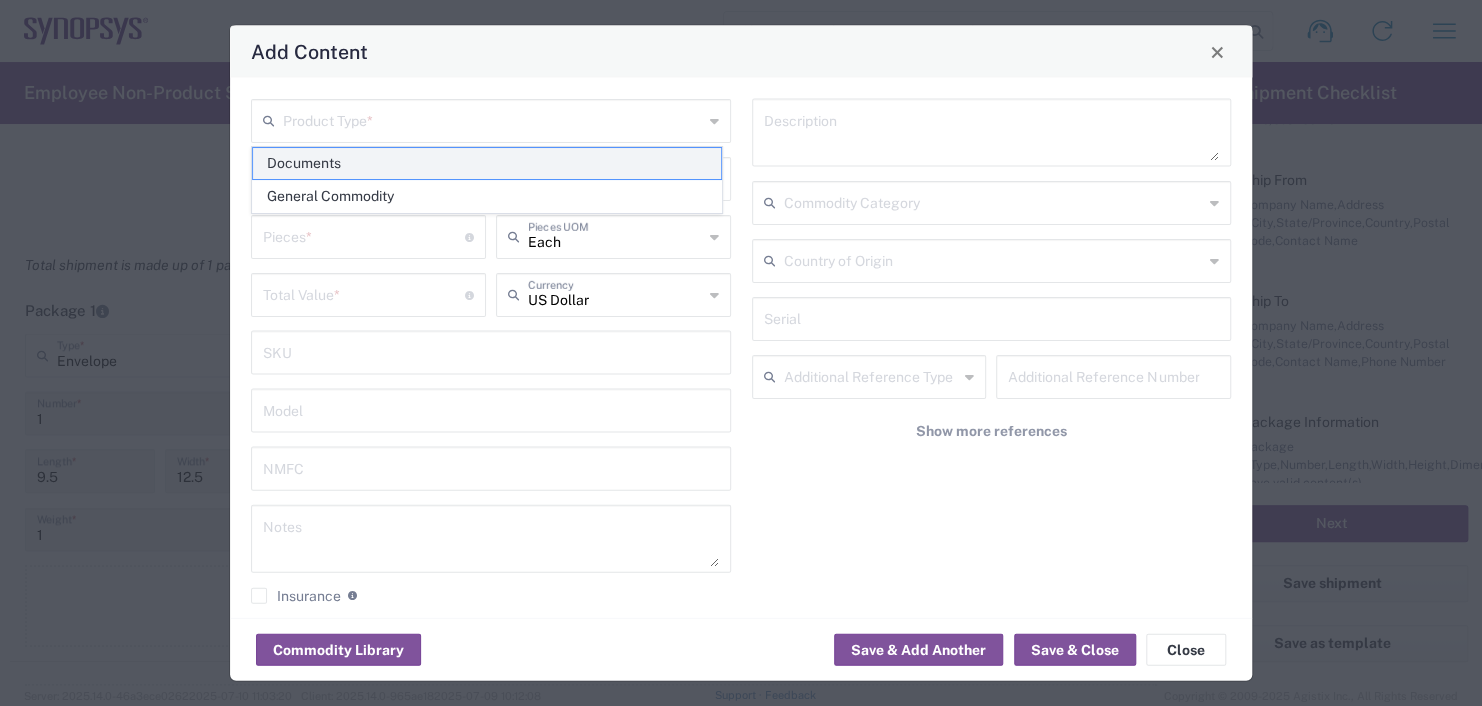click on "Documents" 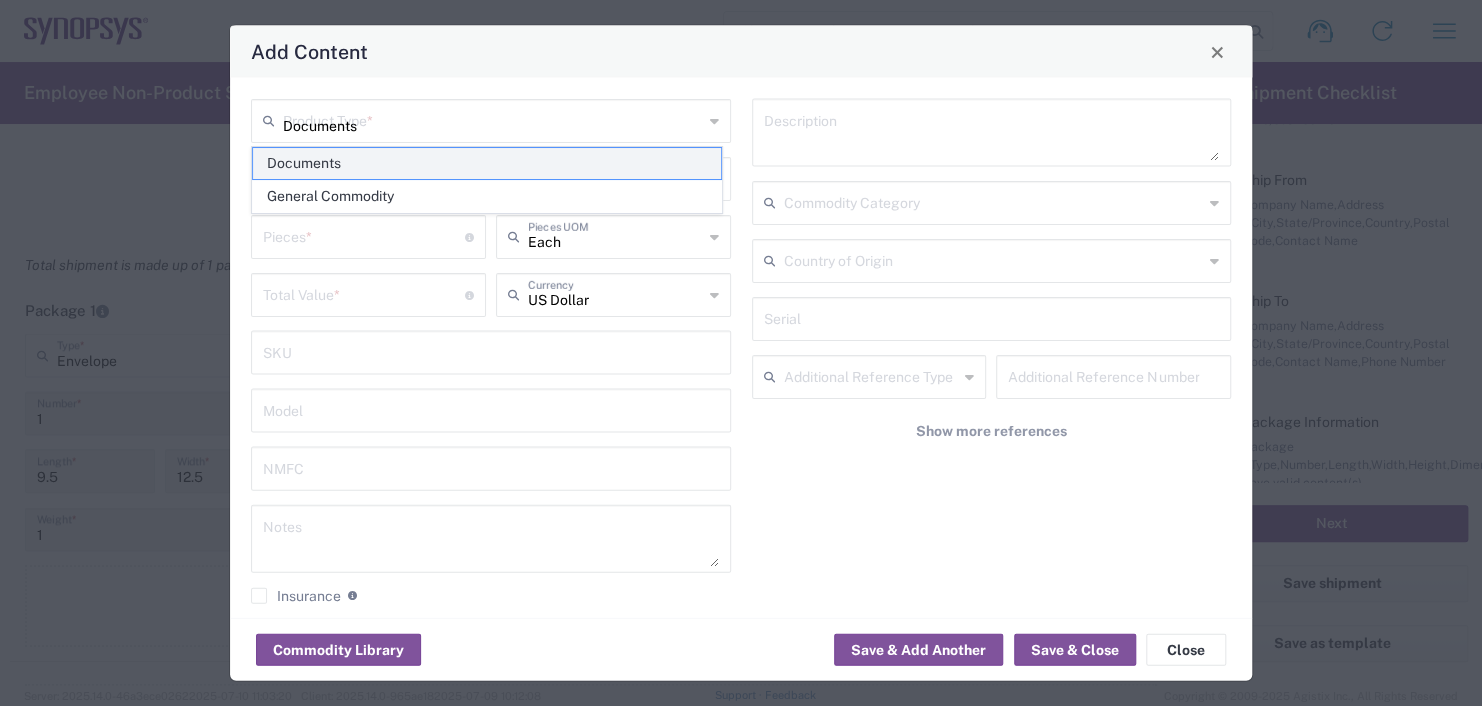type on "Documents" 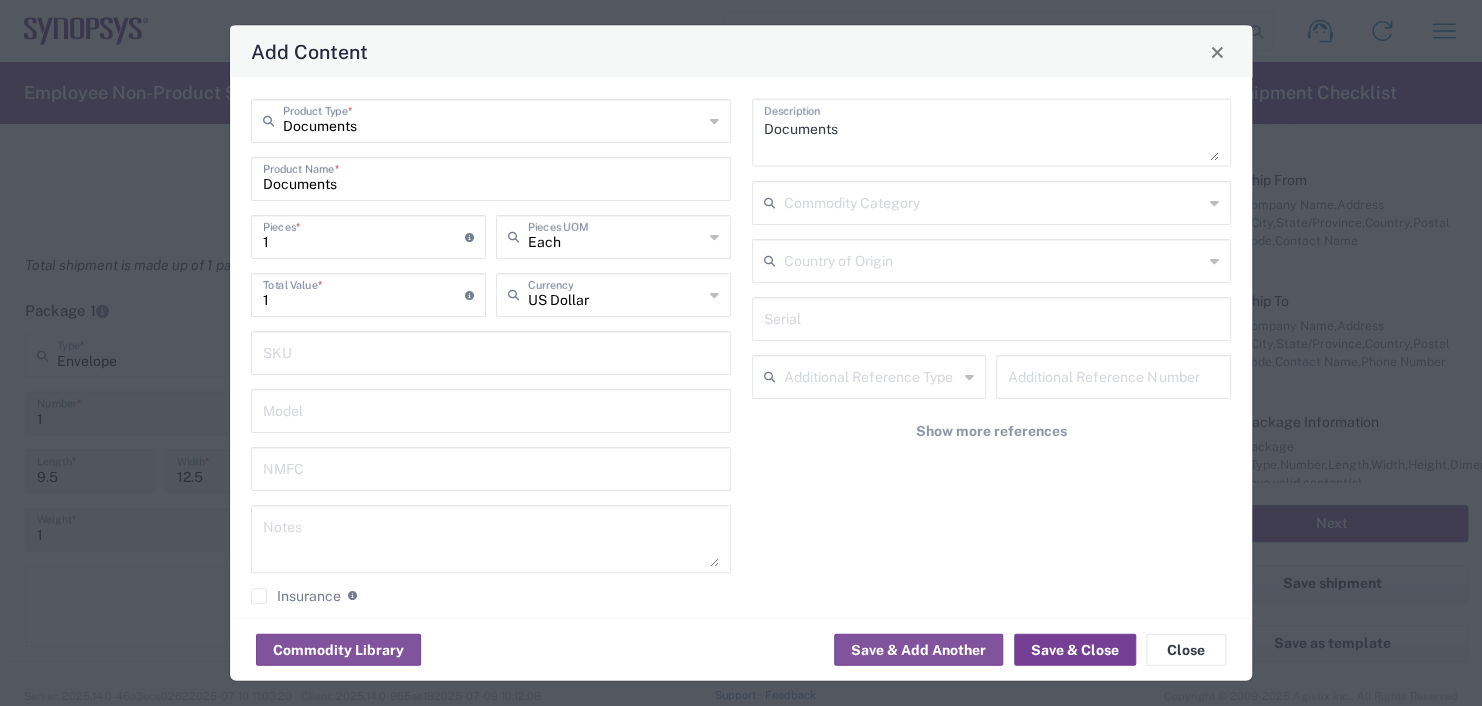 click on "Save & Close" 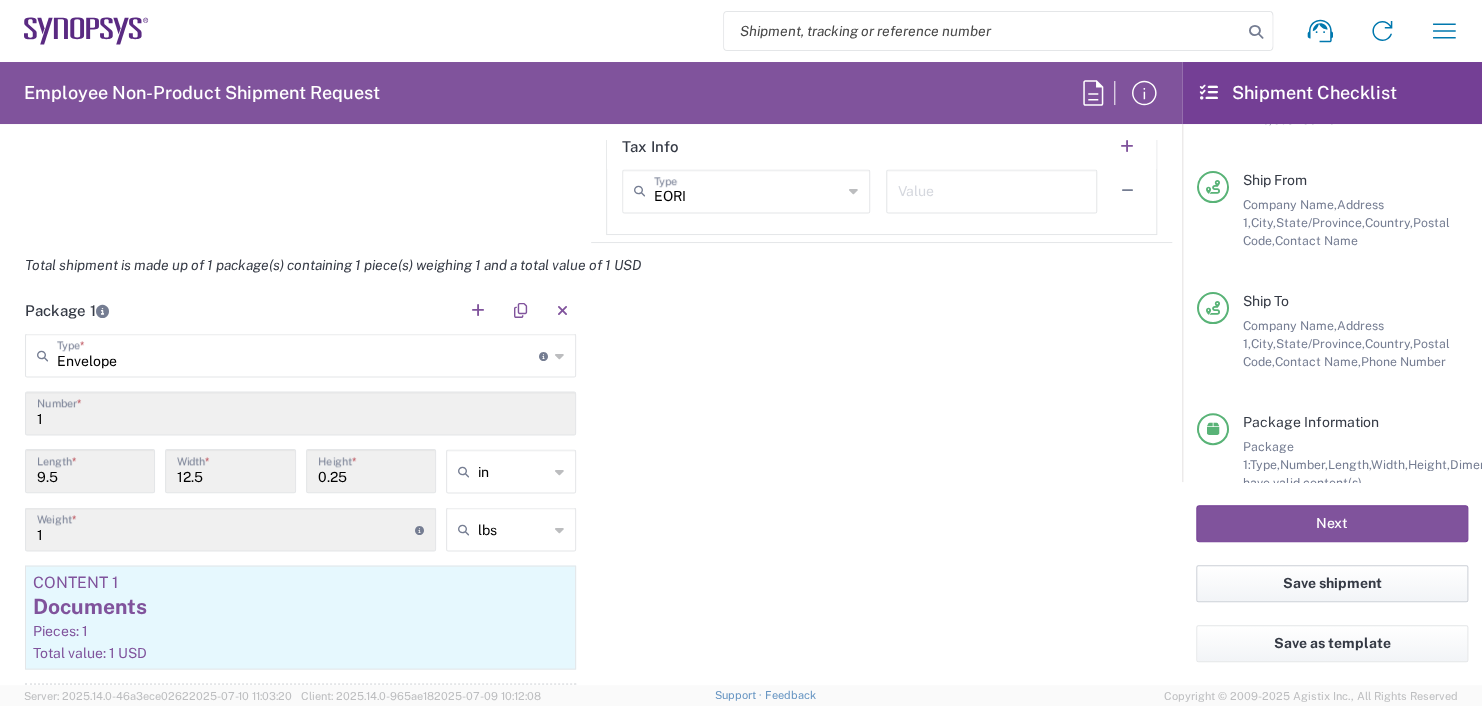 click on "Save shipment" 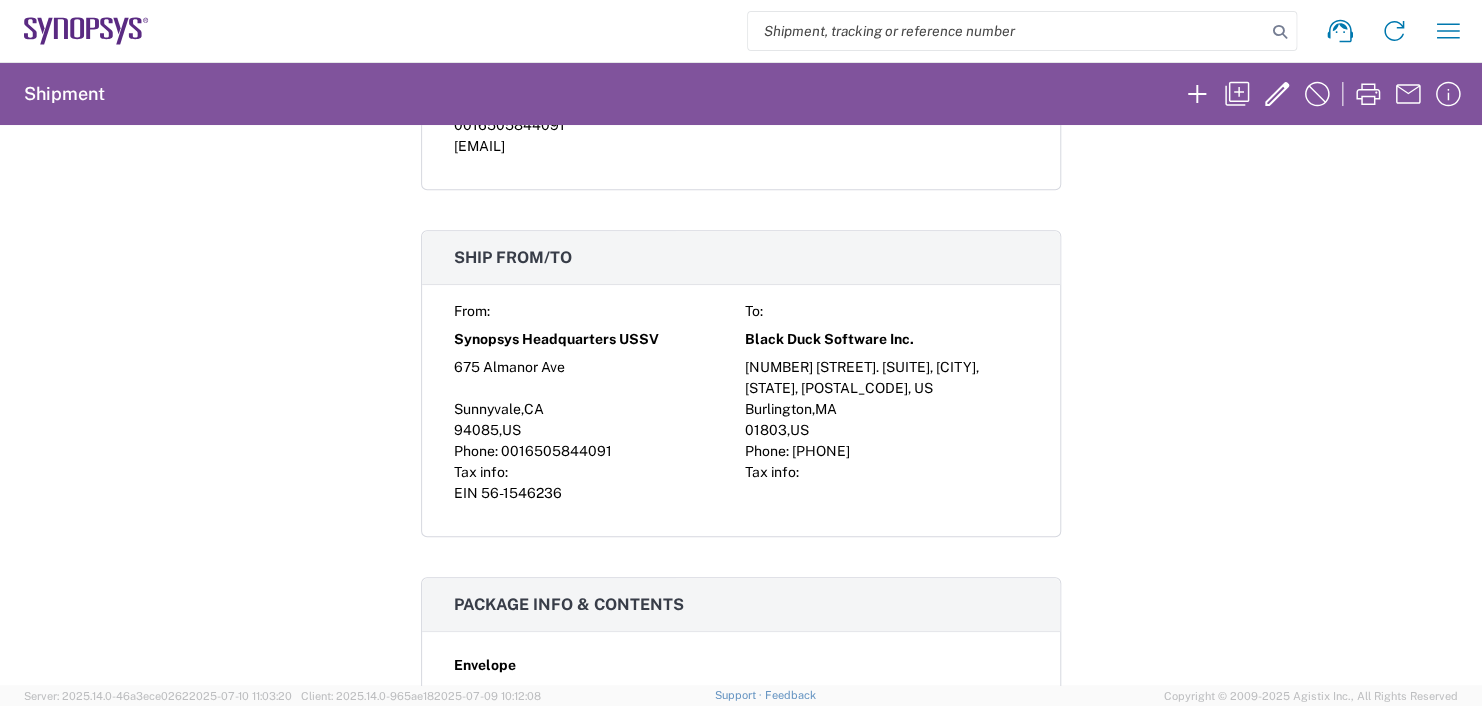 scroll, scrollTop: 600, scrollLeft: 0, axis: vertical 